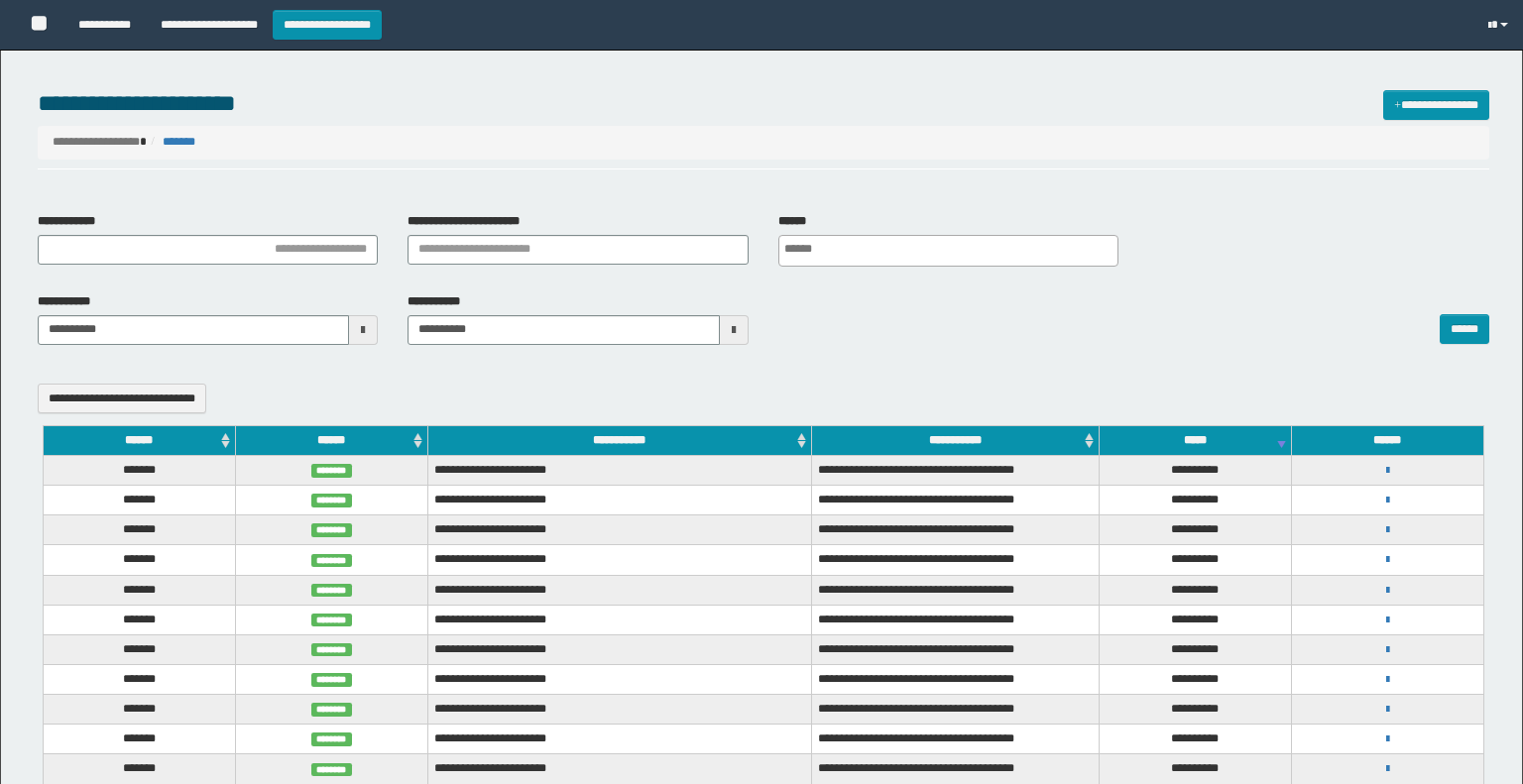 select 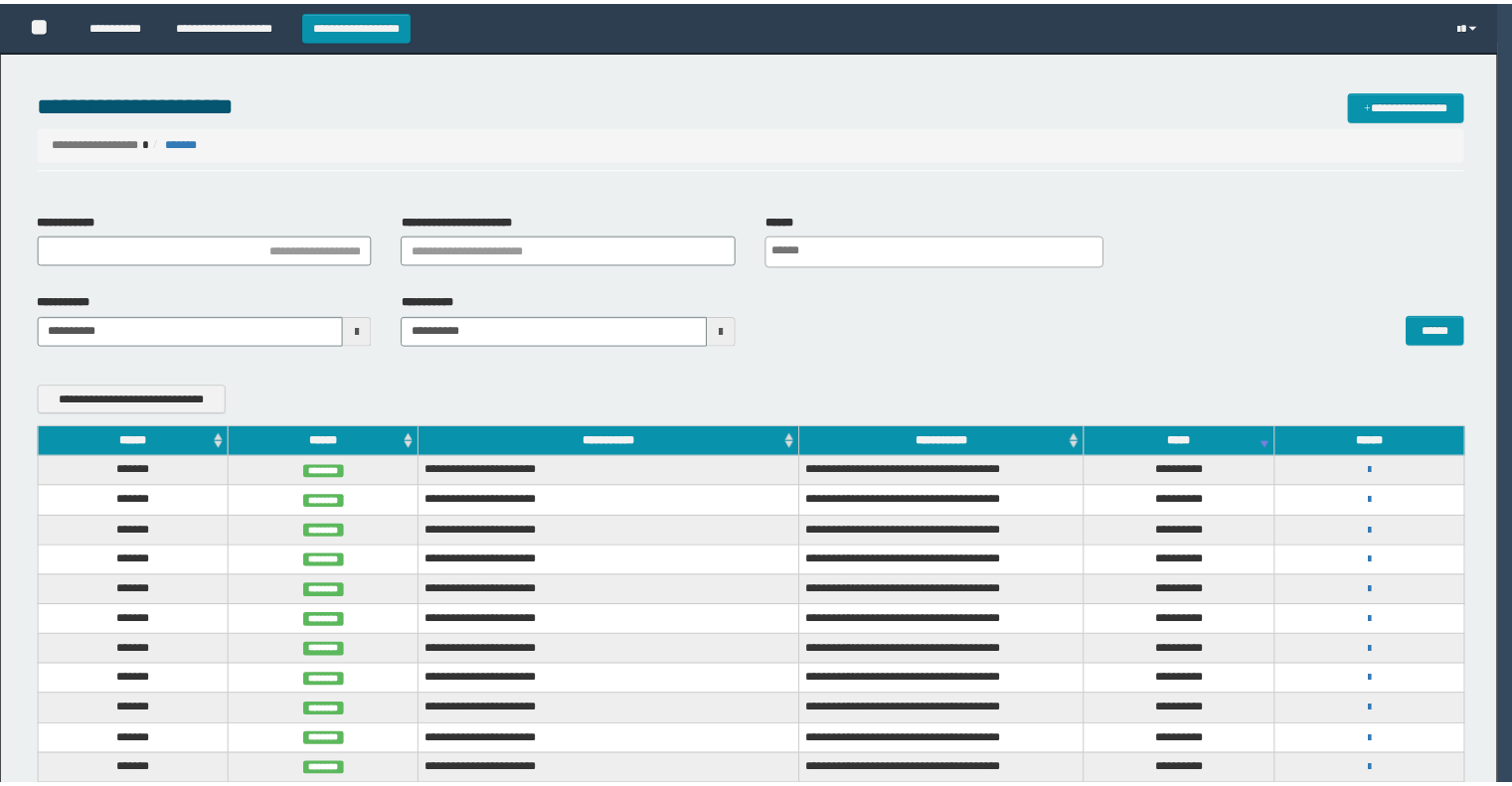 scroll, scrollTop: 0, scrollLeft: 0, axis: both 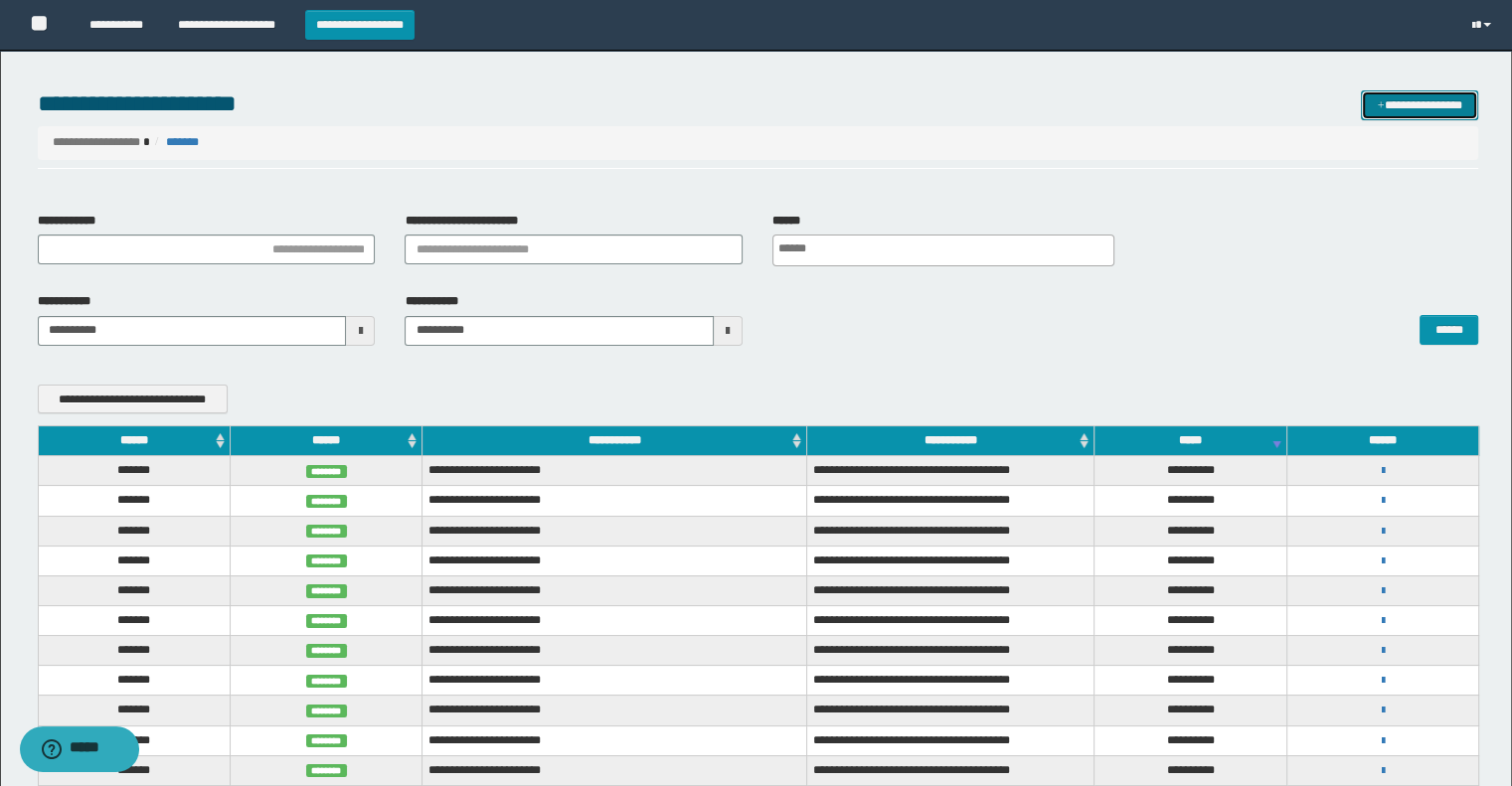 click on "**********" at bounding box center [1420, 105] 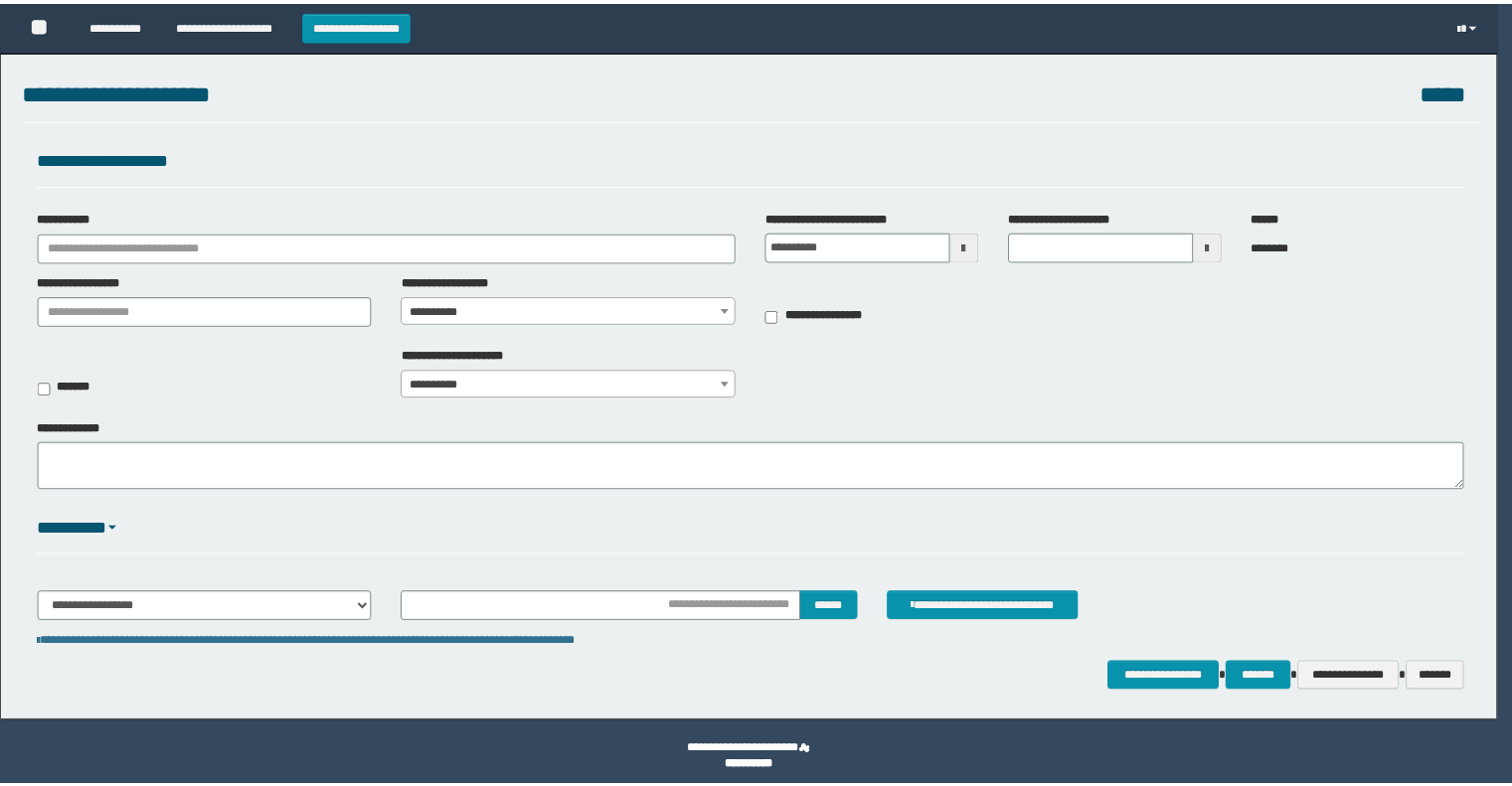 scroll, scrollTop: 0, scrollLeft: 0, axis: both 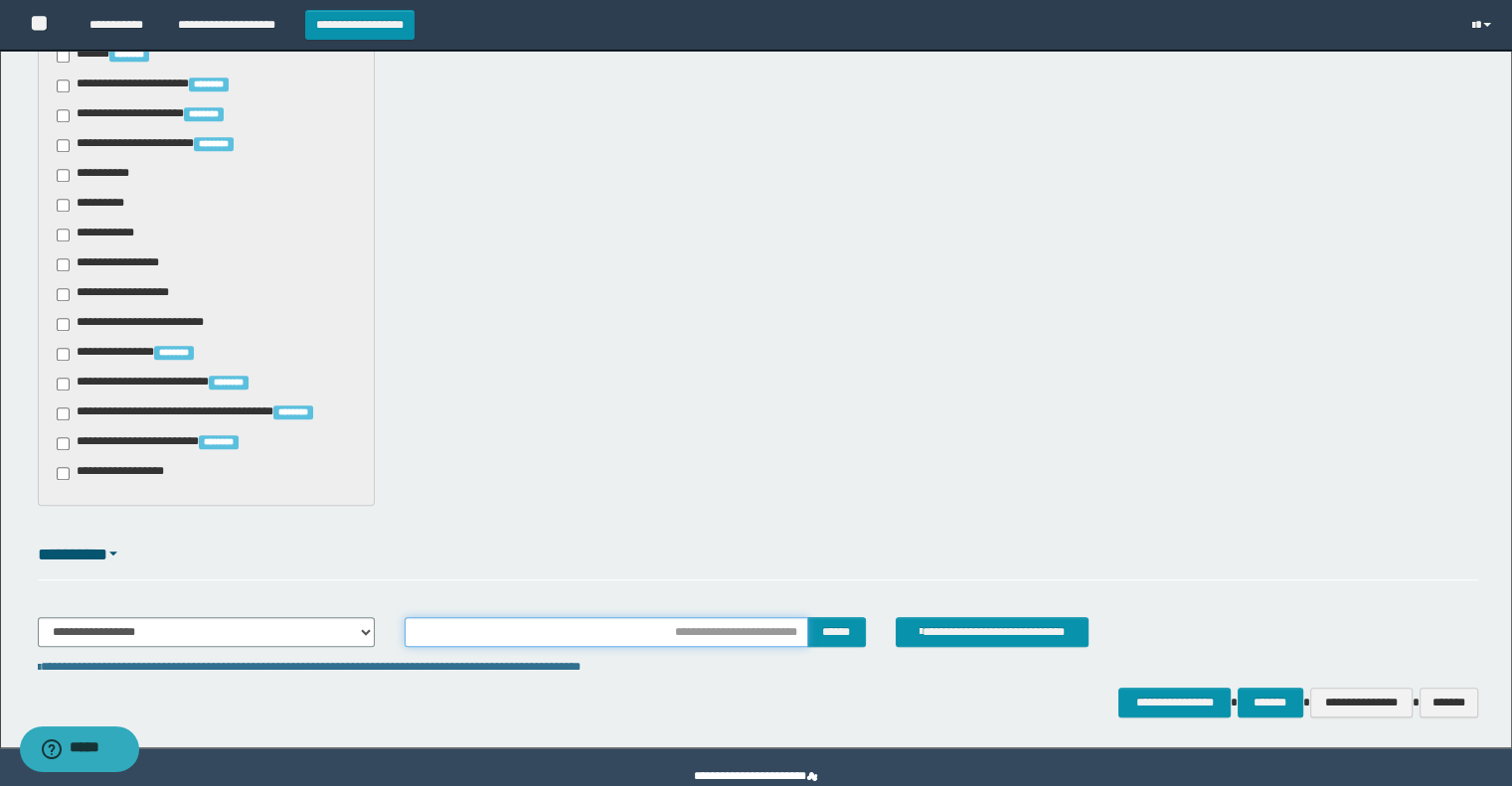 click at bounding box center [605, 632] 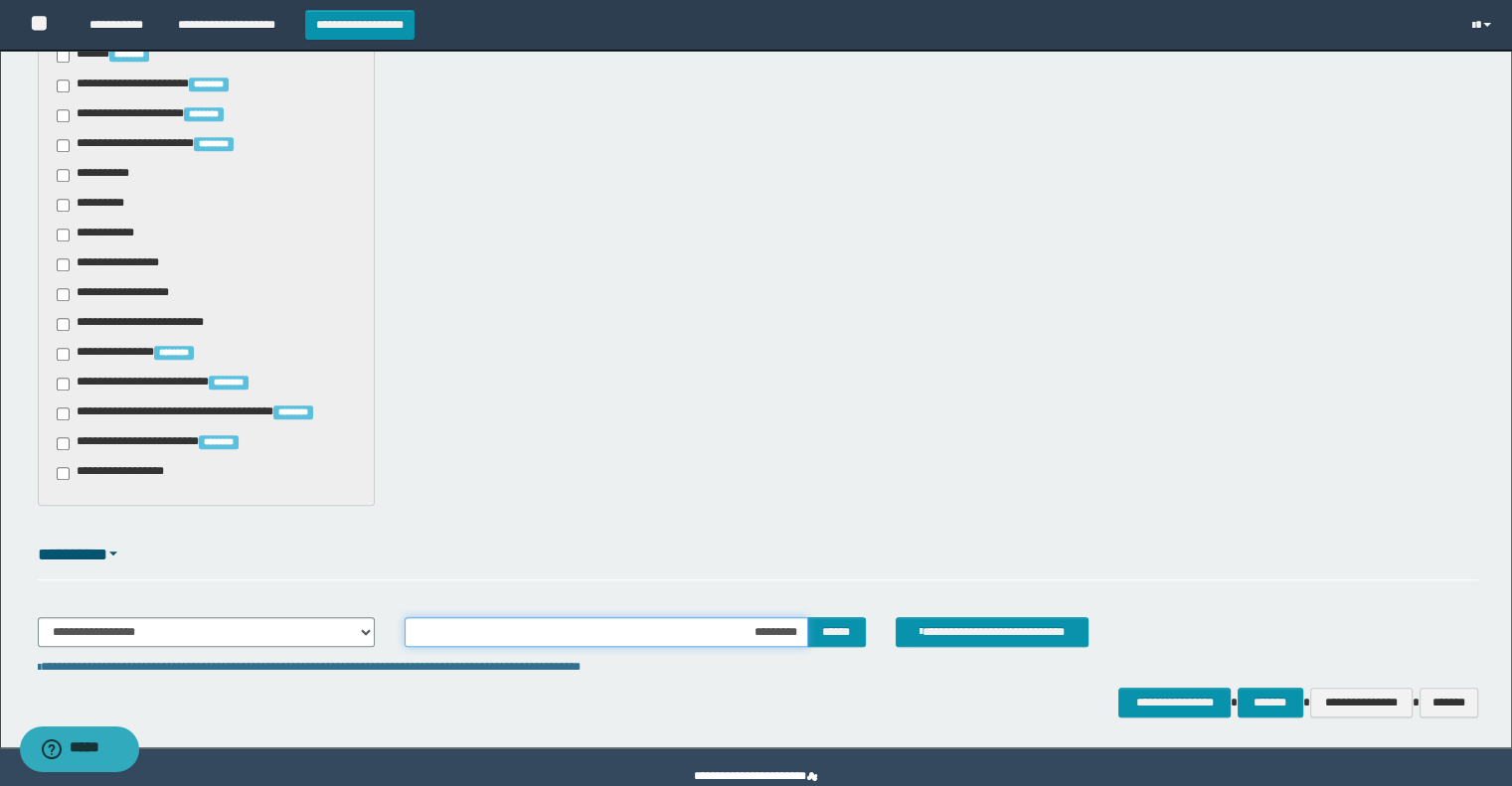 type on "**********" 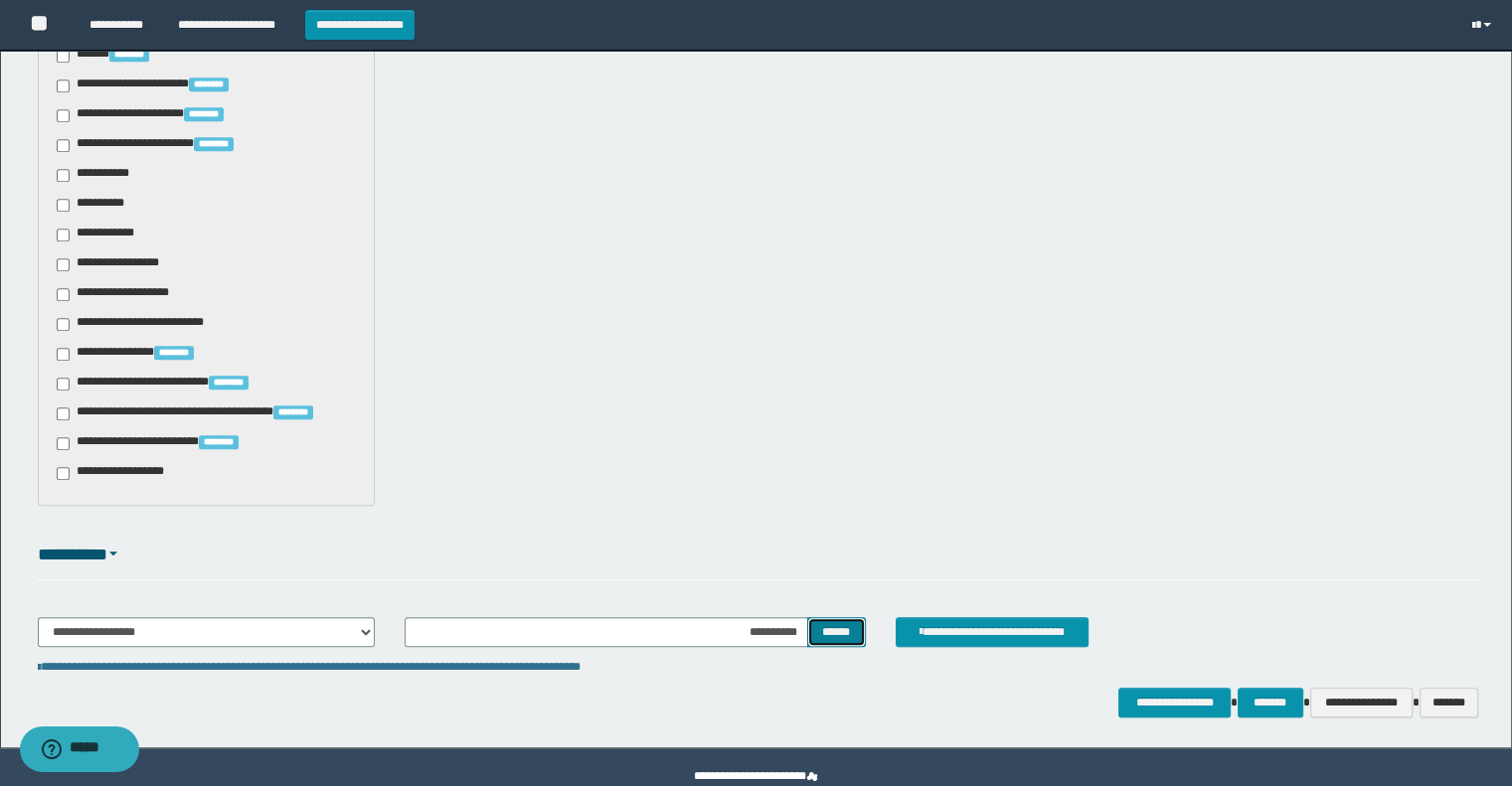 click on "******" at bounding box center (836, 632) 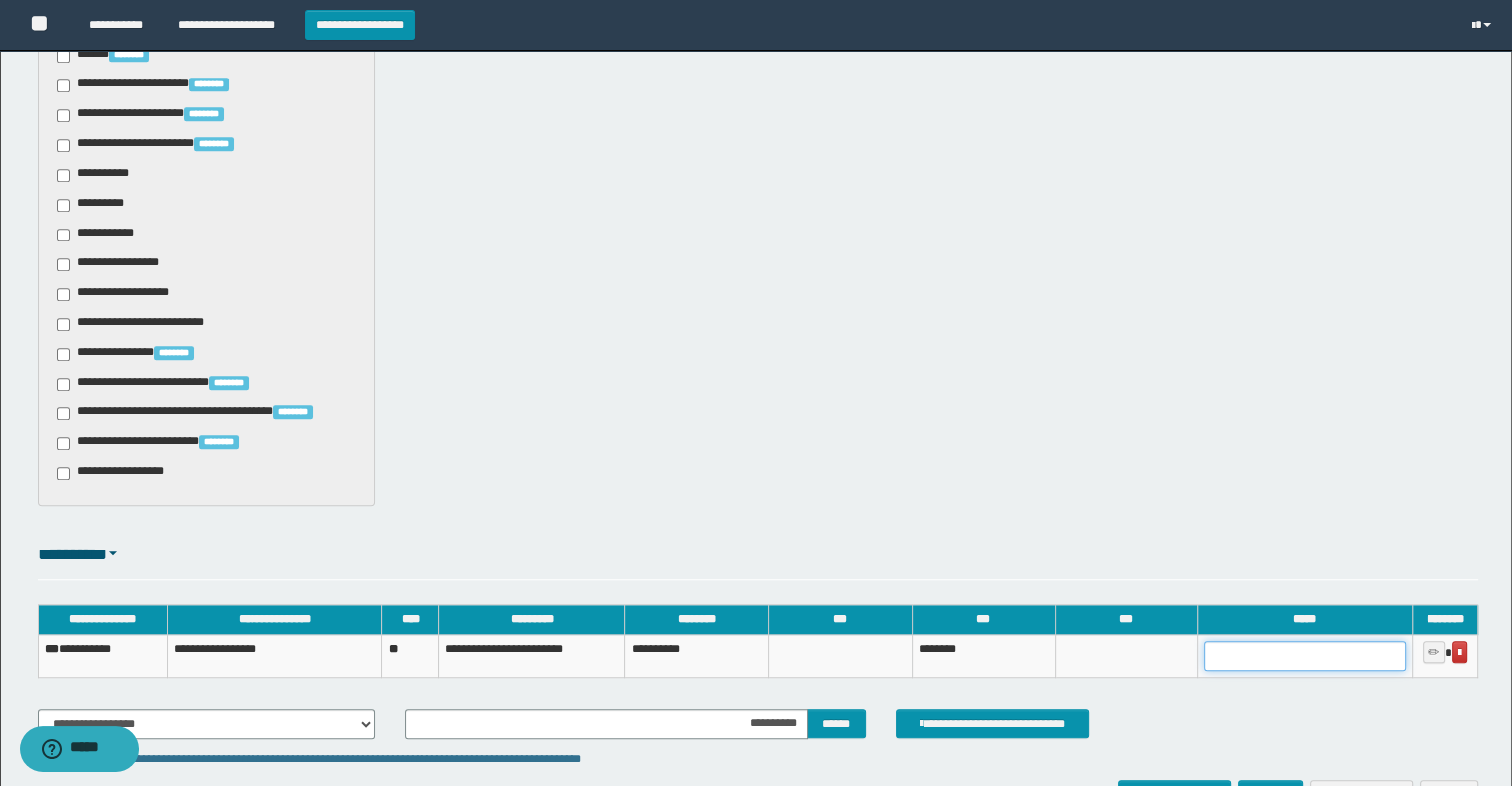 click at bounding box center (1304, 656) 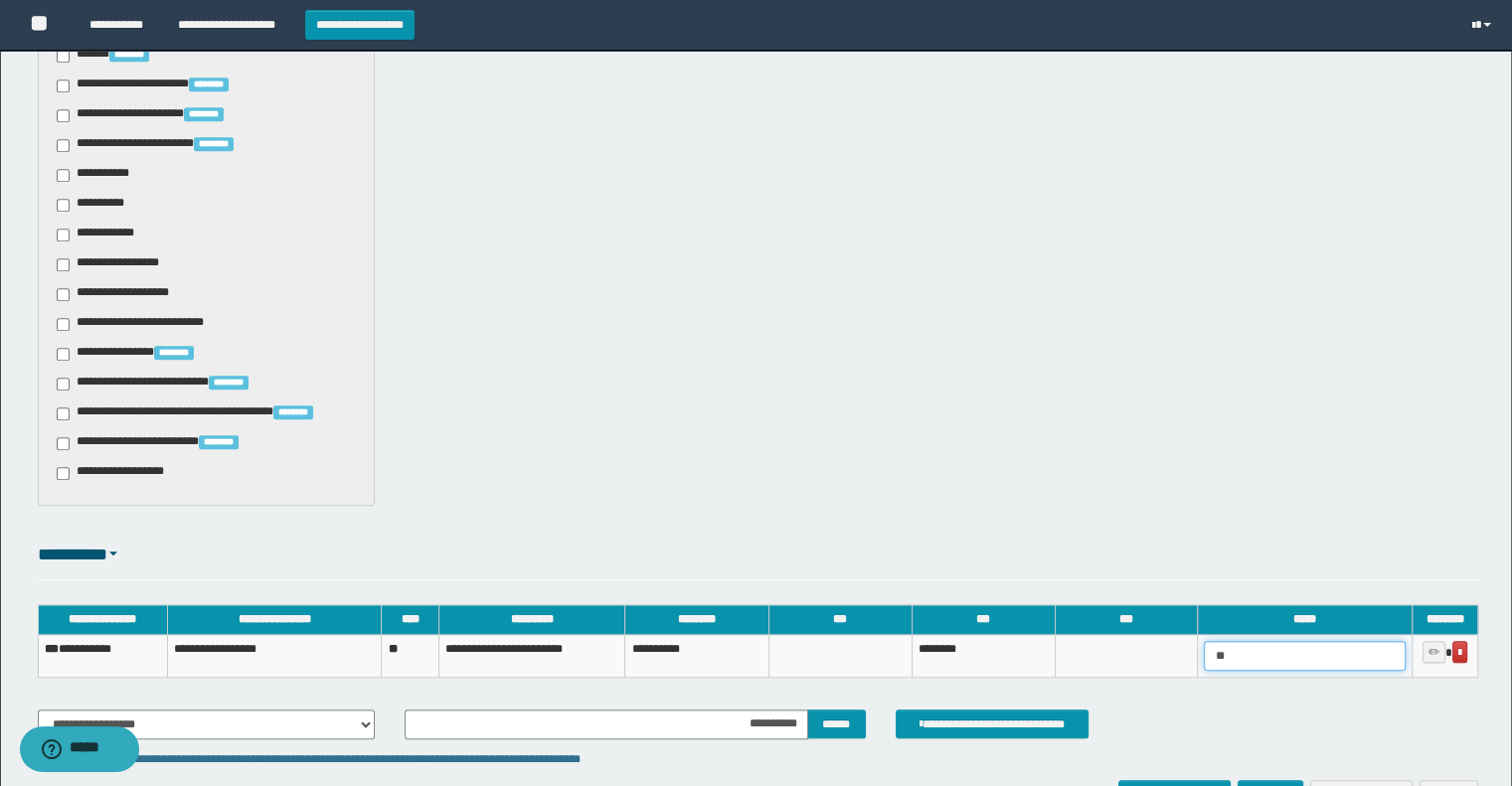 type on "*" 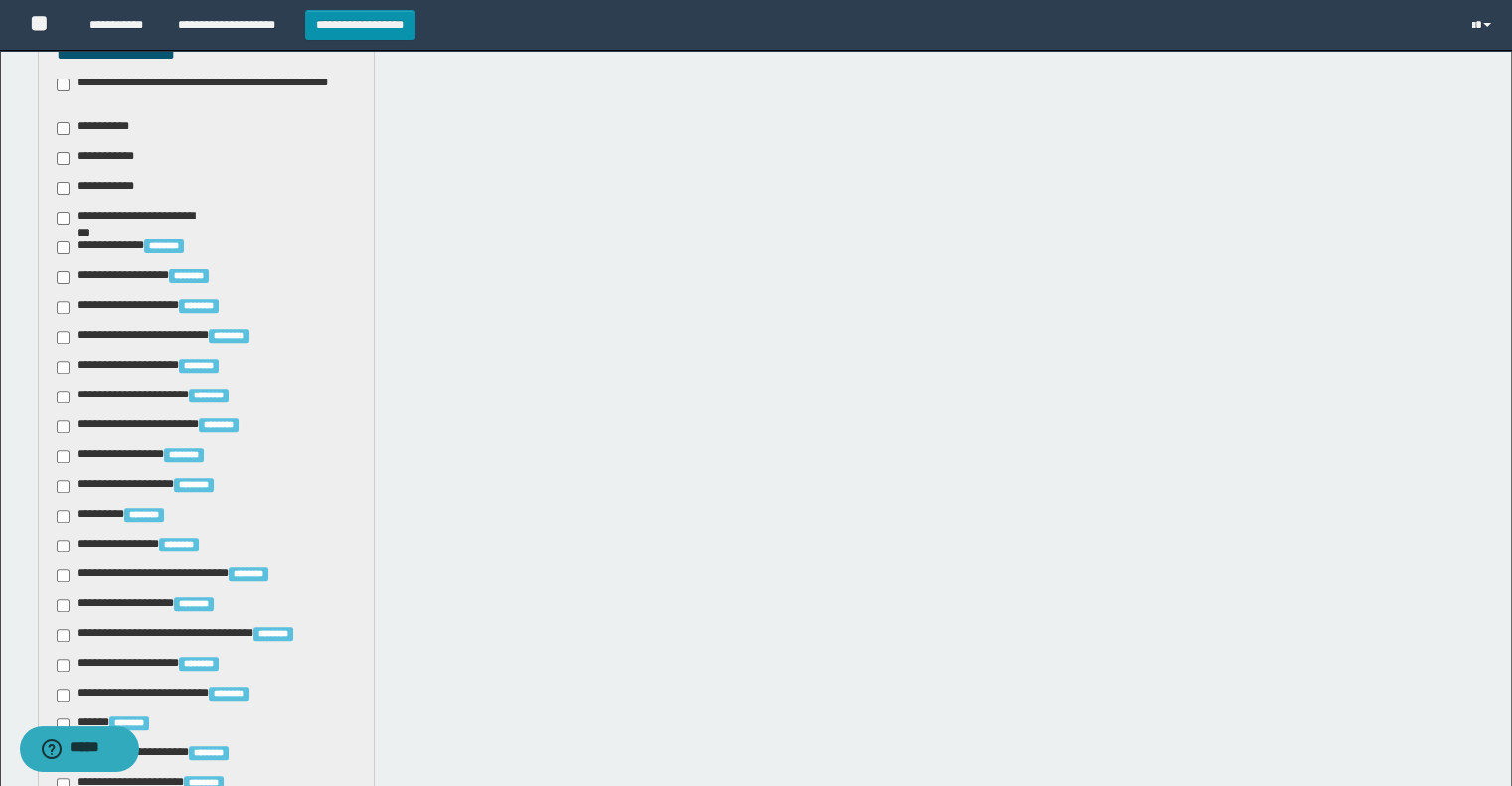 scroll, scrollTop: 0, scrollLeft: 0, axis: both 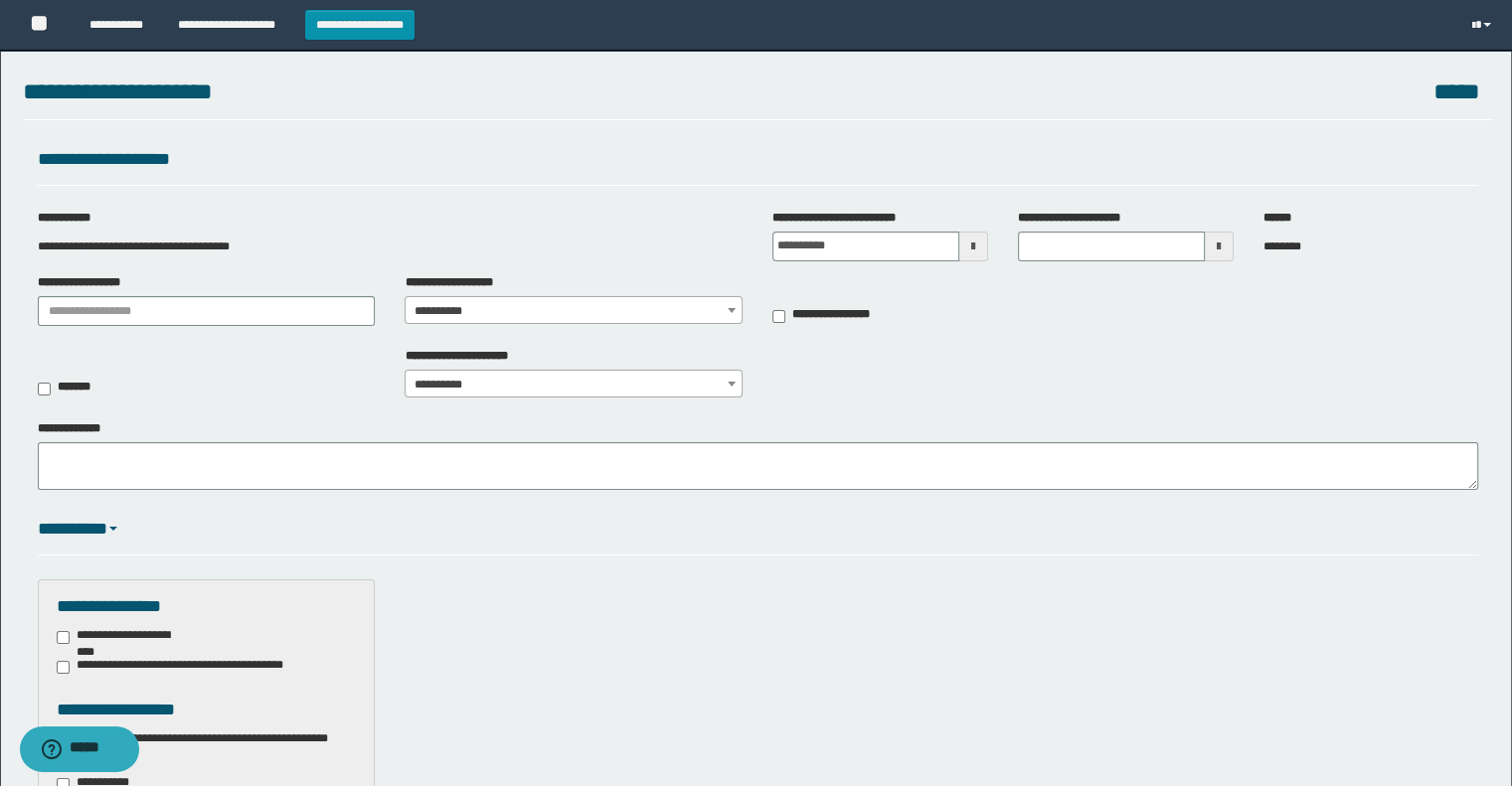 type on "**********" 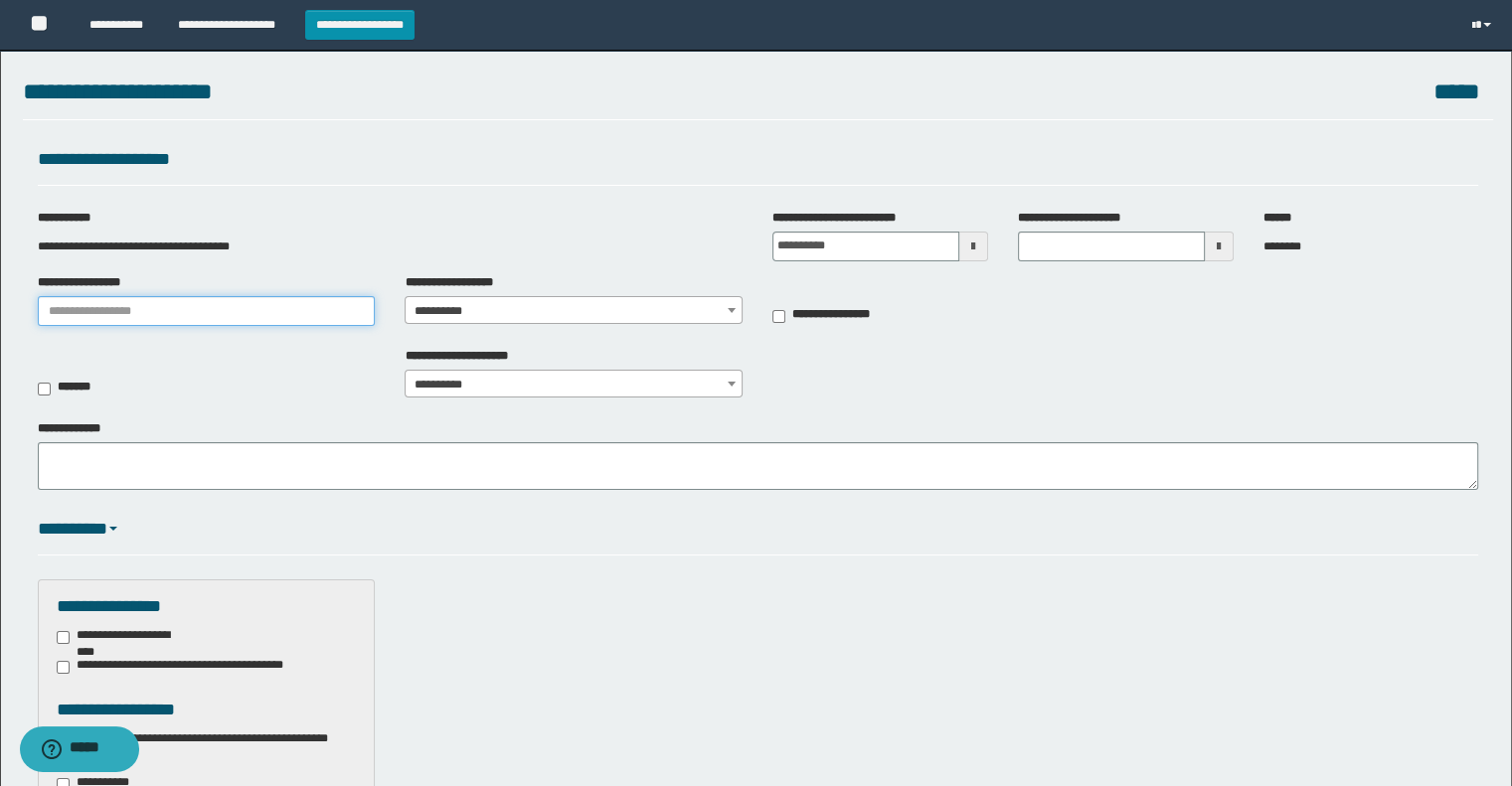 click on "**********" at bounding box center [207, 311] 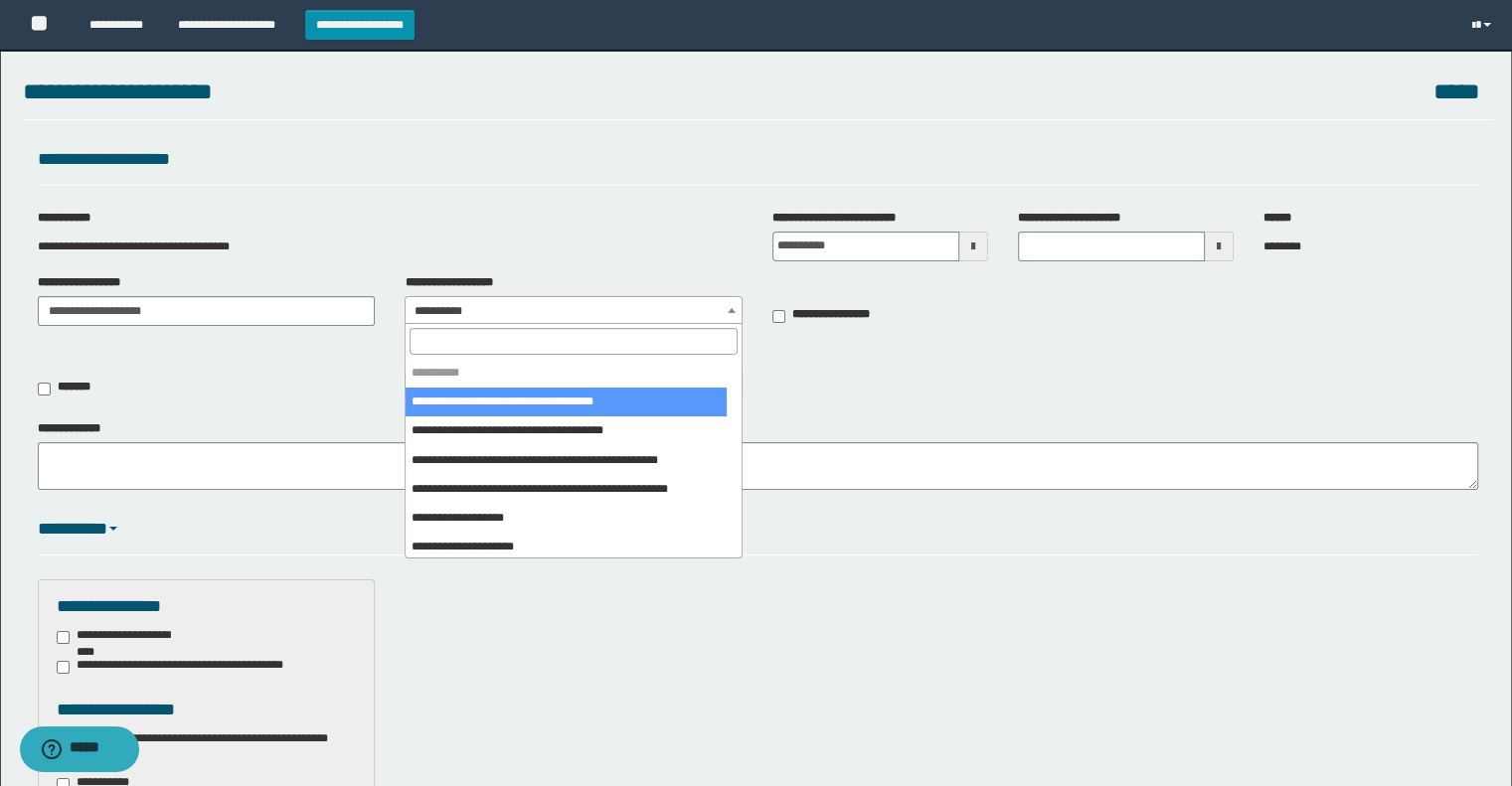 click on "**********" at bounding box center (574, 311) 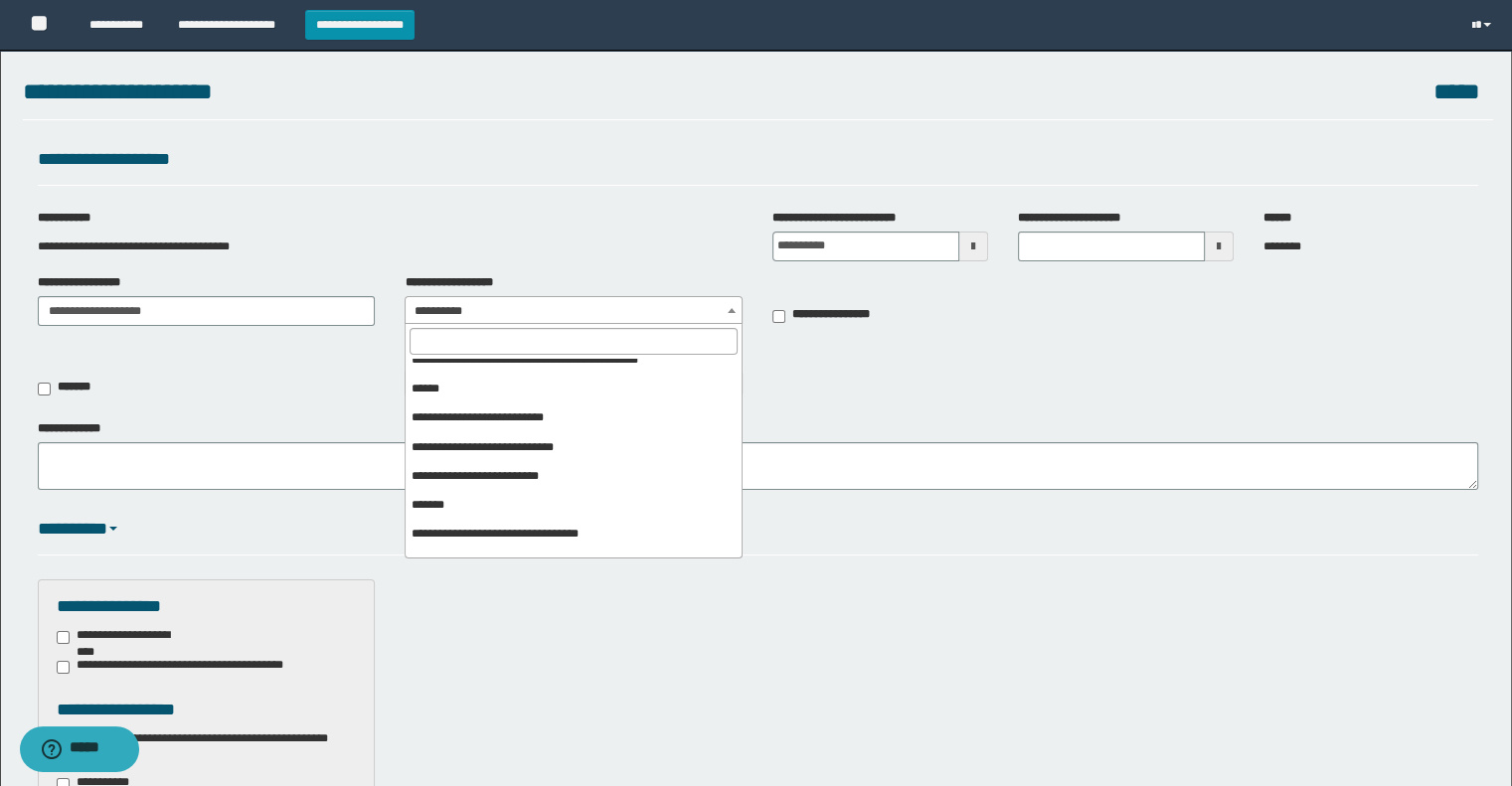 scroll, scrollTop: 264, scrollLeft: 0, axis: vertical 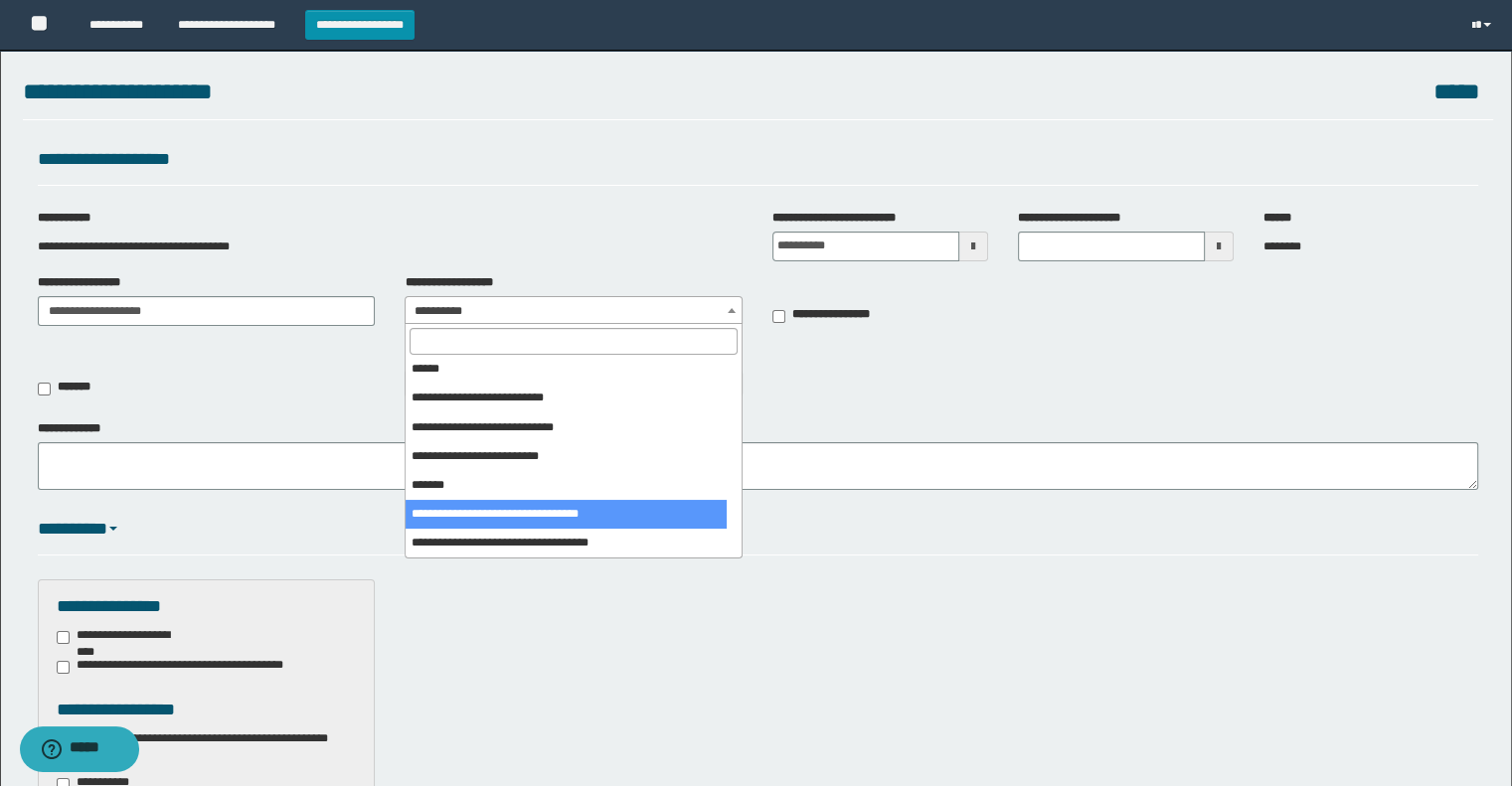 select on "***" 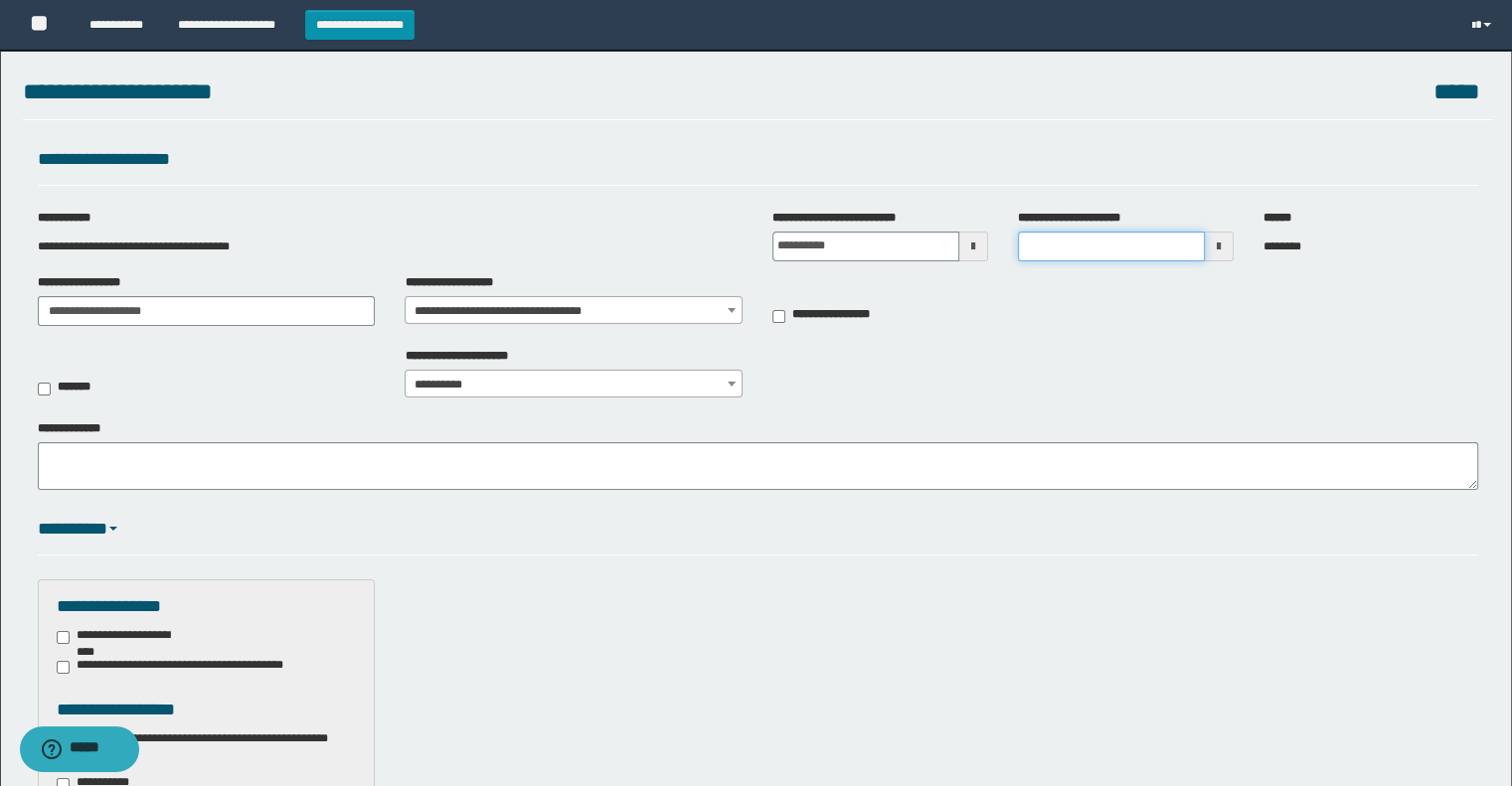 click on "**********" at bounding box center (1111, 246) 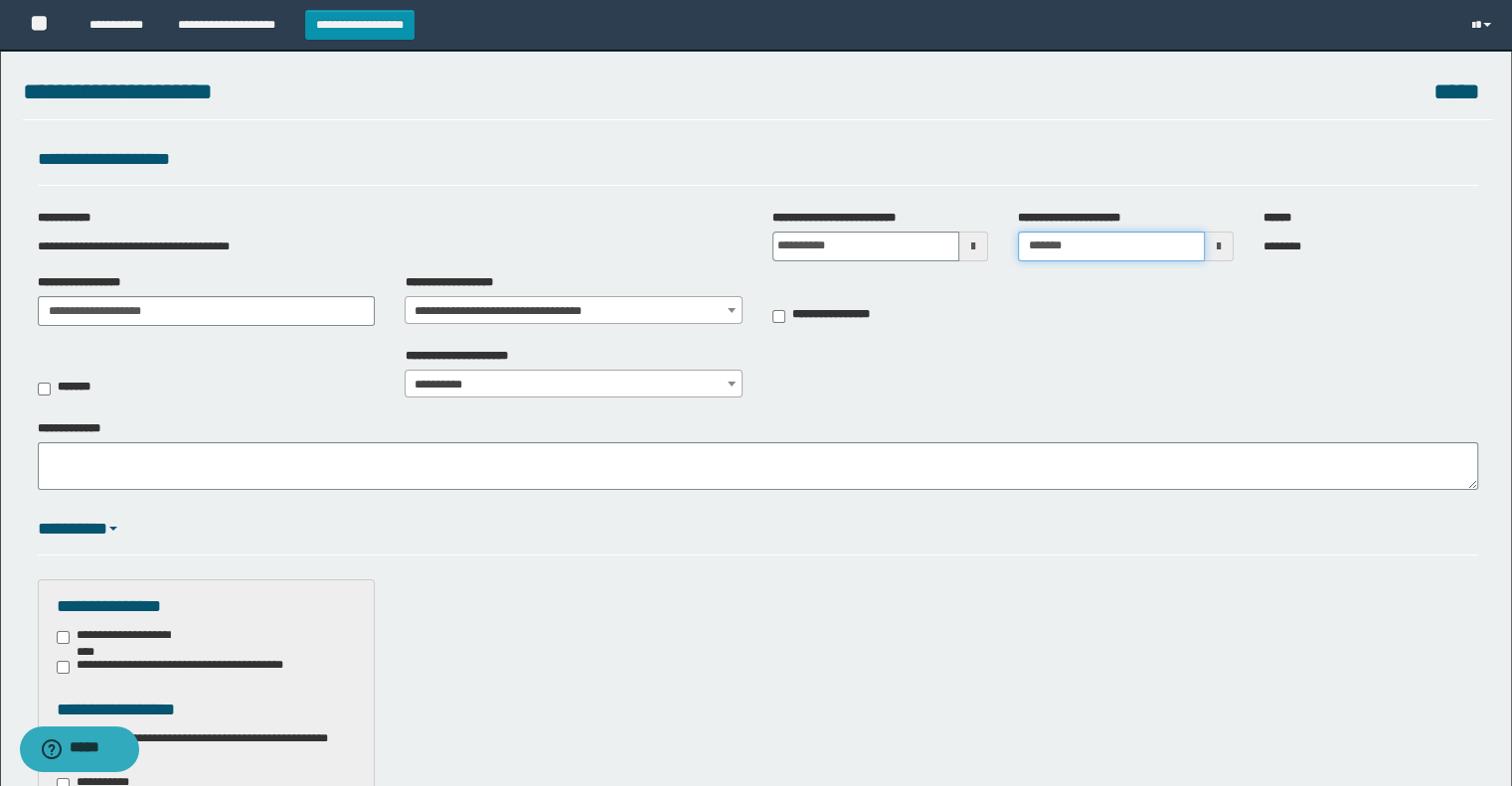 click on "*******" at bounding box center (1111, 246) 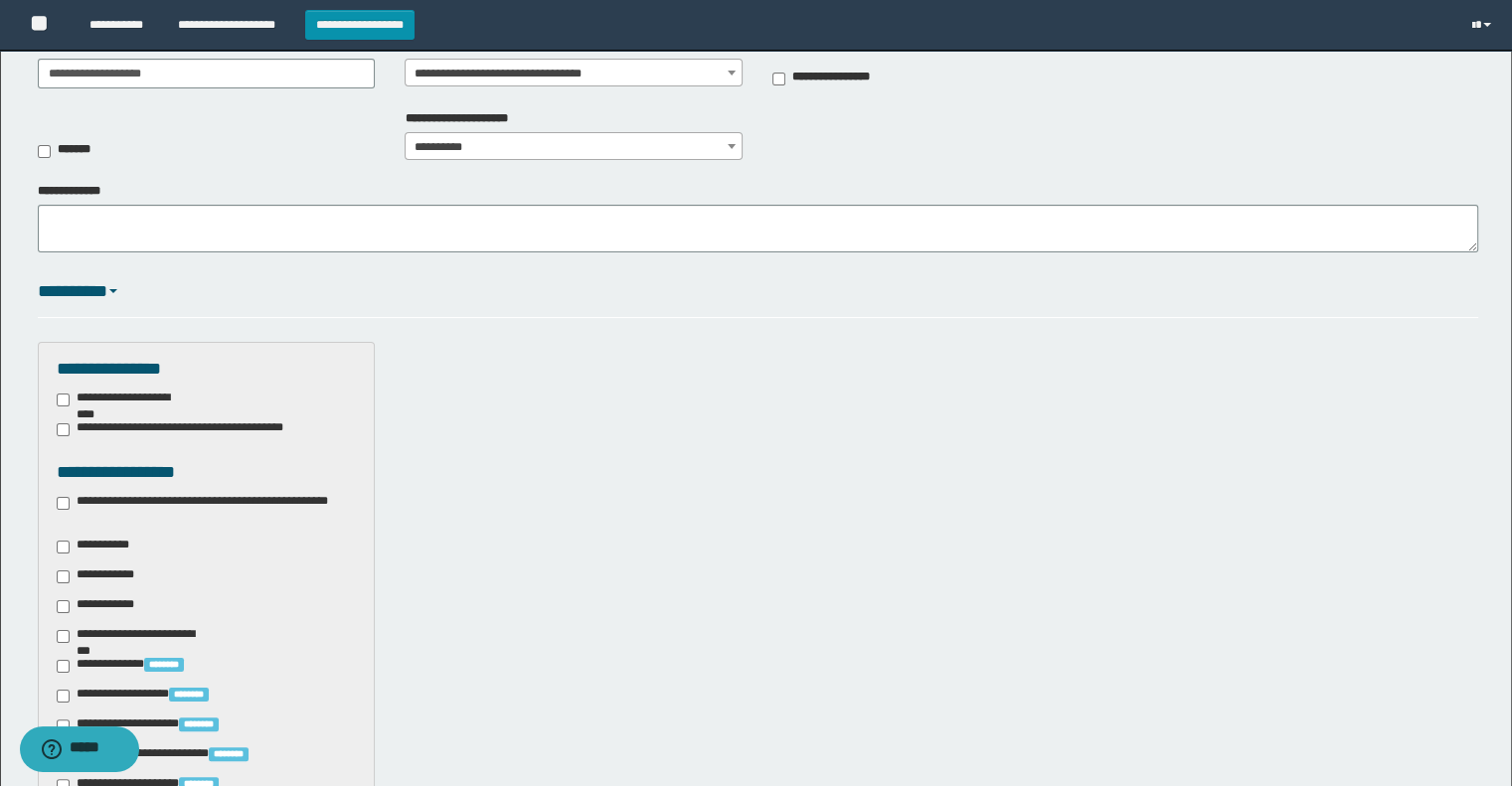 scroll, scrollTop: 264, scrollLeft: 0, axis: vertical 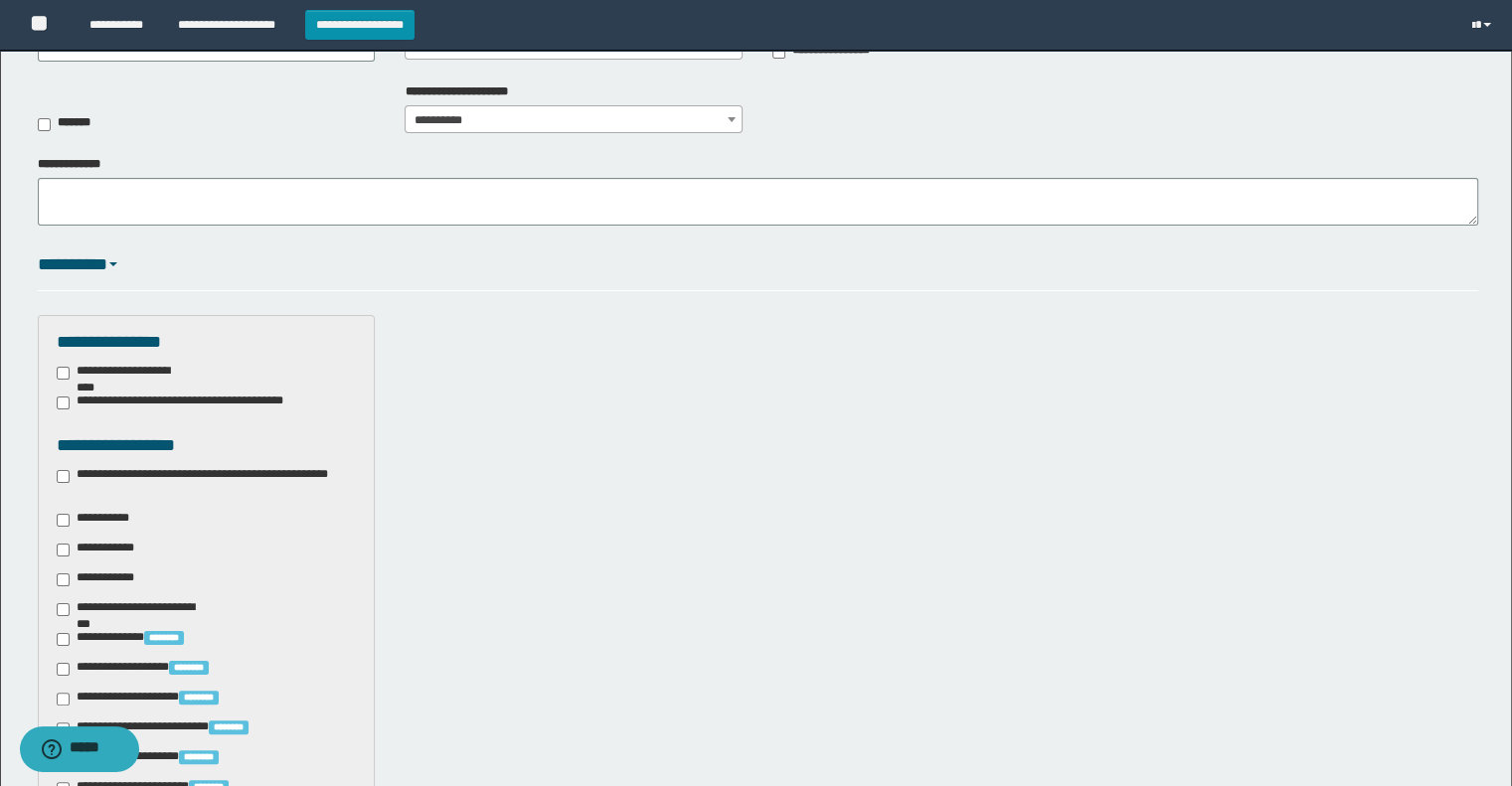 type on "*******" 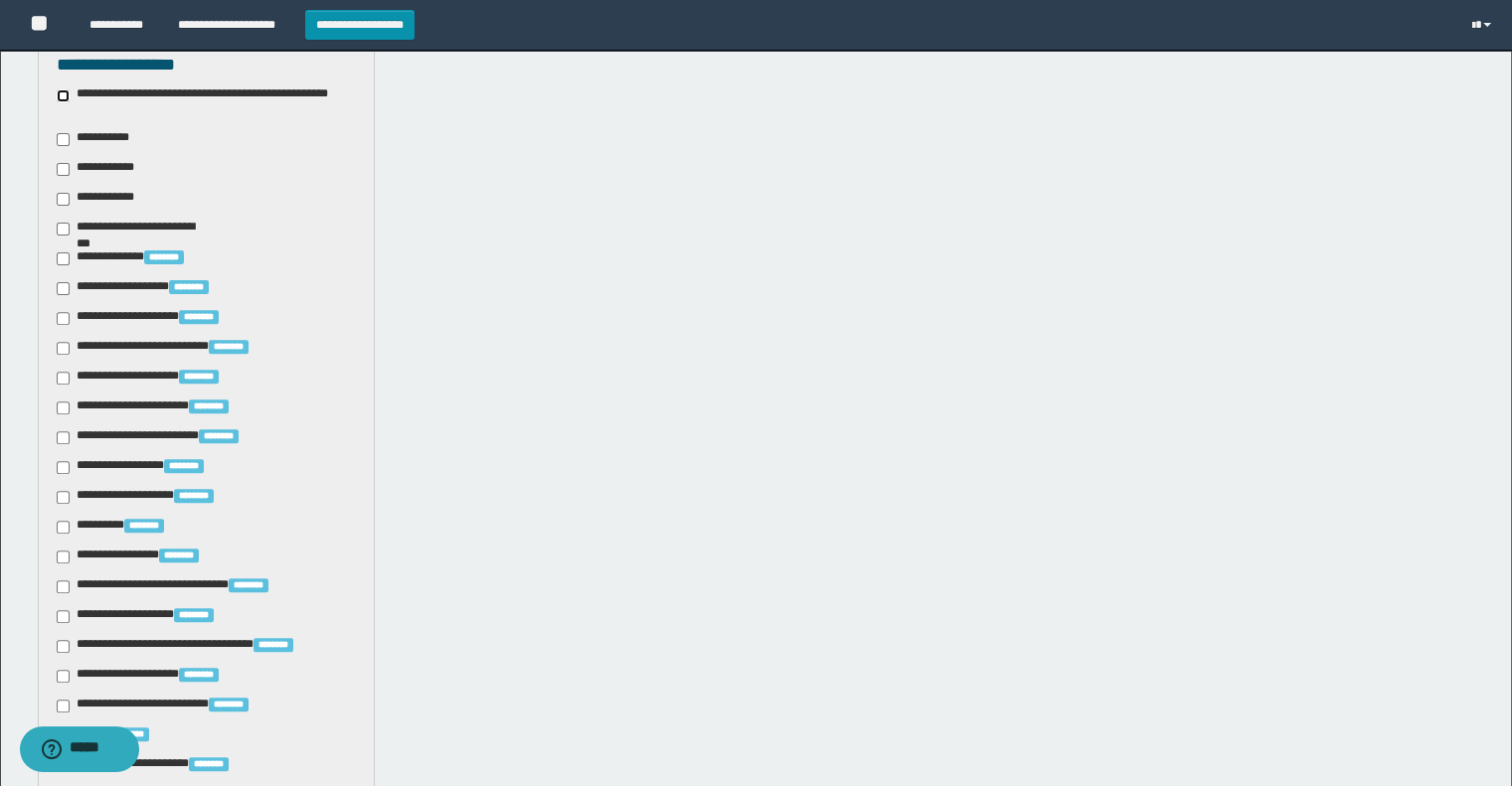 scroll, scrollTop: 795, scrollLeft: 0, axis: vertical 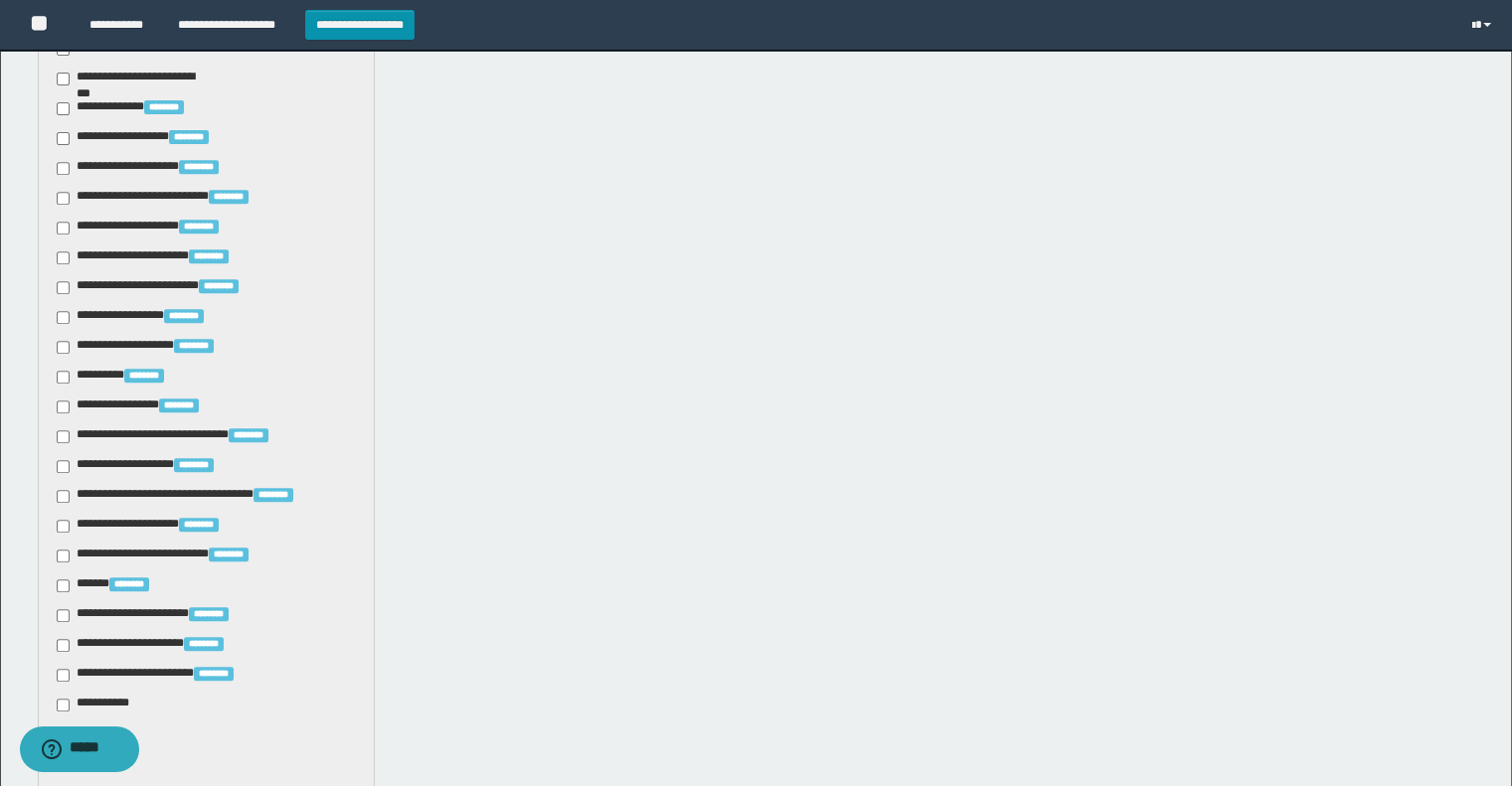 click on "**********" at bounding box center [96, 705] 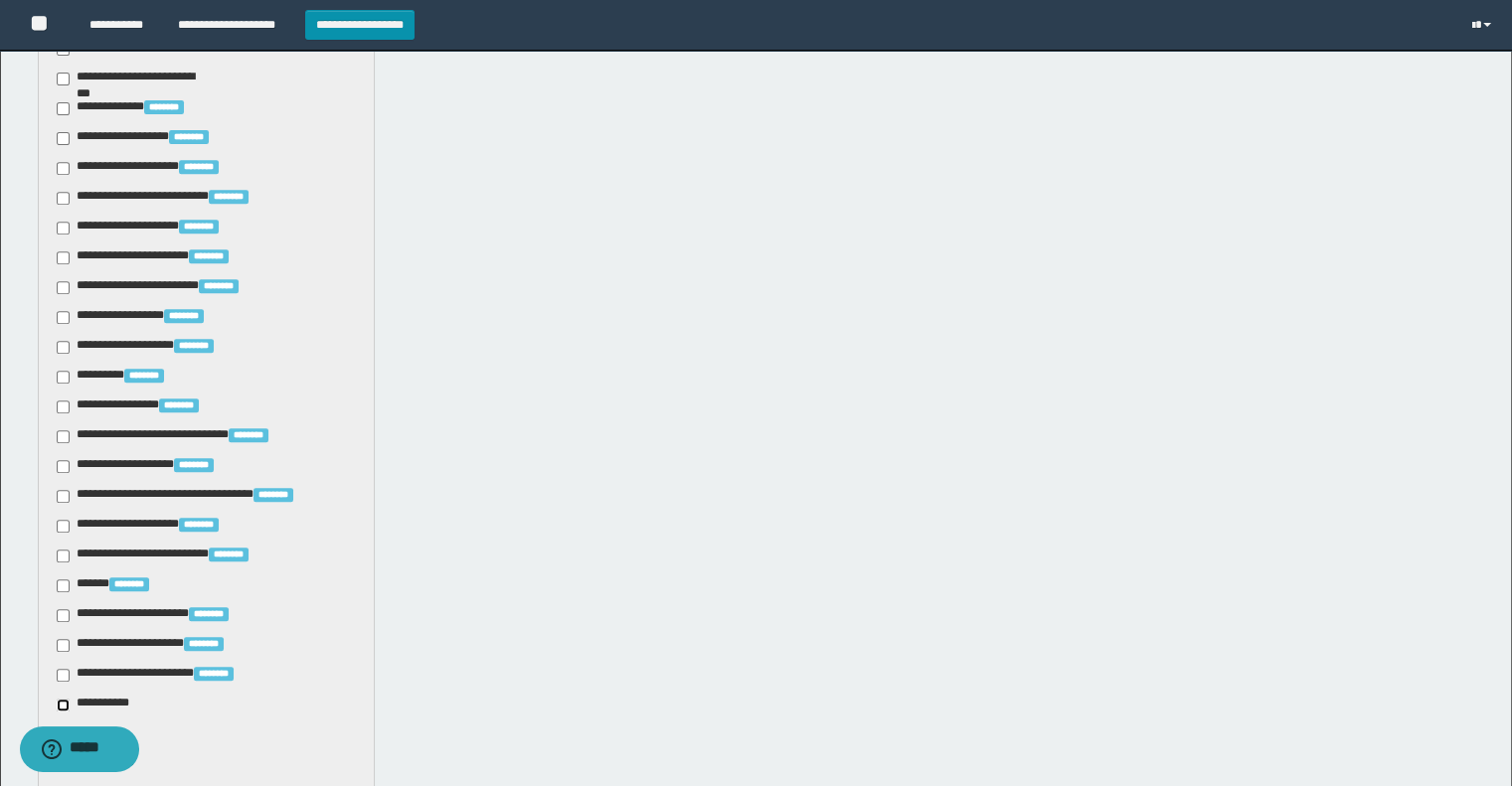 scroll, scrollTop: 1059, scrollLeft: 0, axis: vertical 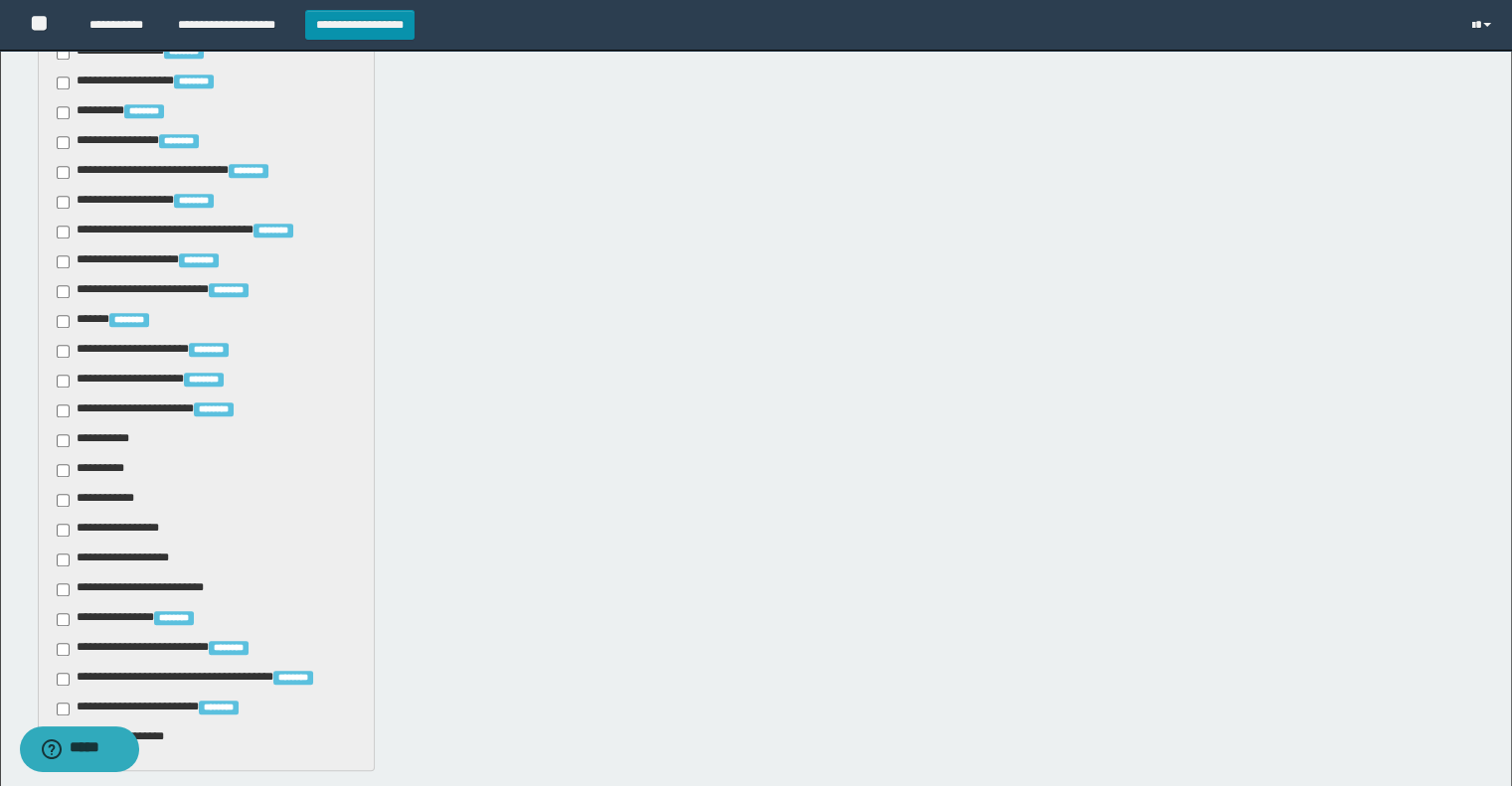 click on "**********" at bounding box center (114, 530) 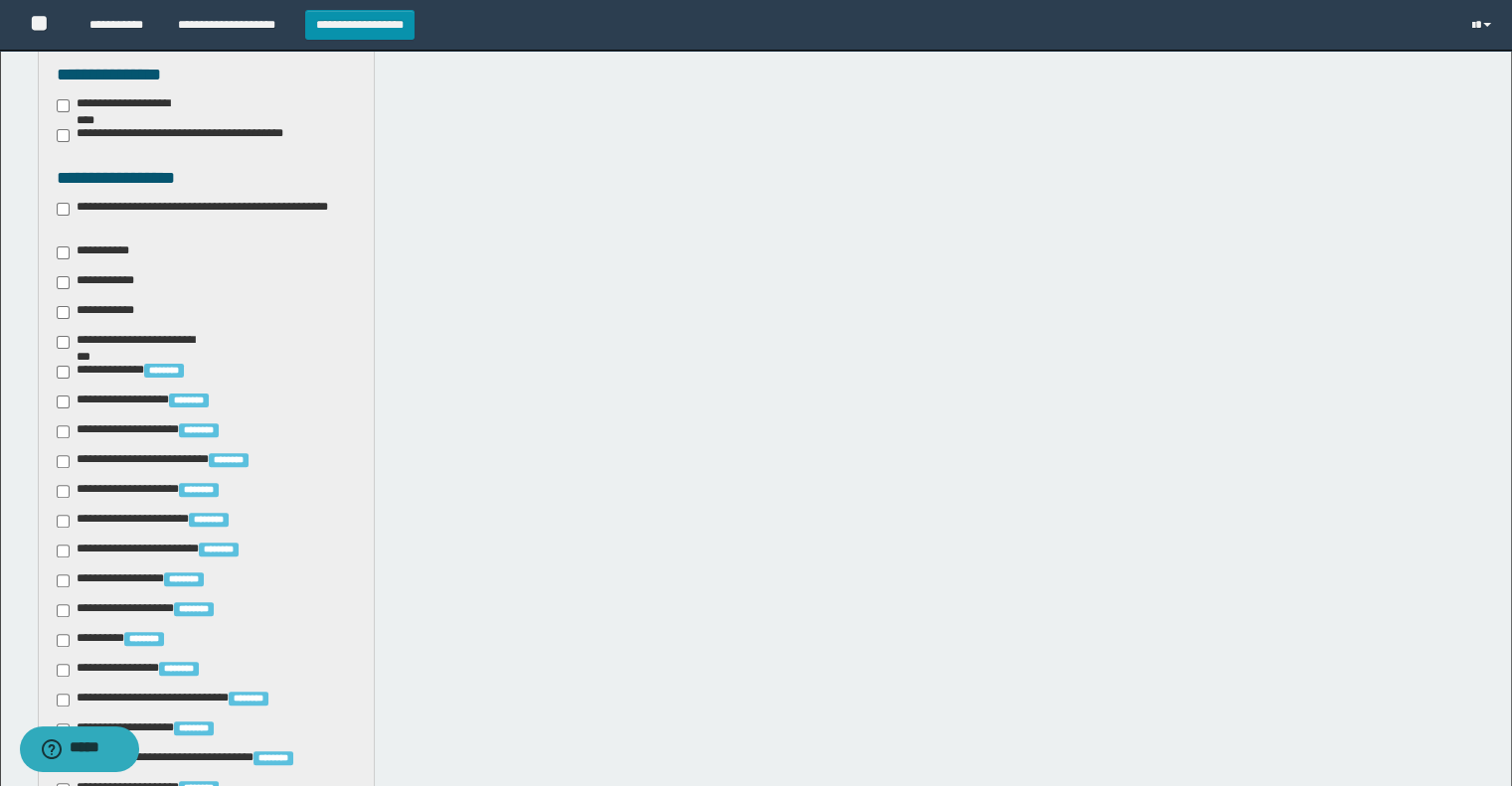 scroll, scrollTop: 530, scrollLeft: 0, axis: vertical 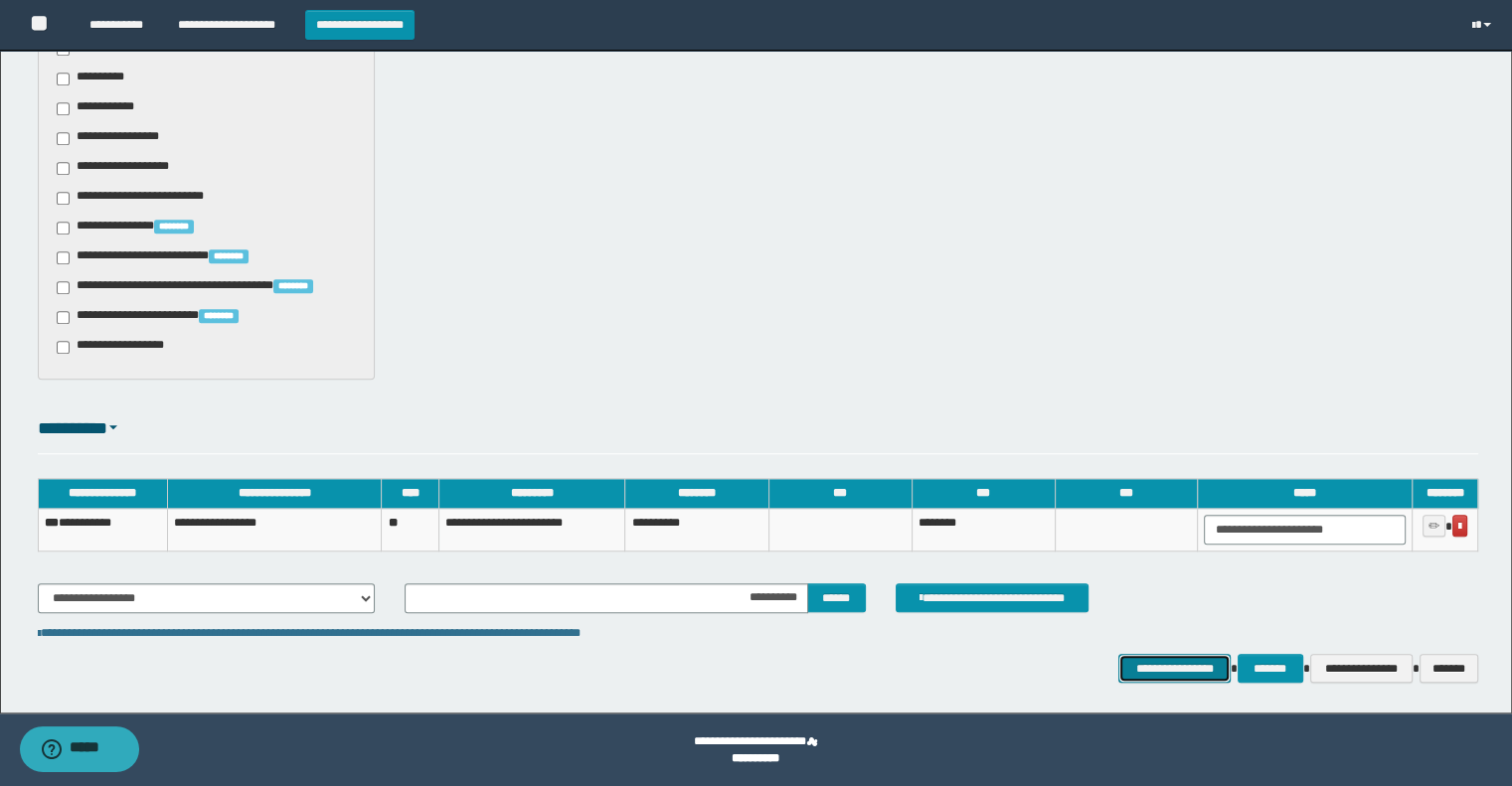 click on "**********" at bounding box center [1174, 669] 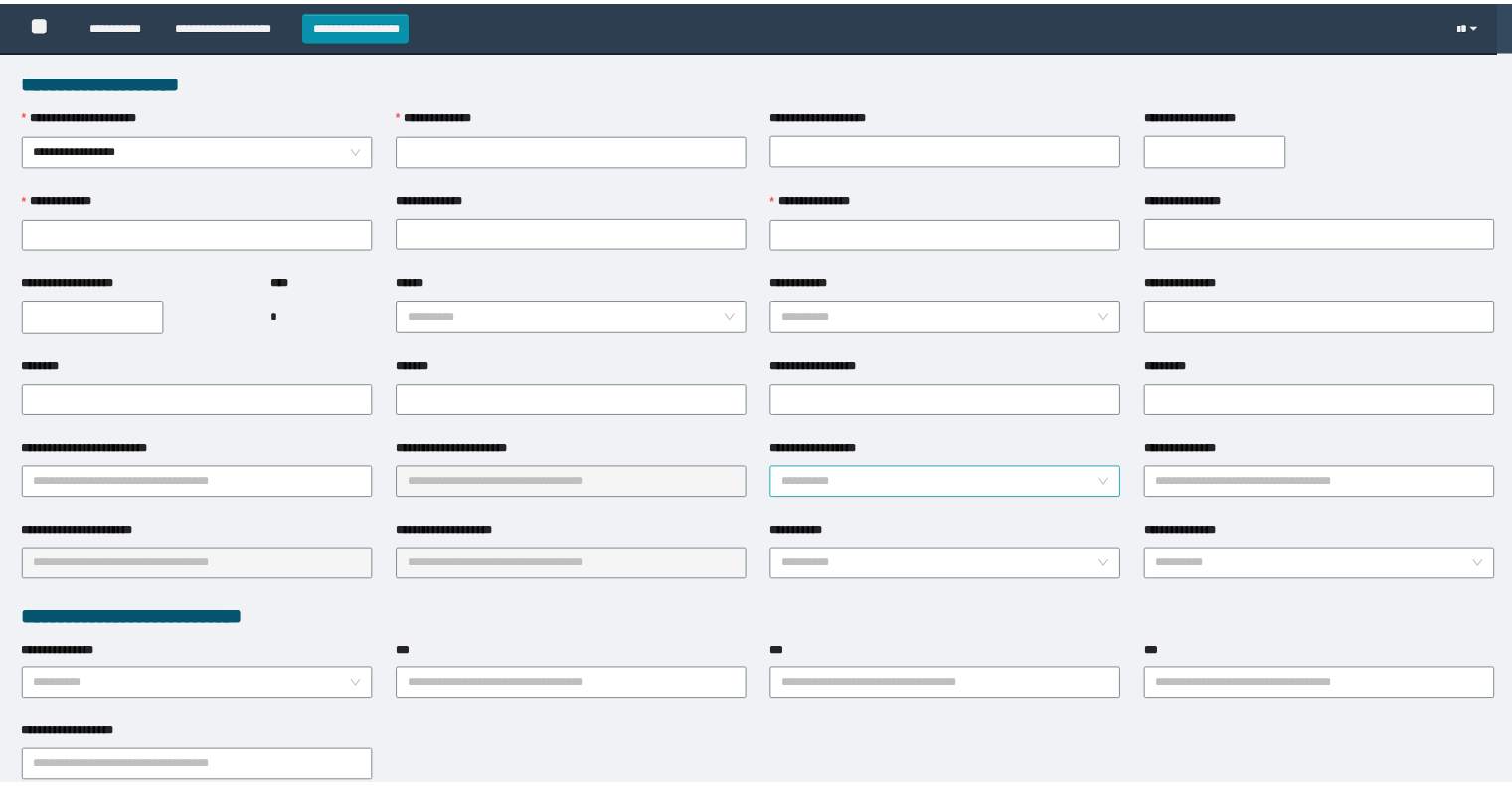 scroll, scrollTop: 0, scrollLeft: 0, axis: both 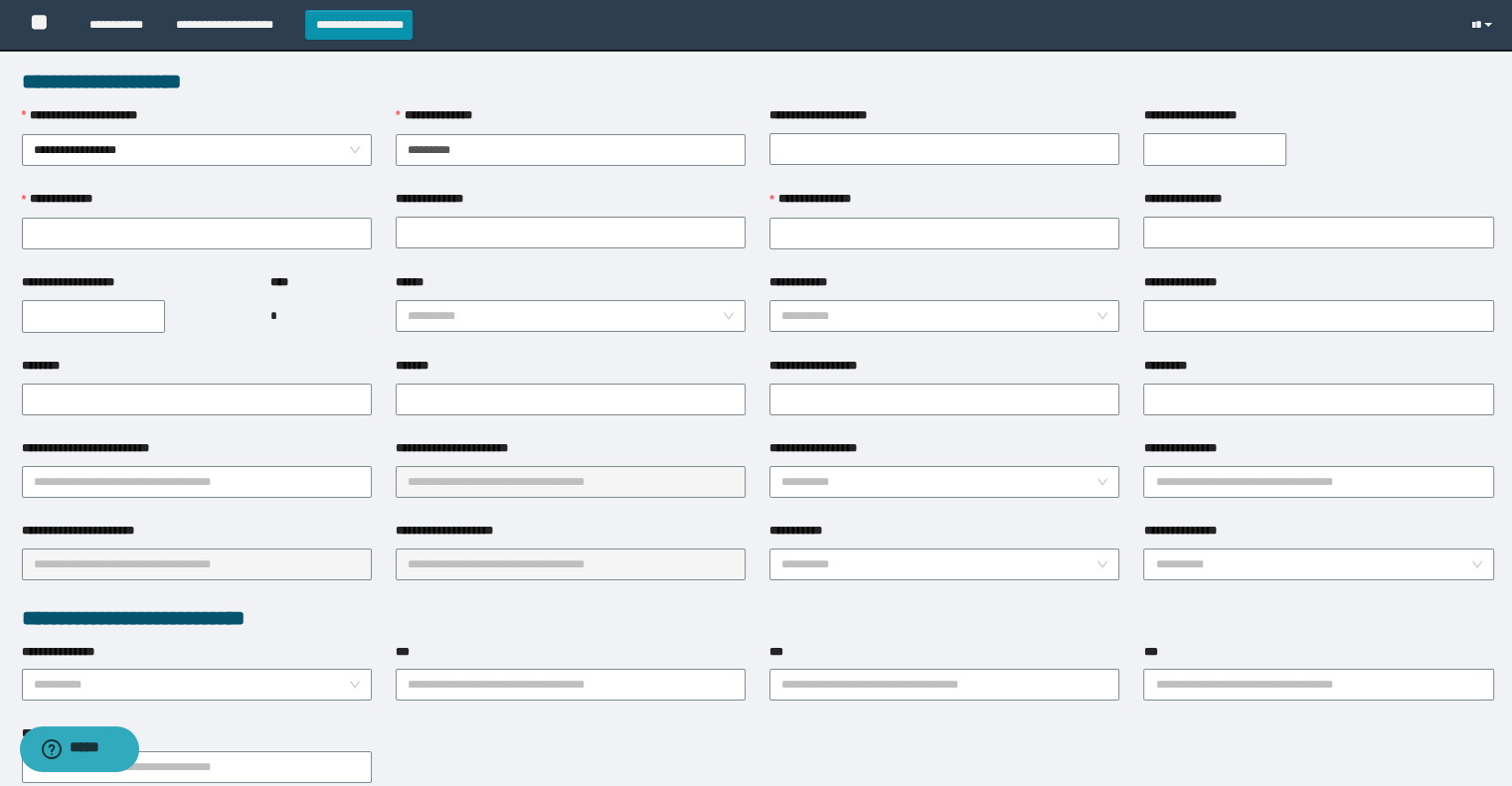 type on "**********" 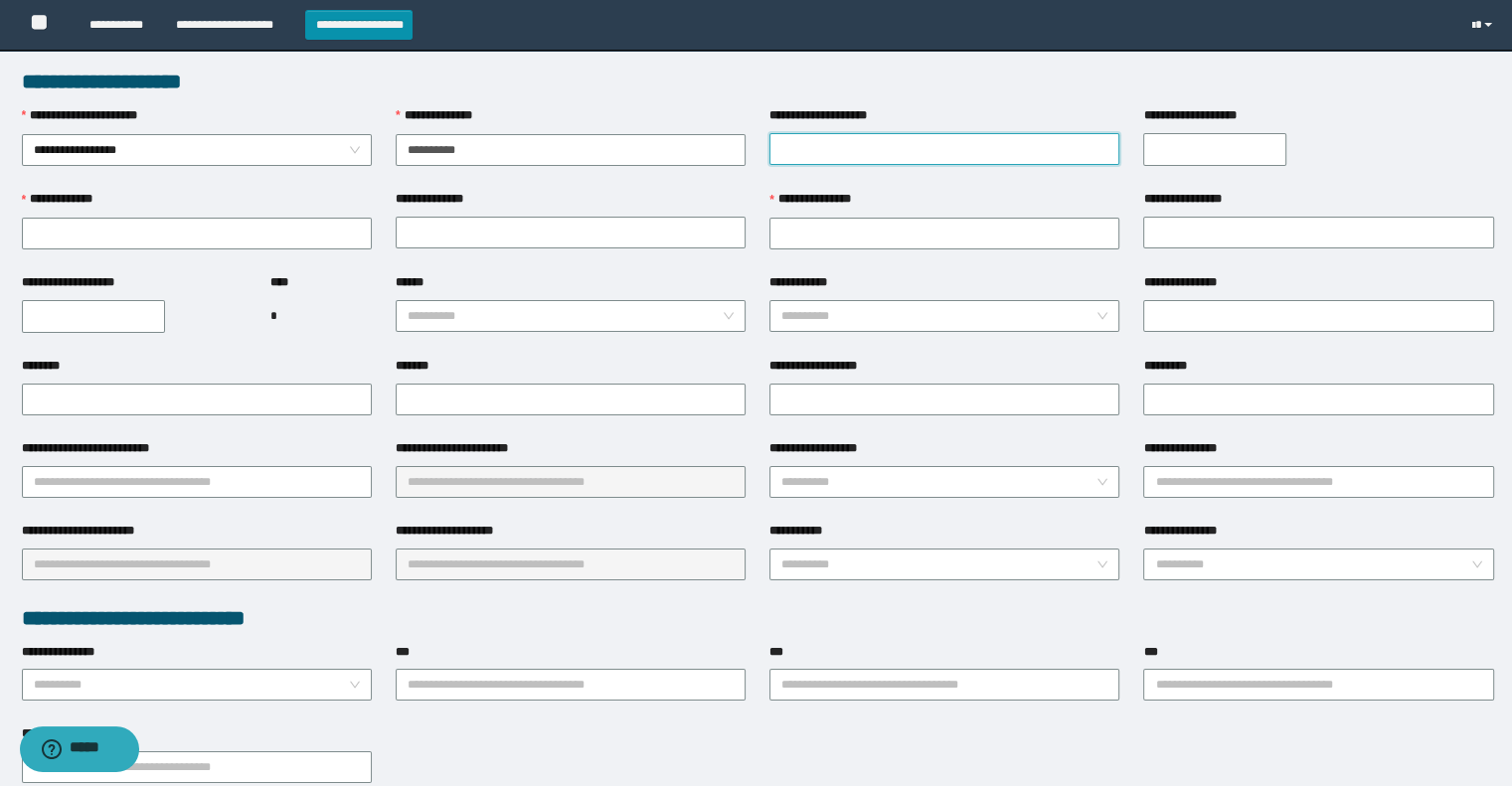 click on "**********" at bounding box center [944, 149] 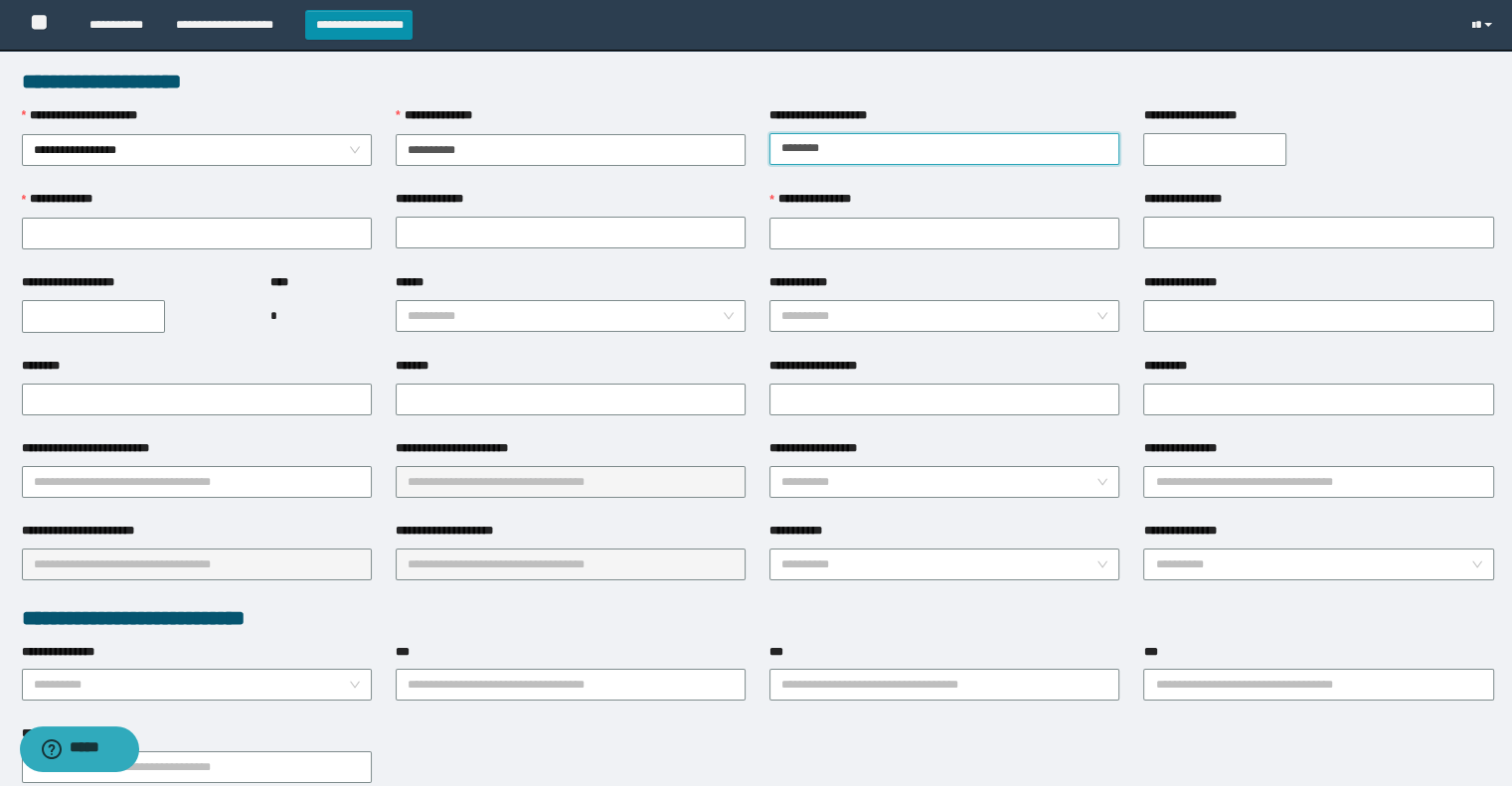 type on "********" 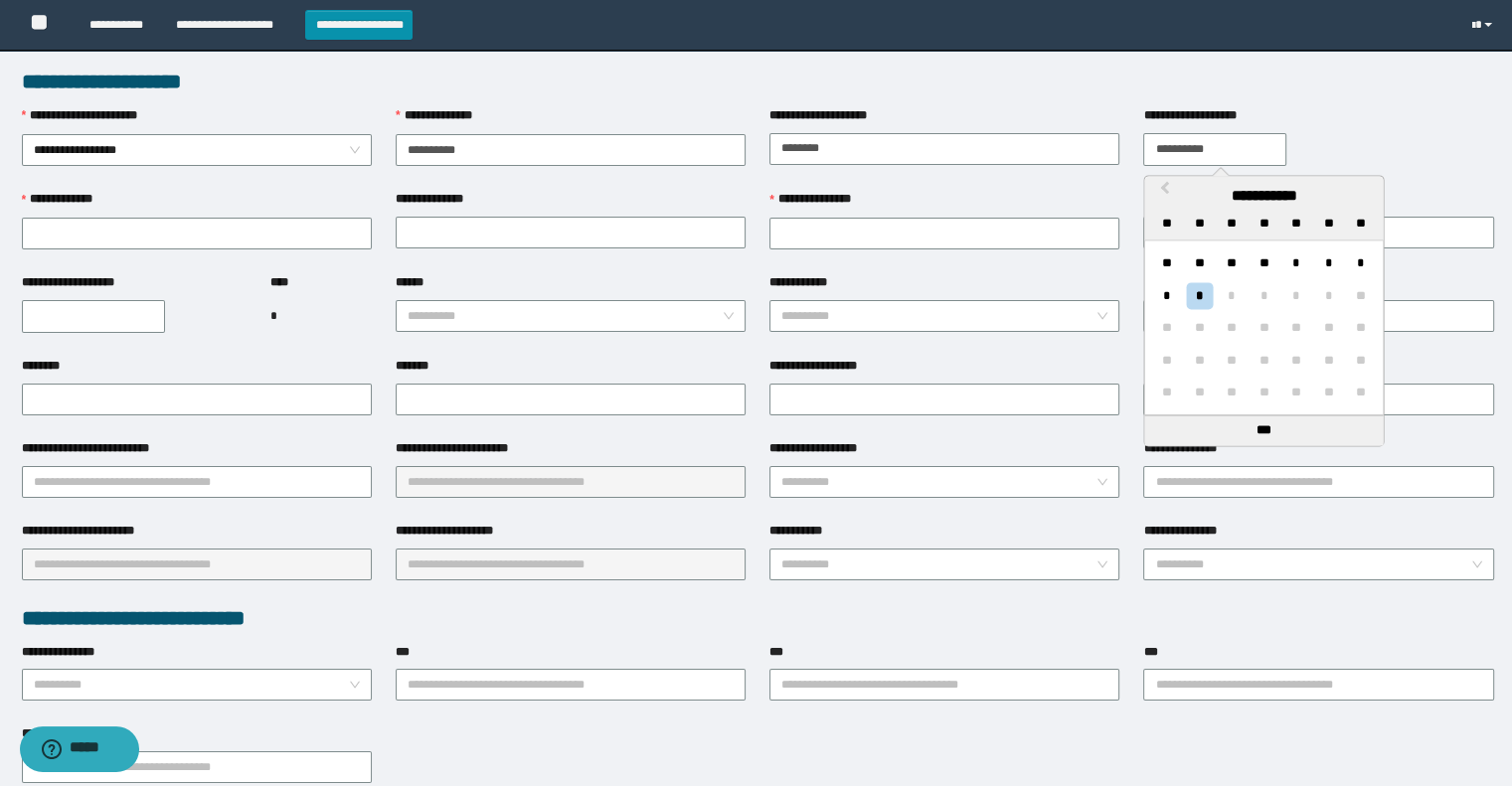 click on "**********" at bounding box center (1215, 149) 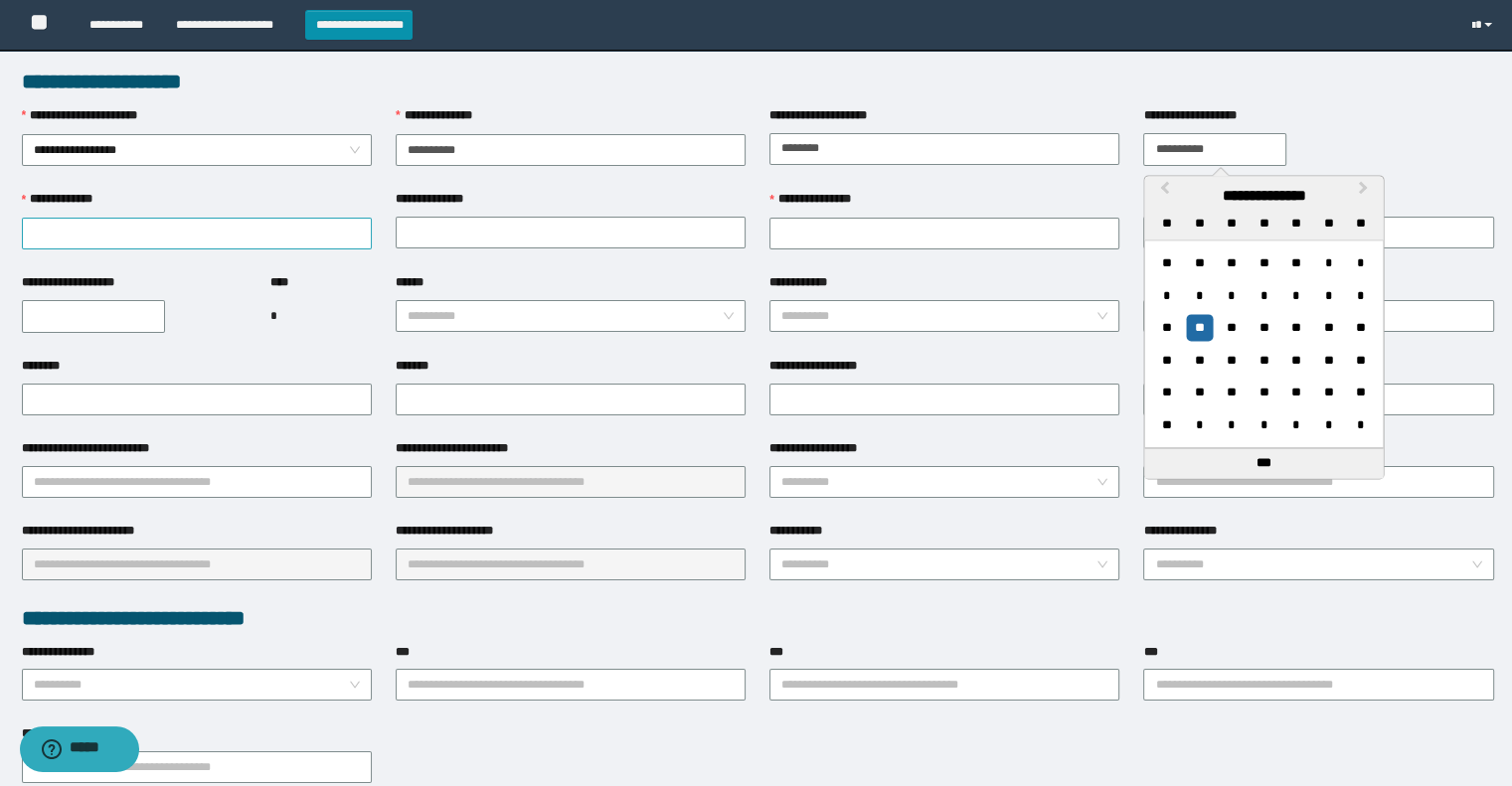 type on "**********" 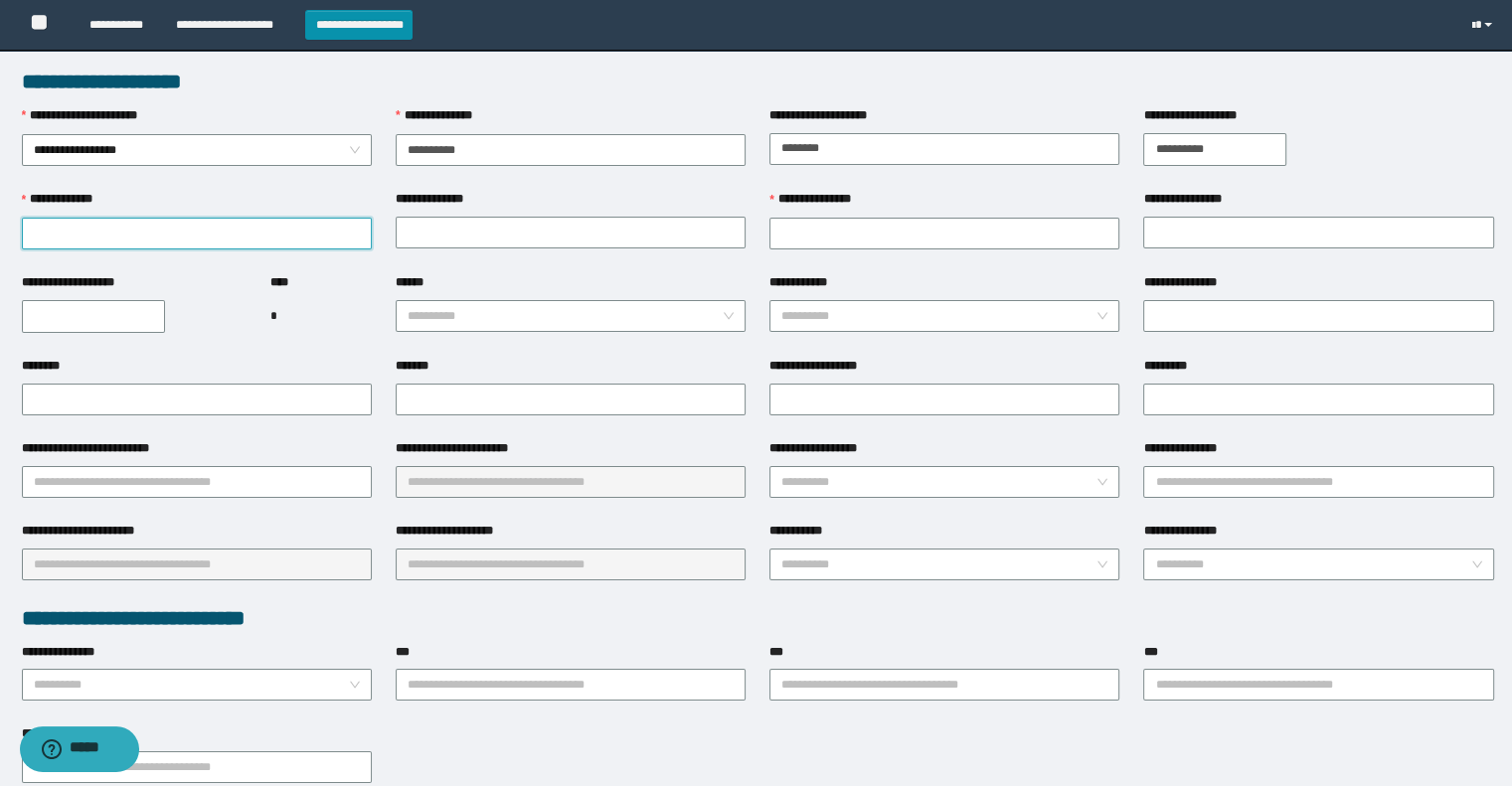 click on "**********" at bounding box center [197, 234] 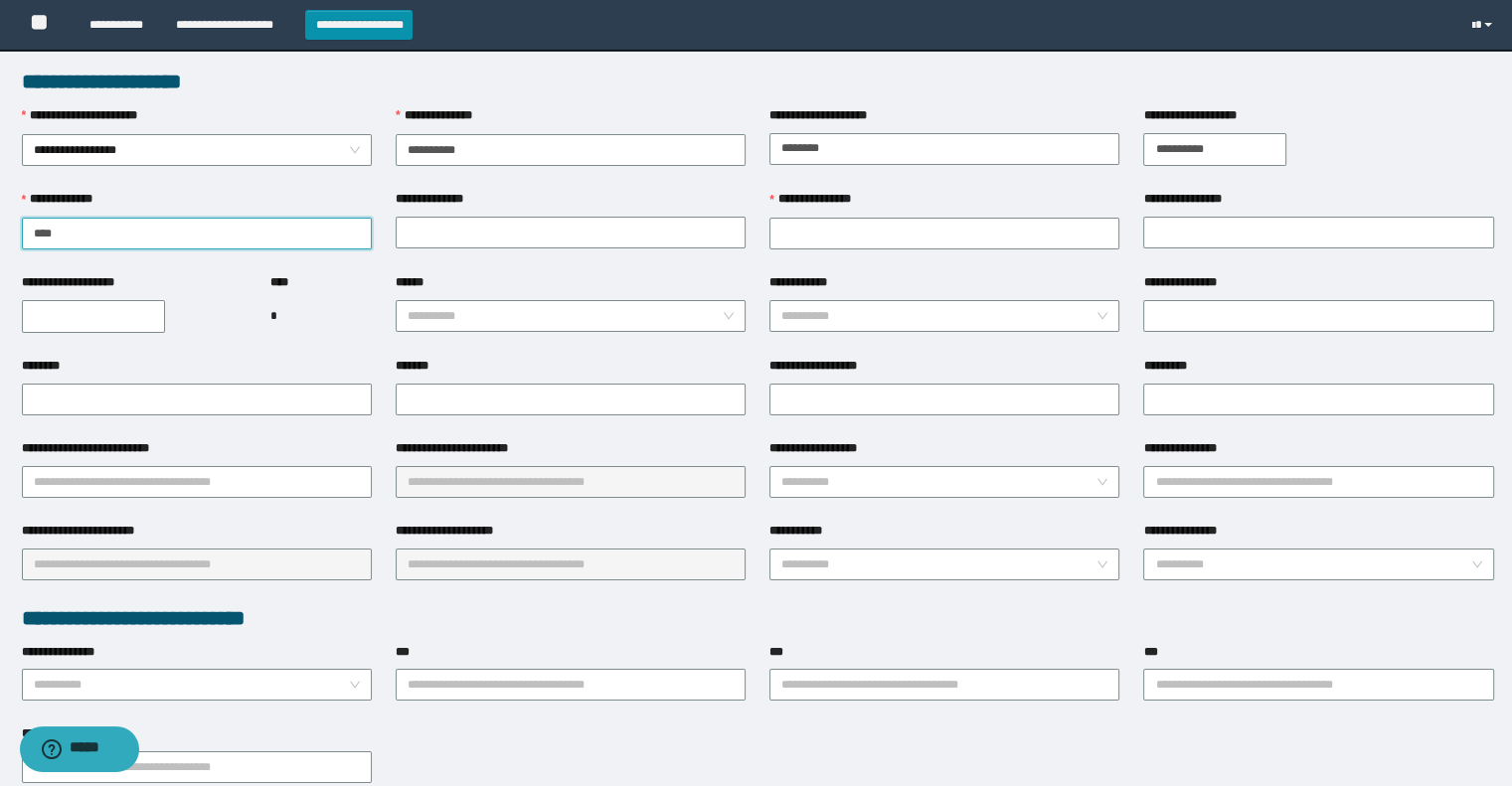 type on "****" 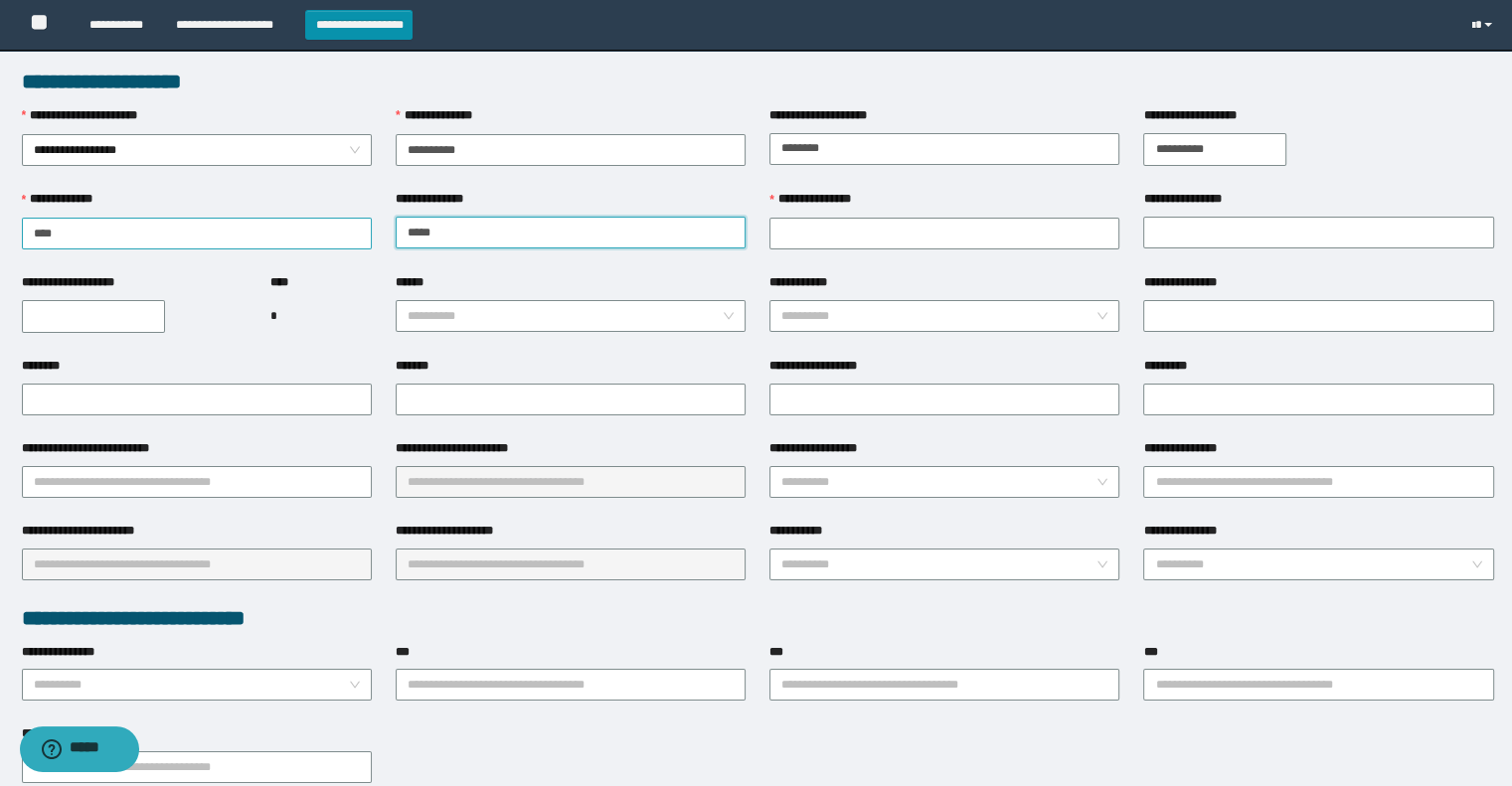 type on "*****" 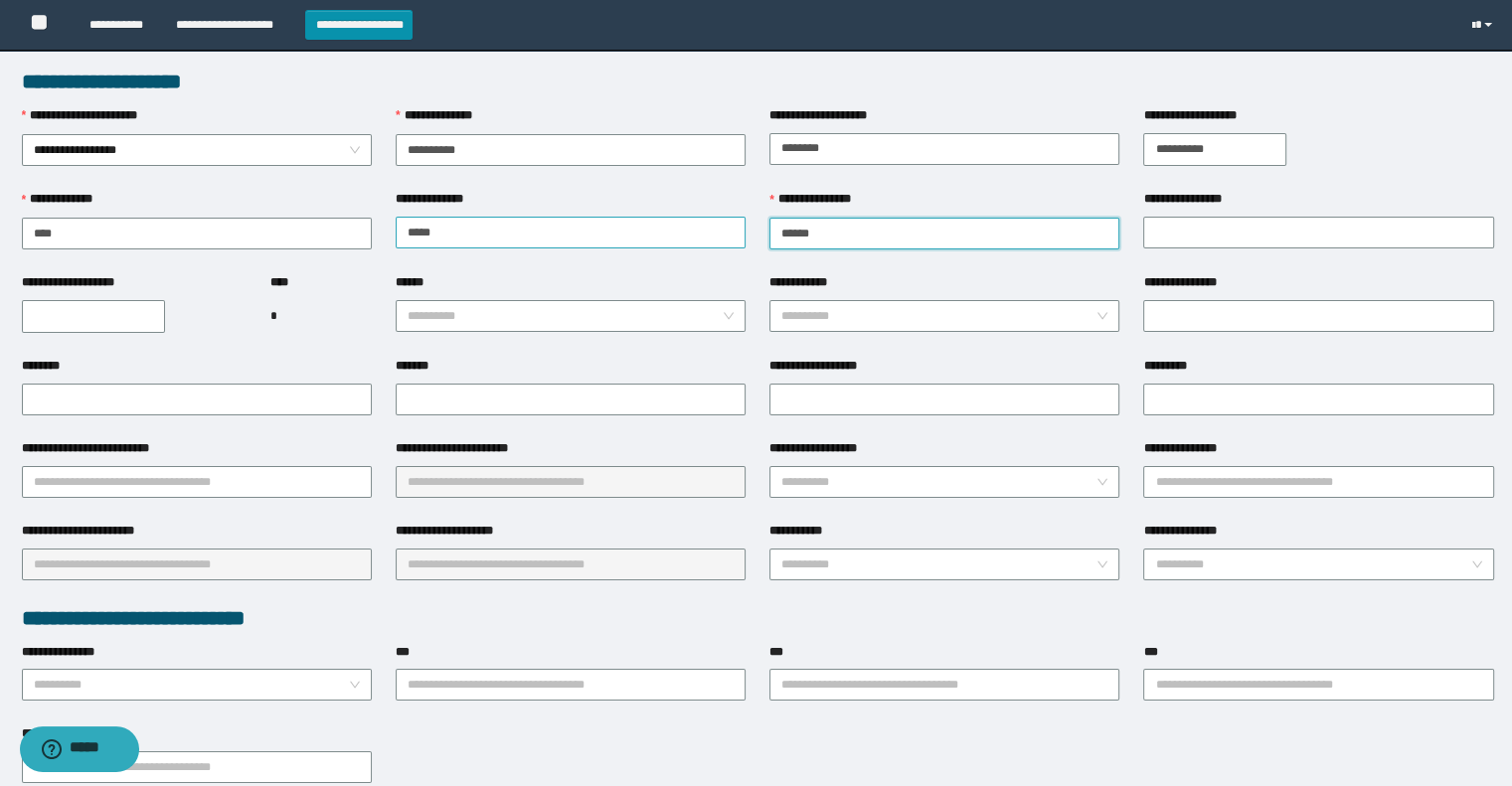 type on "******" 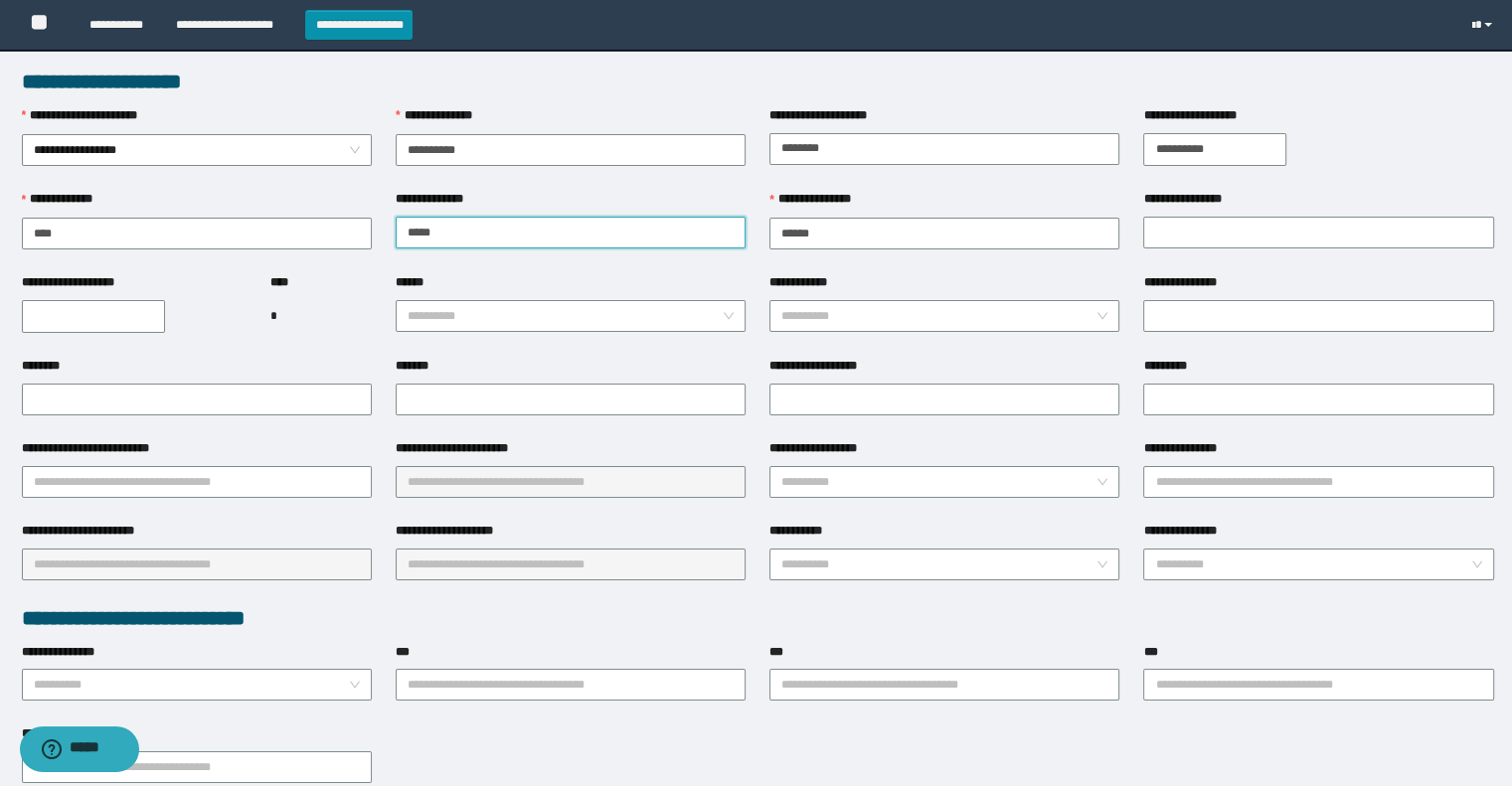drag, startPoint x: 446, startPoint y: 233, endPoint x: 403, endPoint y: 231, distance: 43.04649 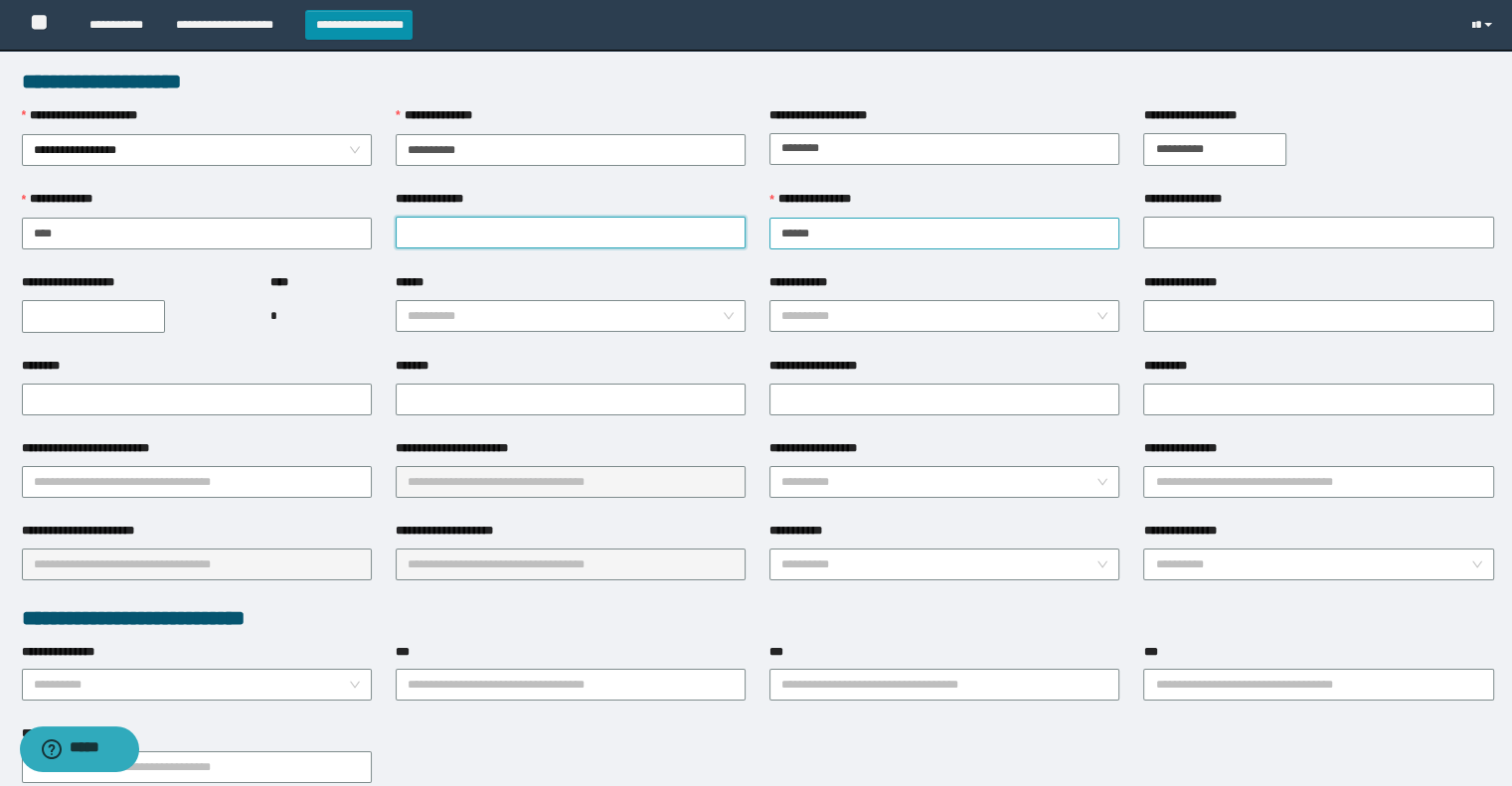 type 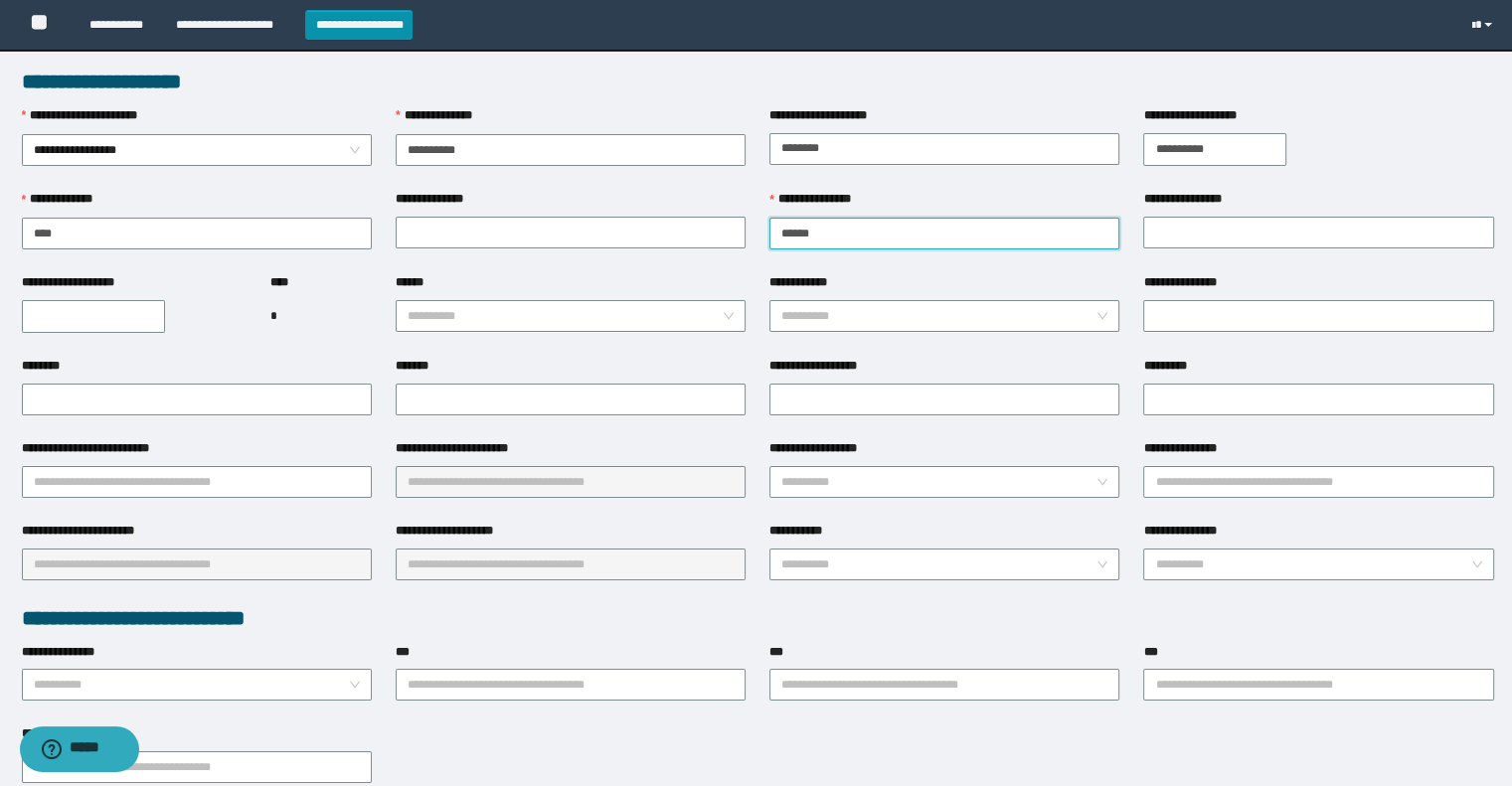 drag, startPoint x: 824, startPoint y: 231, endPoint x: 761, endPoint y: 240, distance: 63.63961 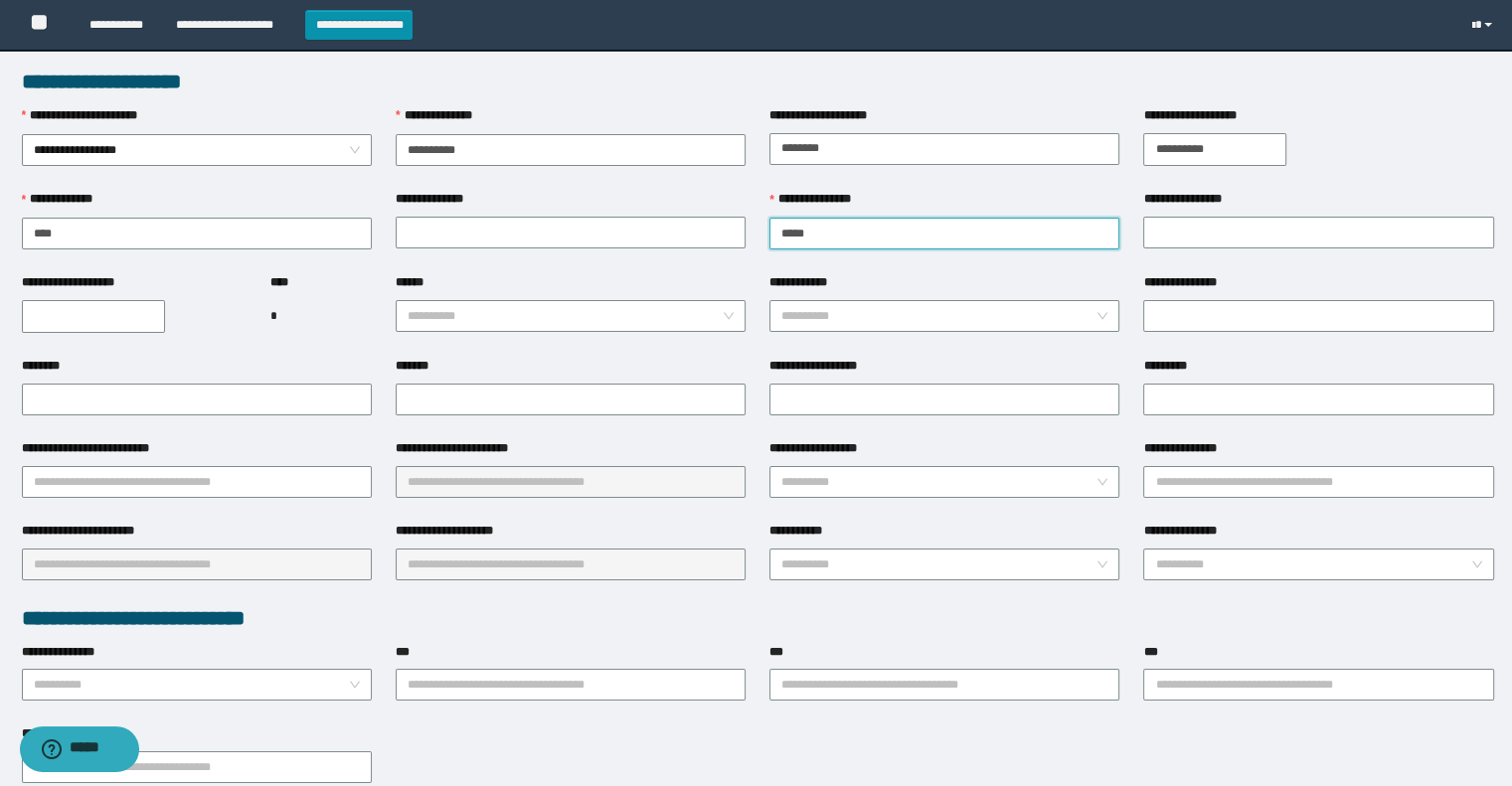 type on "*****" 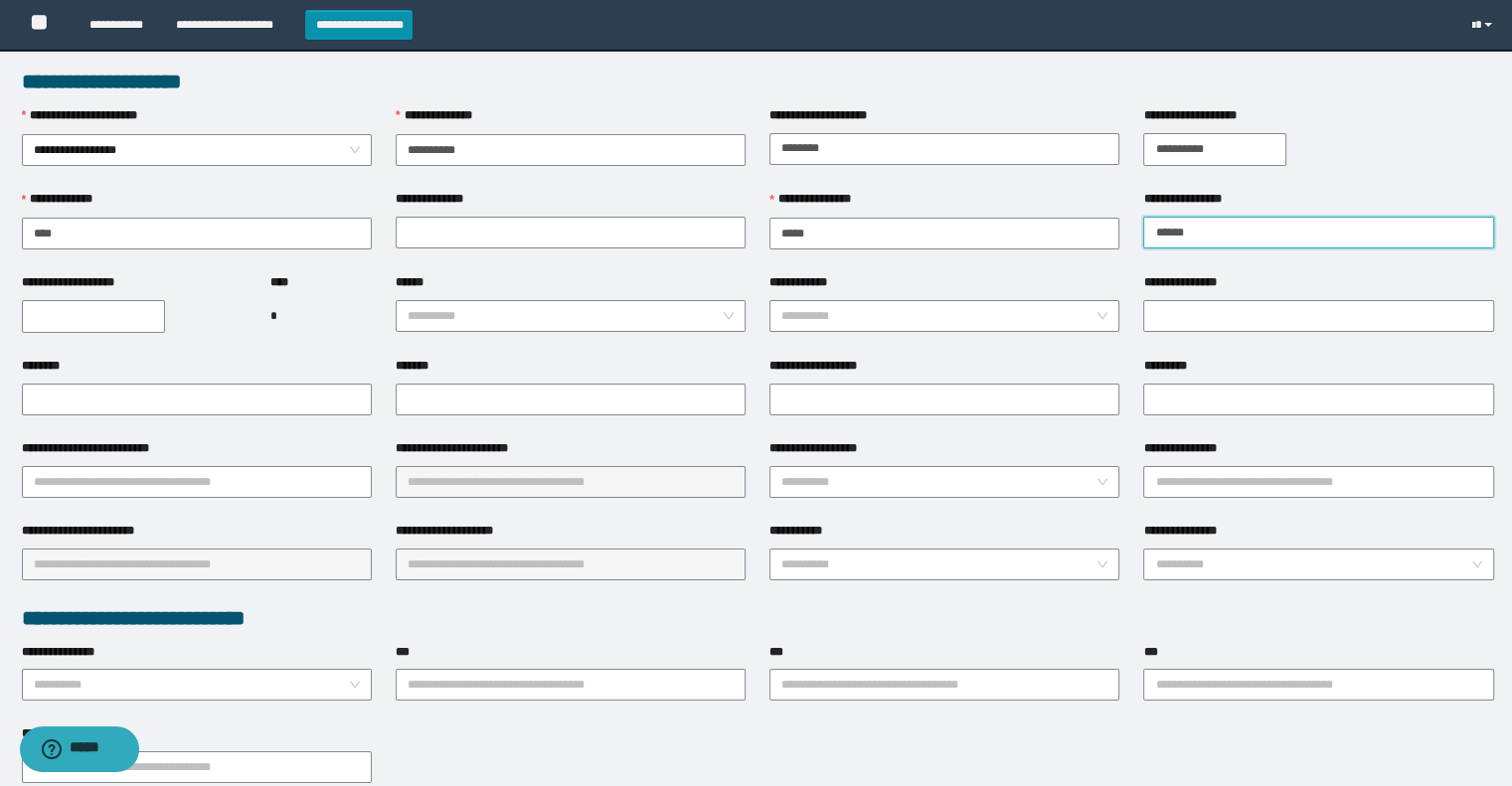 type on "******" 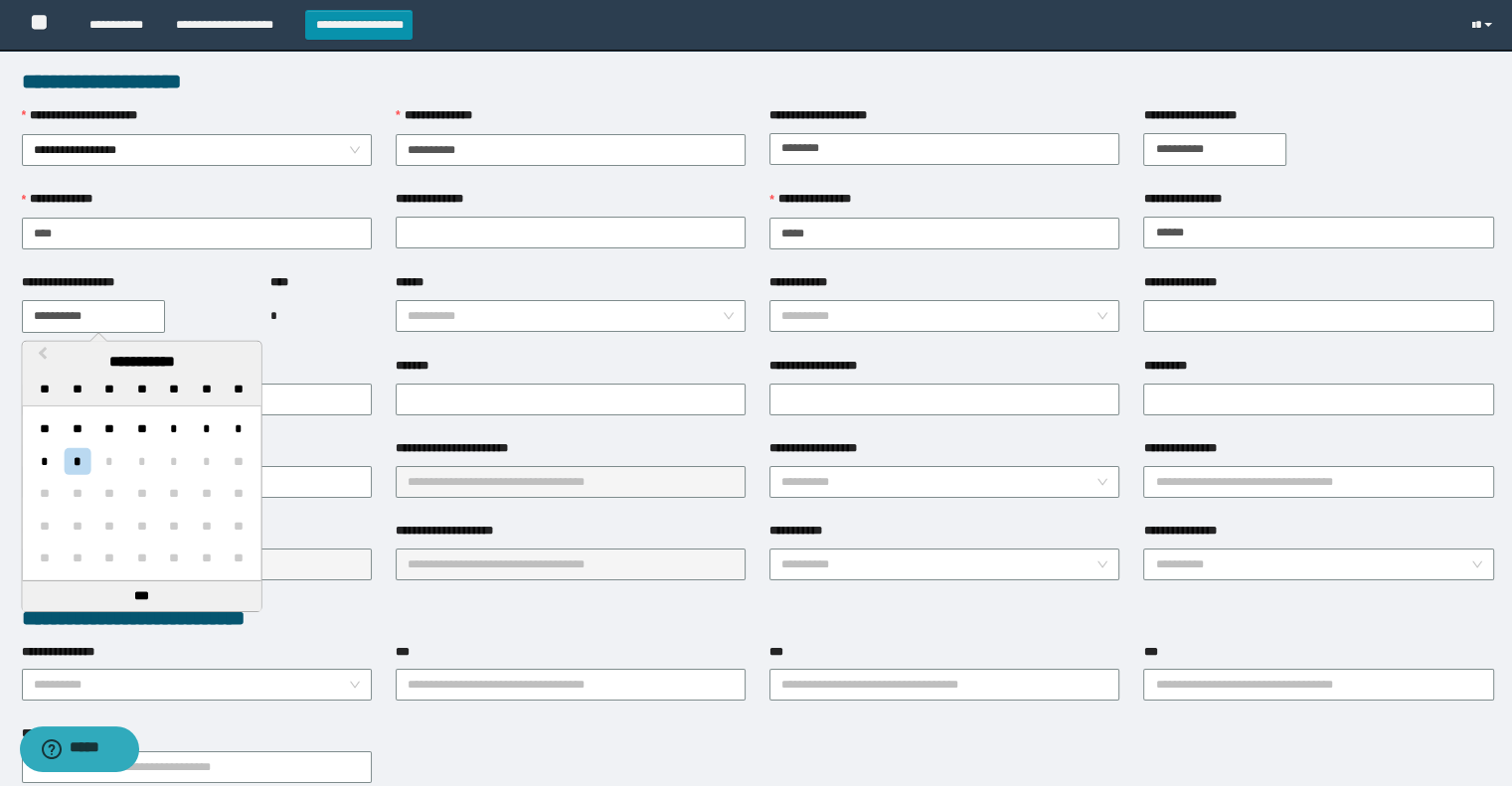 click on "**********" at bounding box center (93, 316) 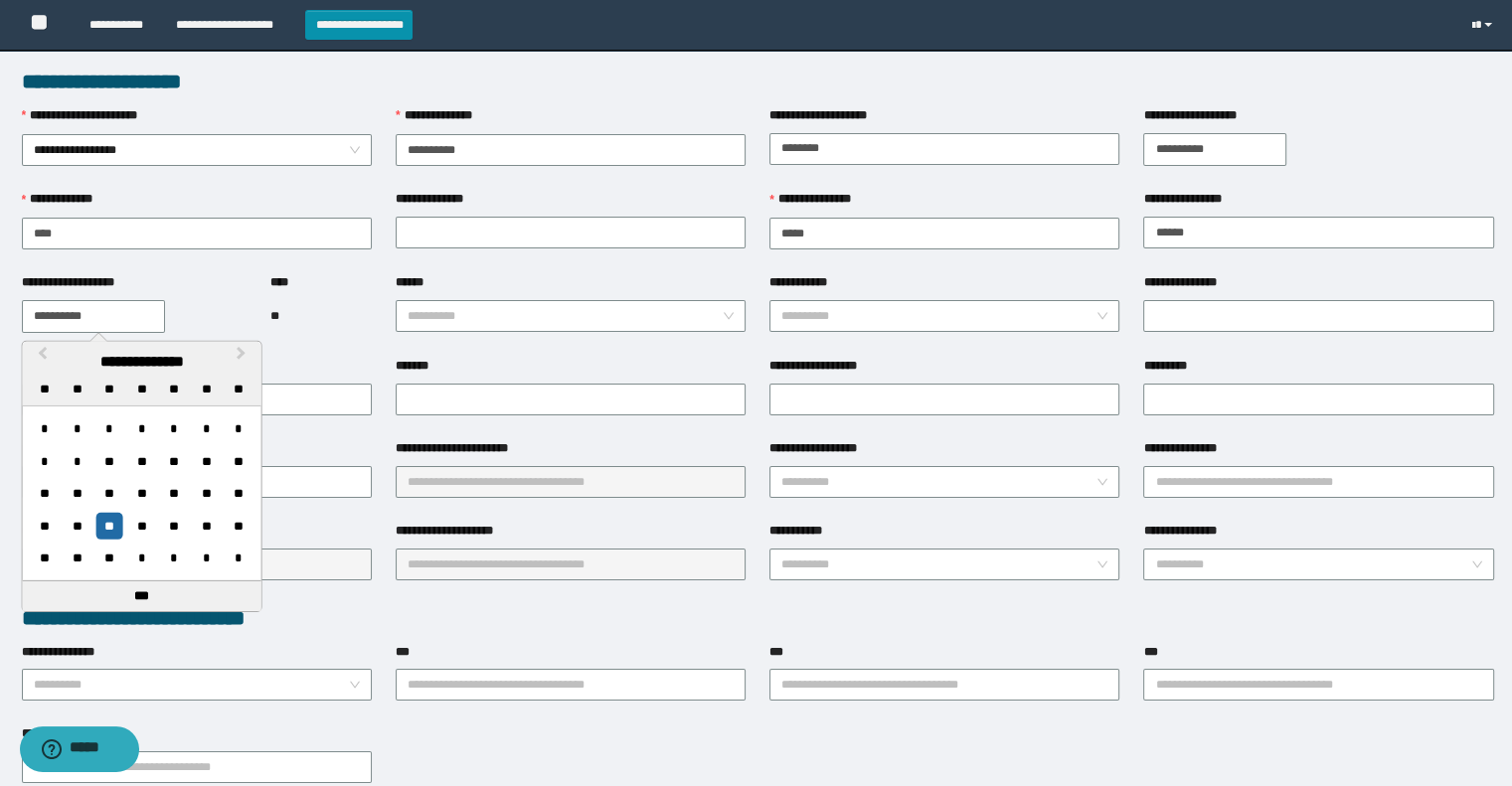 type on "**********" 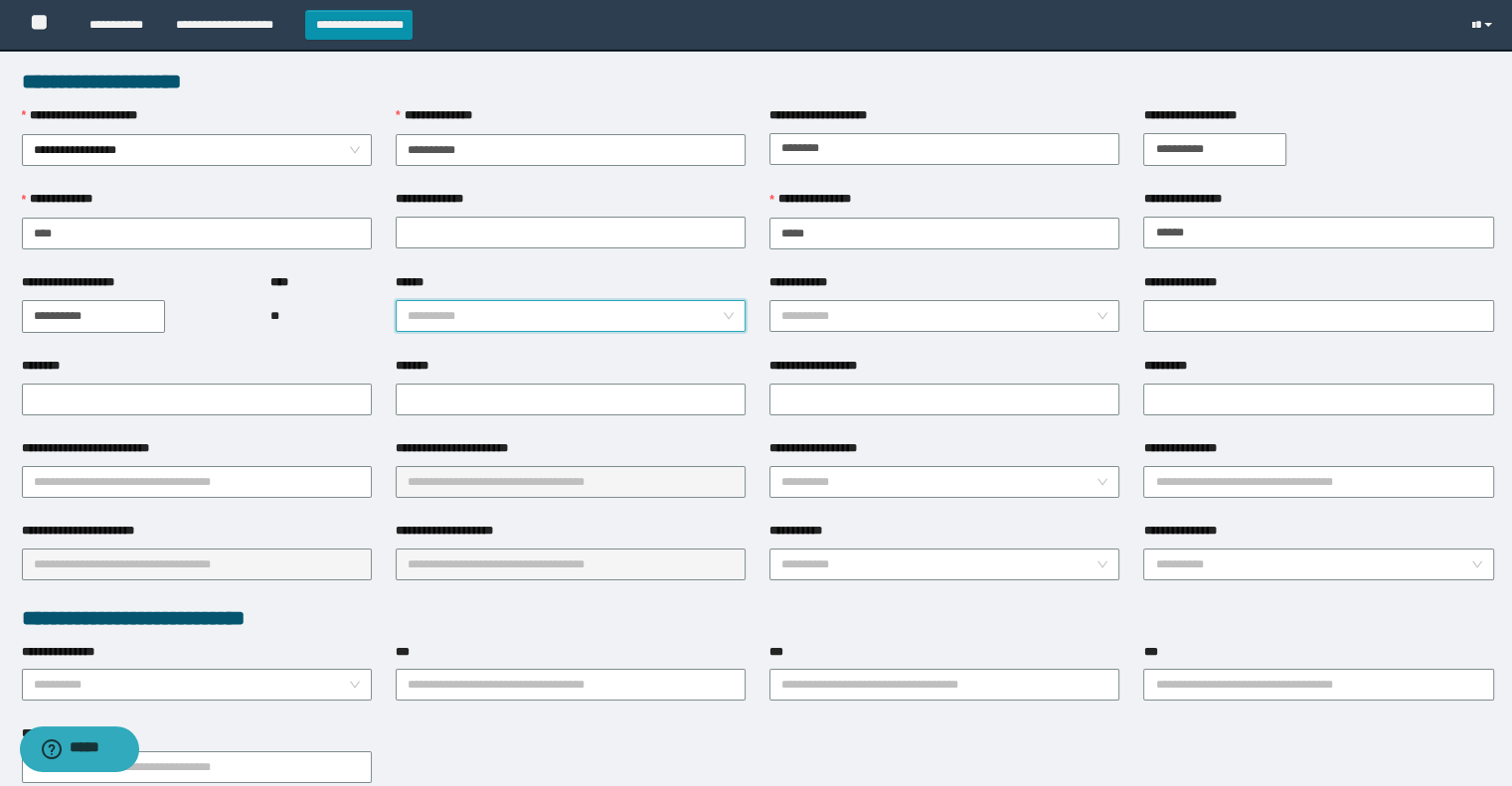 click on "******" at bounding box center (565, 316) 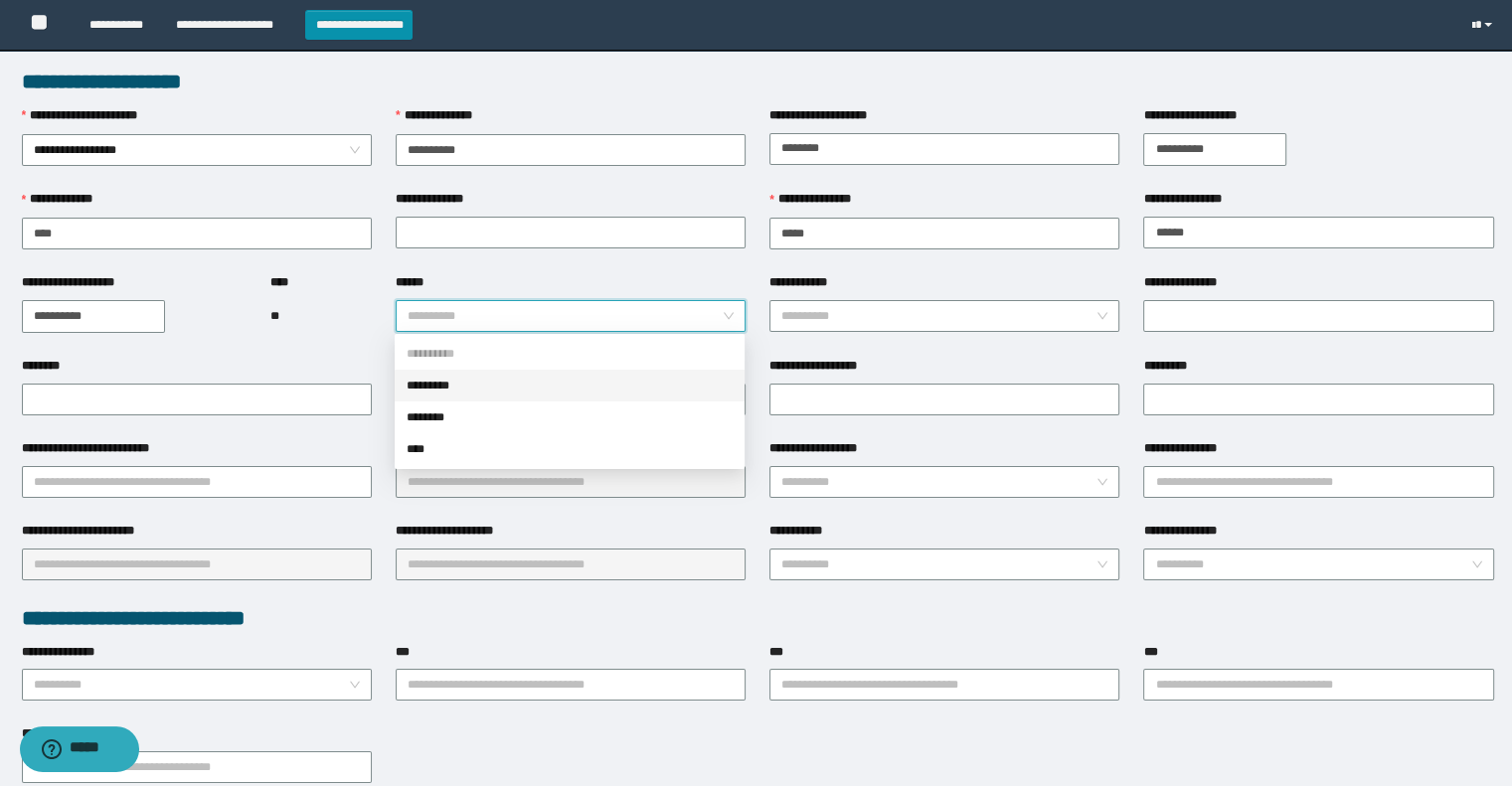 click on "*********" at bounding box center [570, 386] 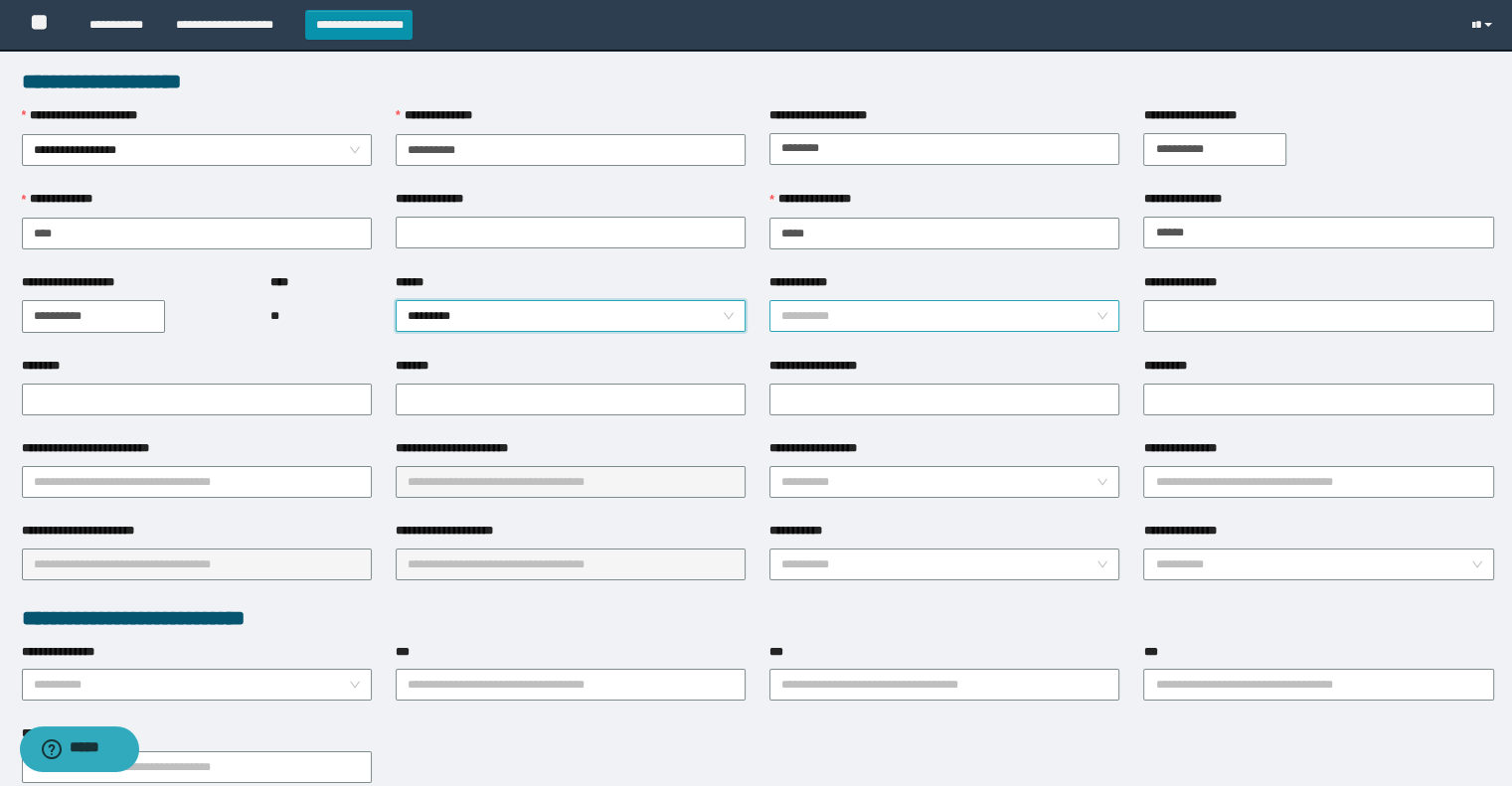 click on "**********" at bounding box center [938, 316] 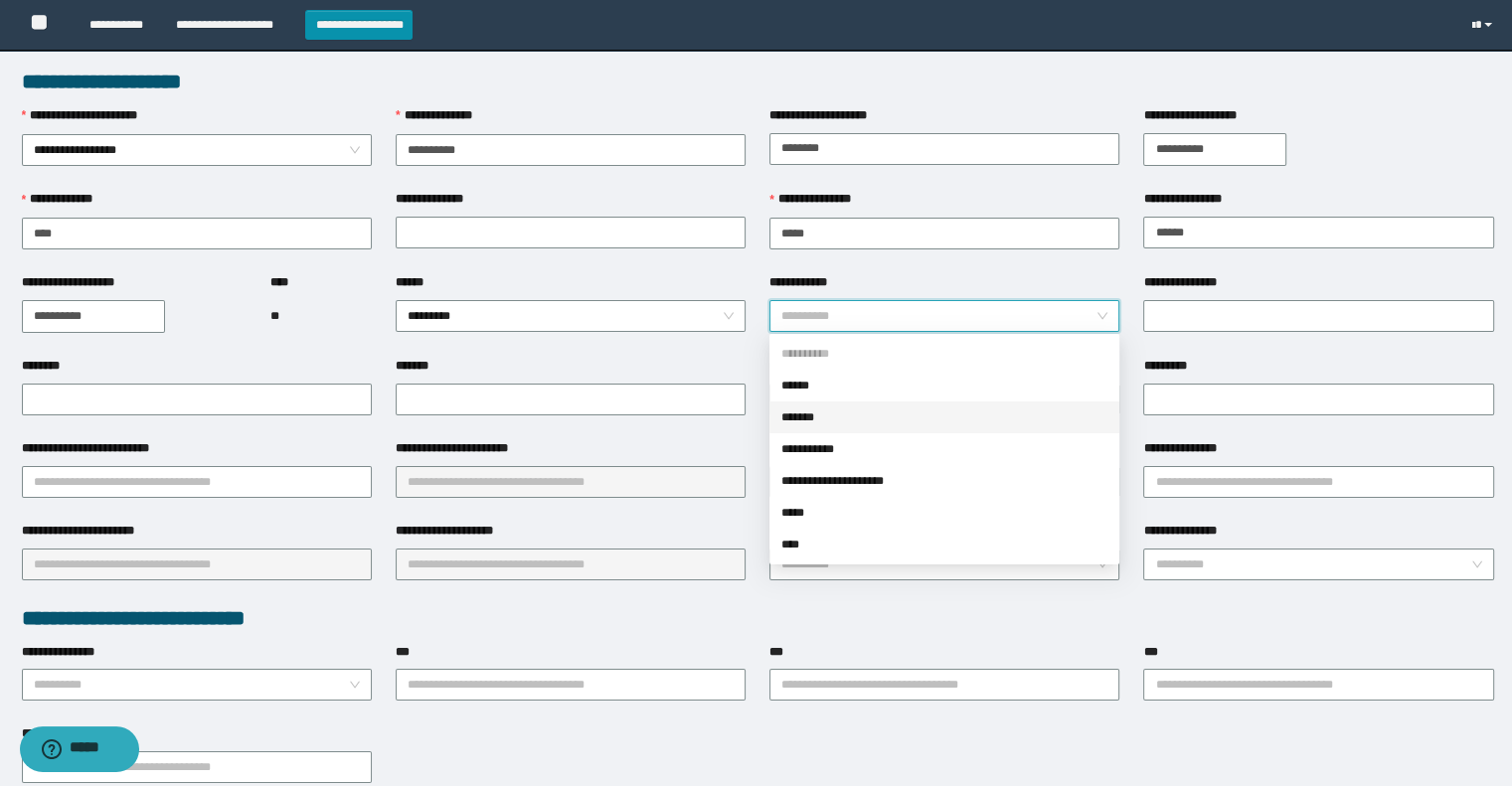 click on "*******" at bounding box center [944, 417] 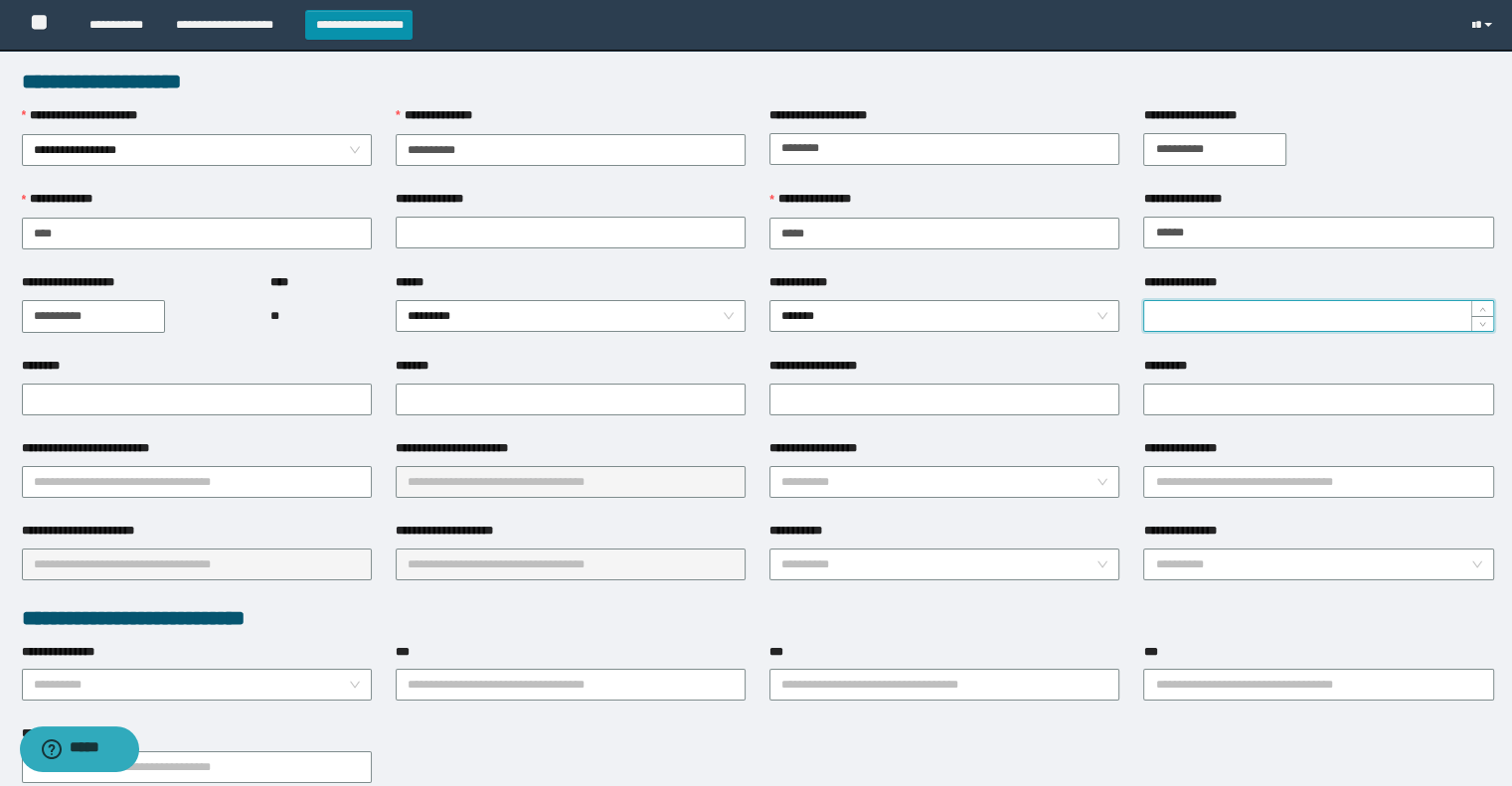click on "**********" at bounding box center [1318, 316] 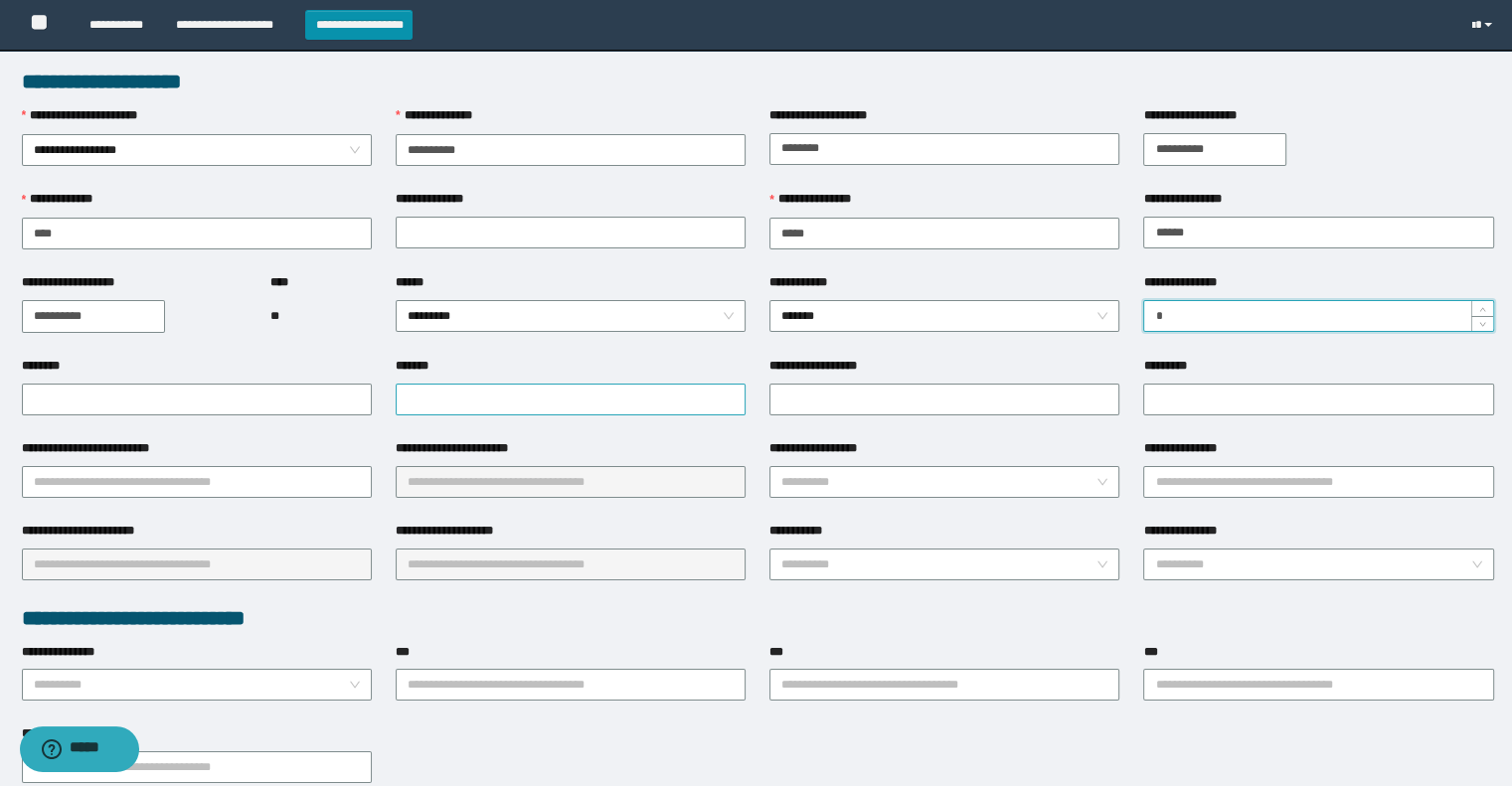 type on "*" 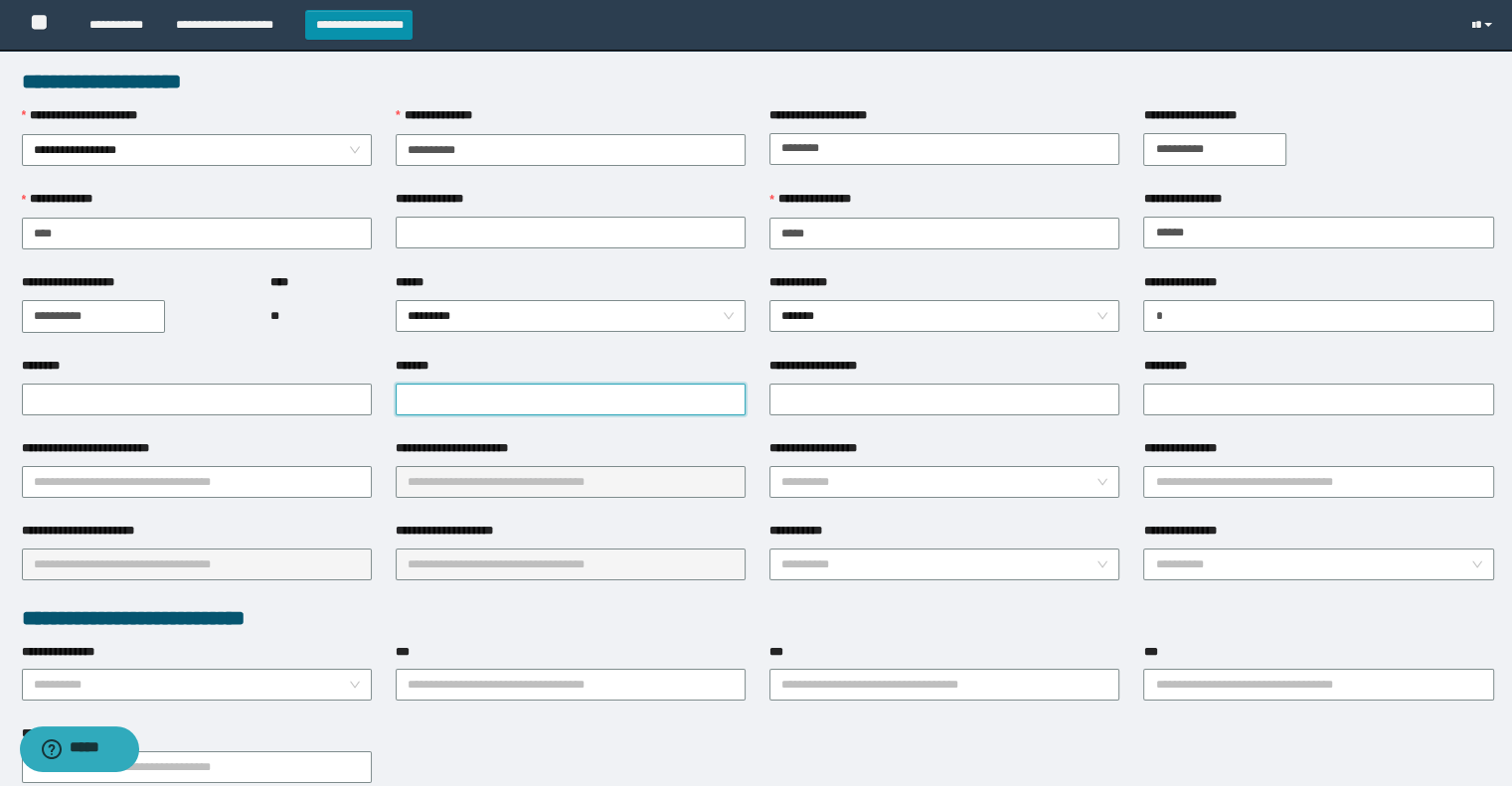 click on "*******" at bounding box center [571, 399] 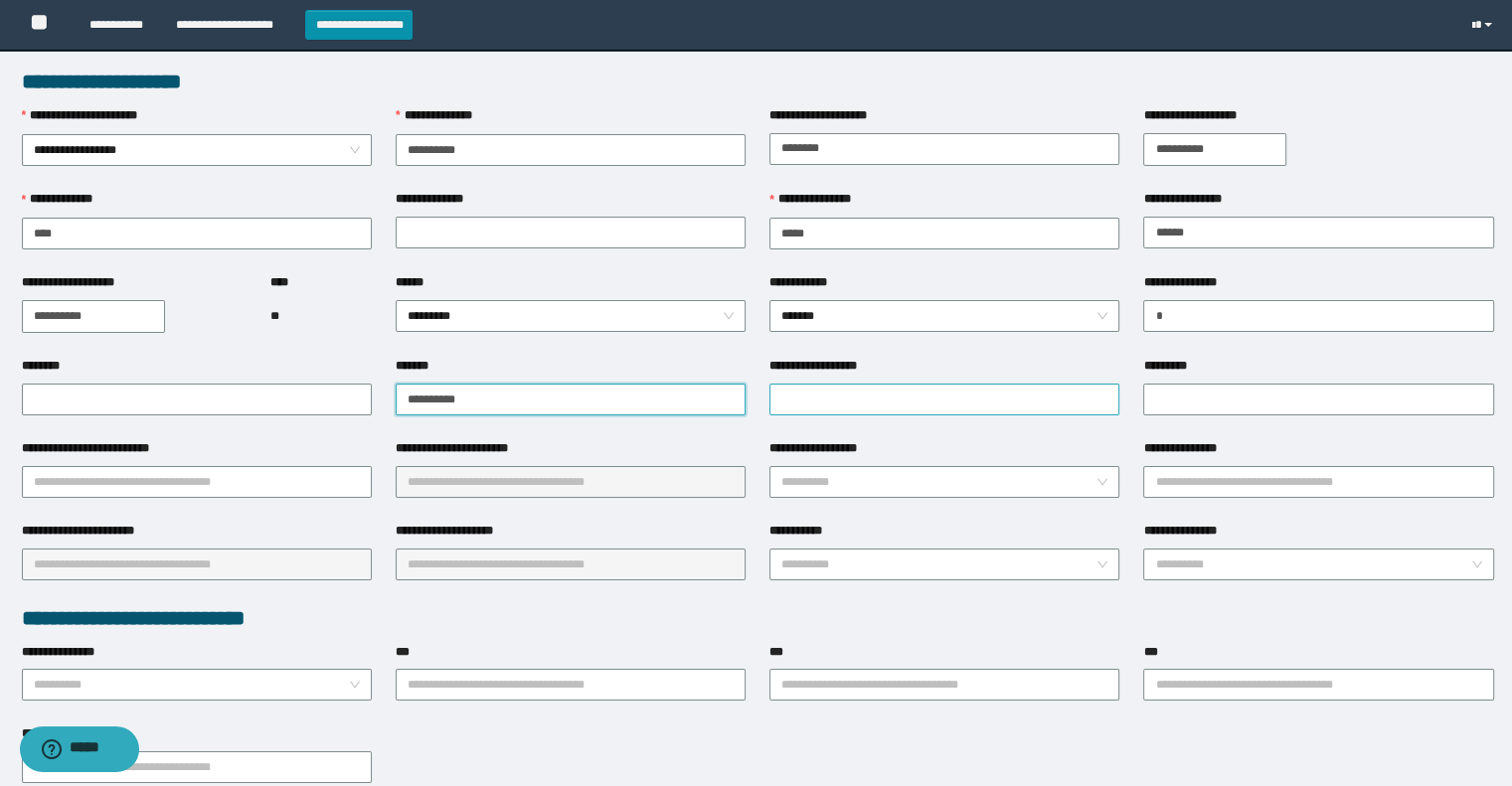 type on "**********" 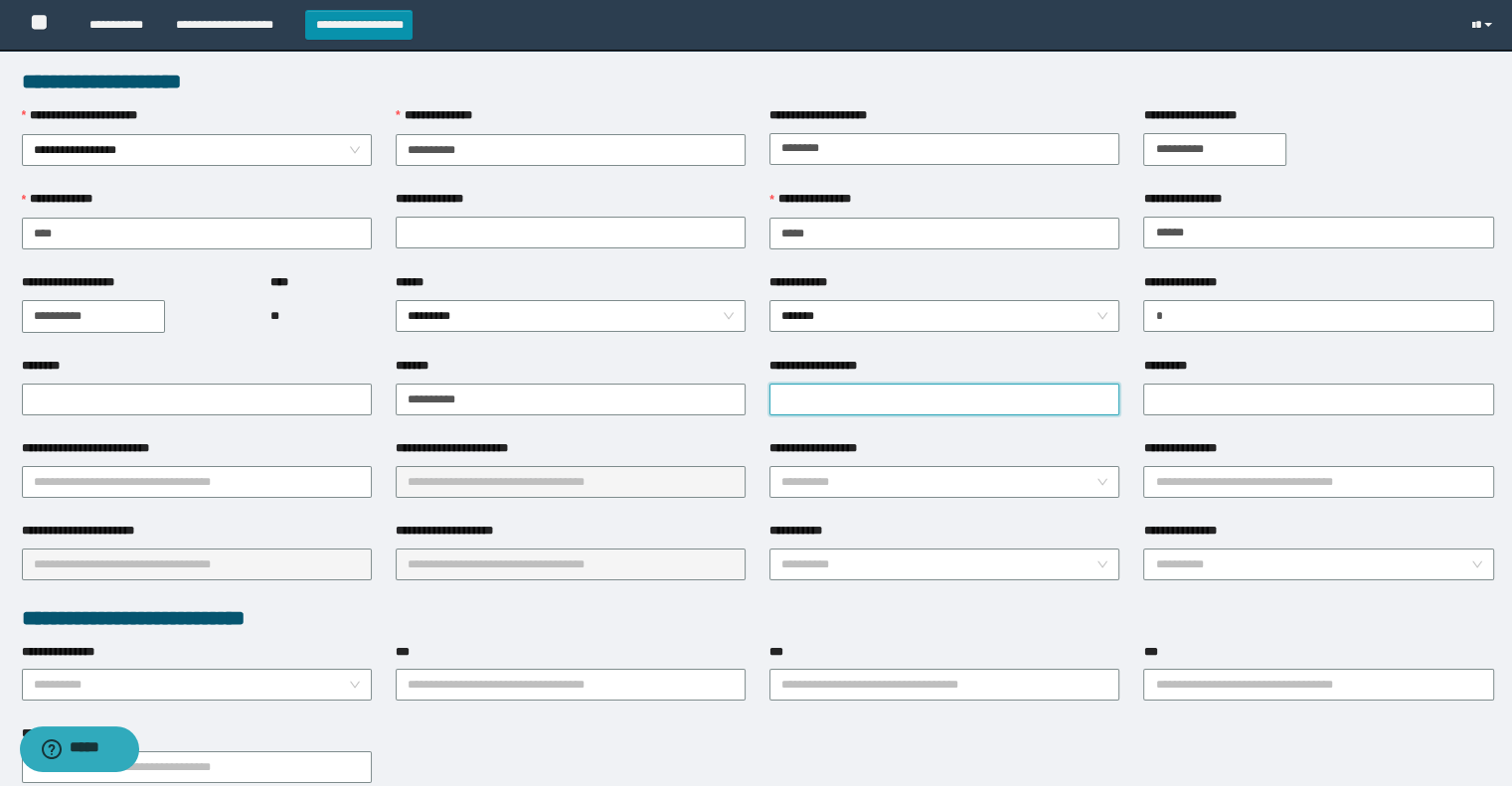 click on "**********" at bounding box center (944, 399) 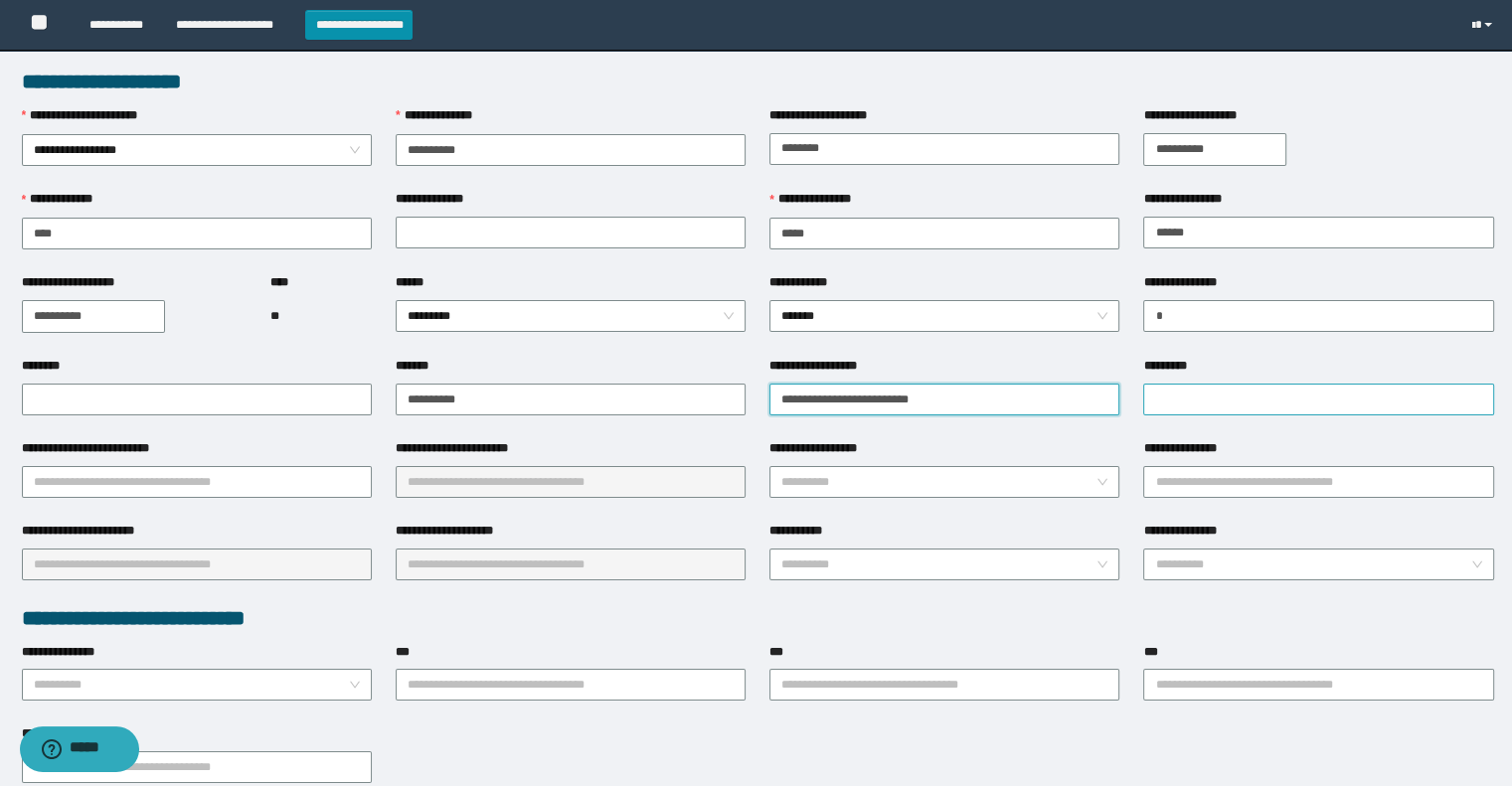 type on "**********" 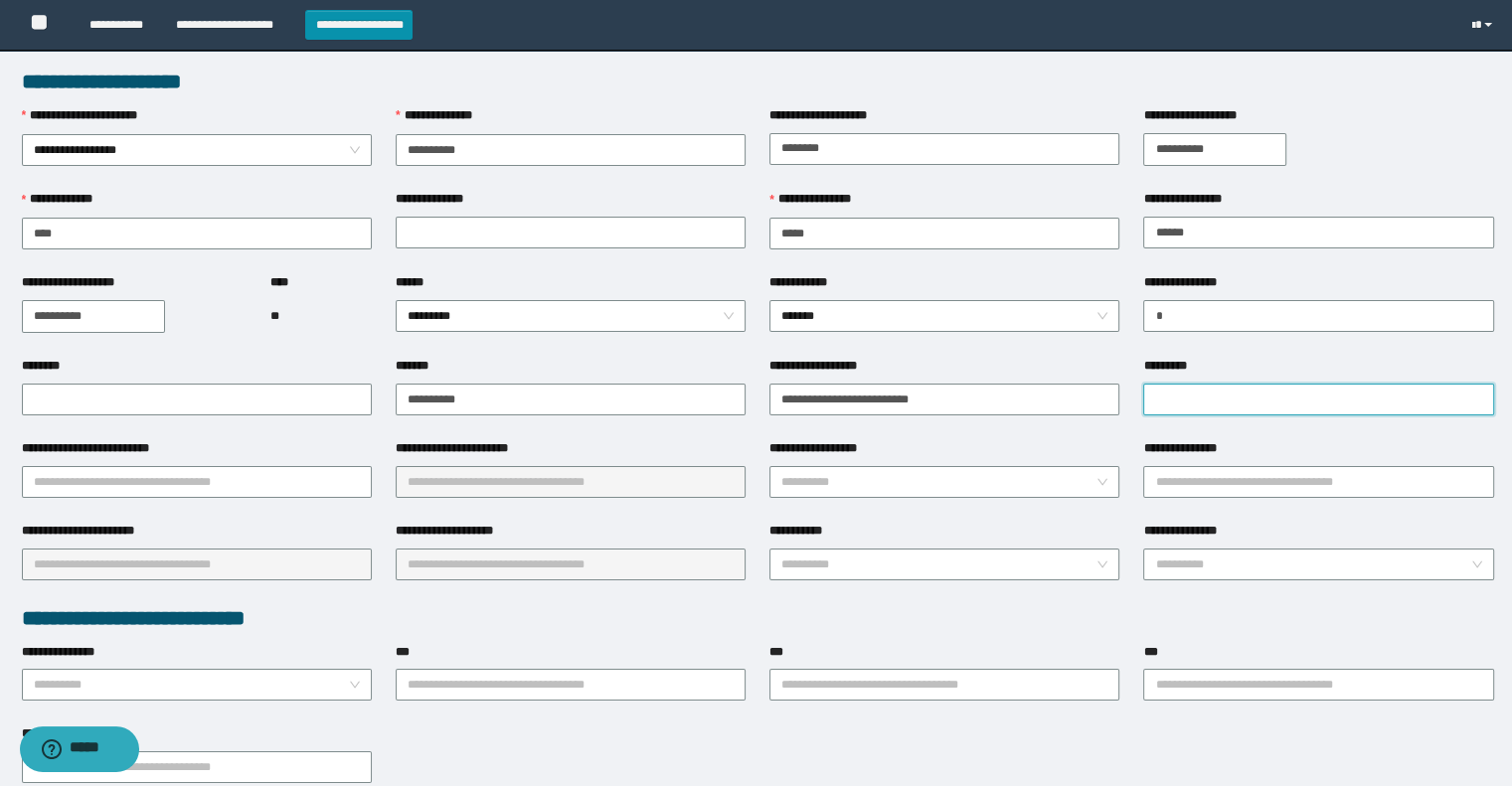 click on "*********" at bounding box center [1318, 399] 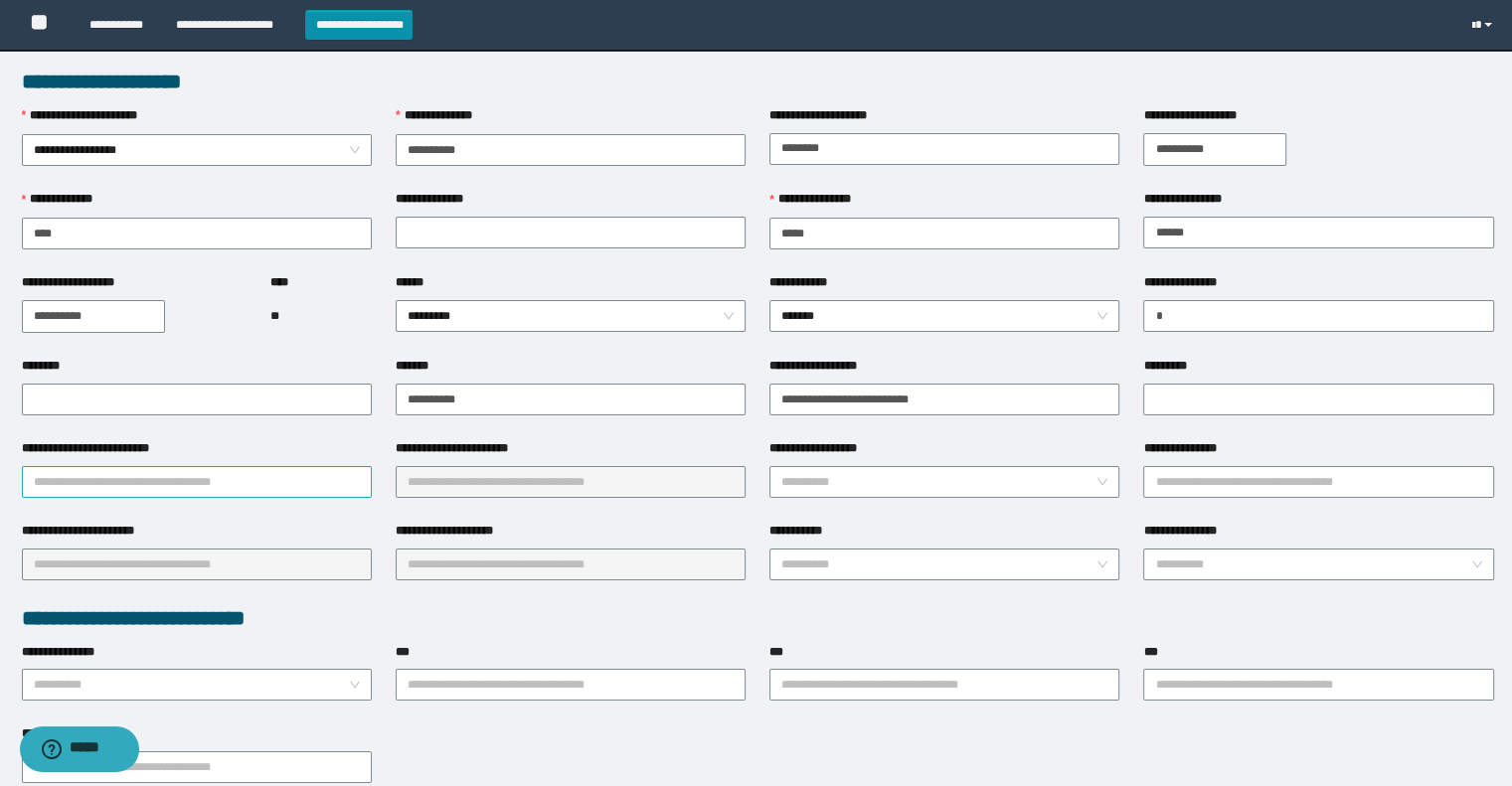 click on "**********" at bounding box center [197, 482] 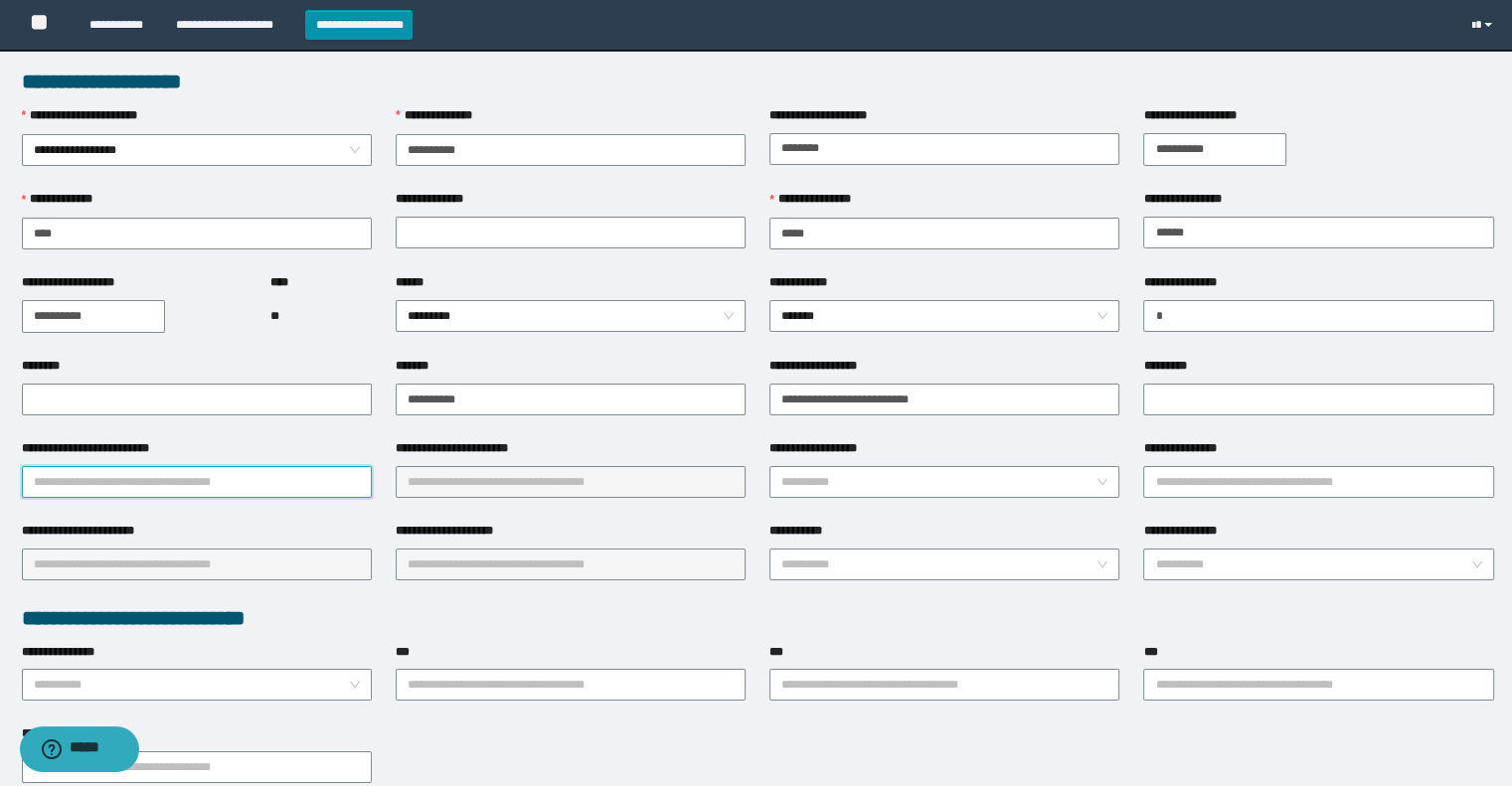 type on "*" 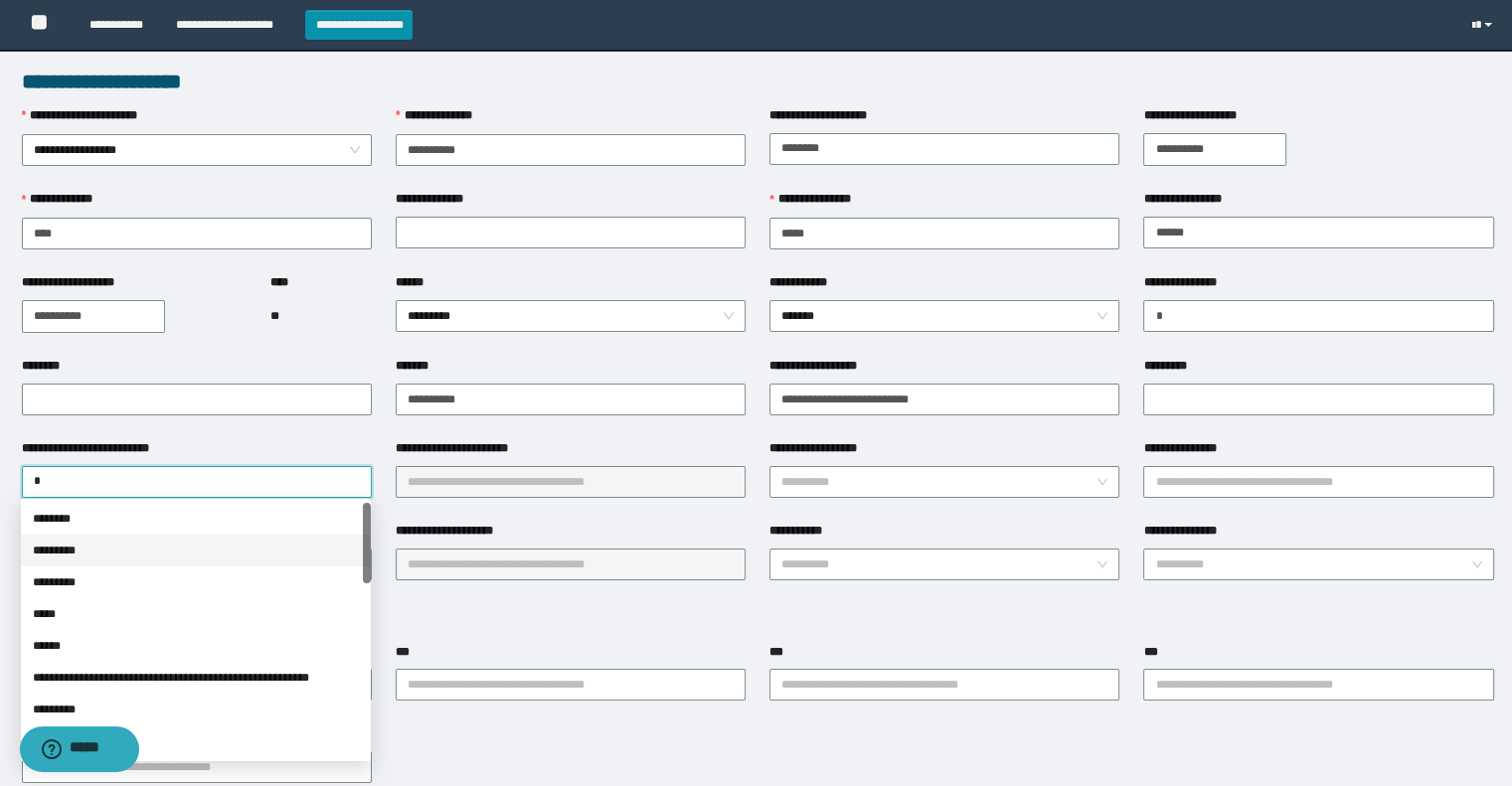 click on "*********" at bounding box center [196, 550] 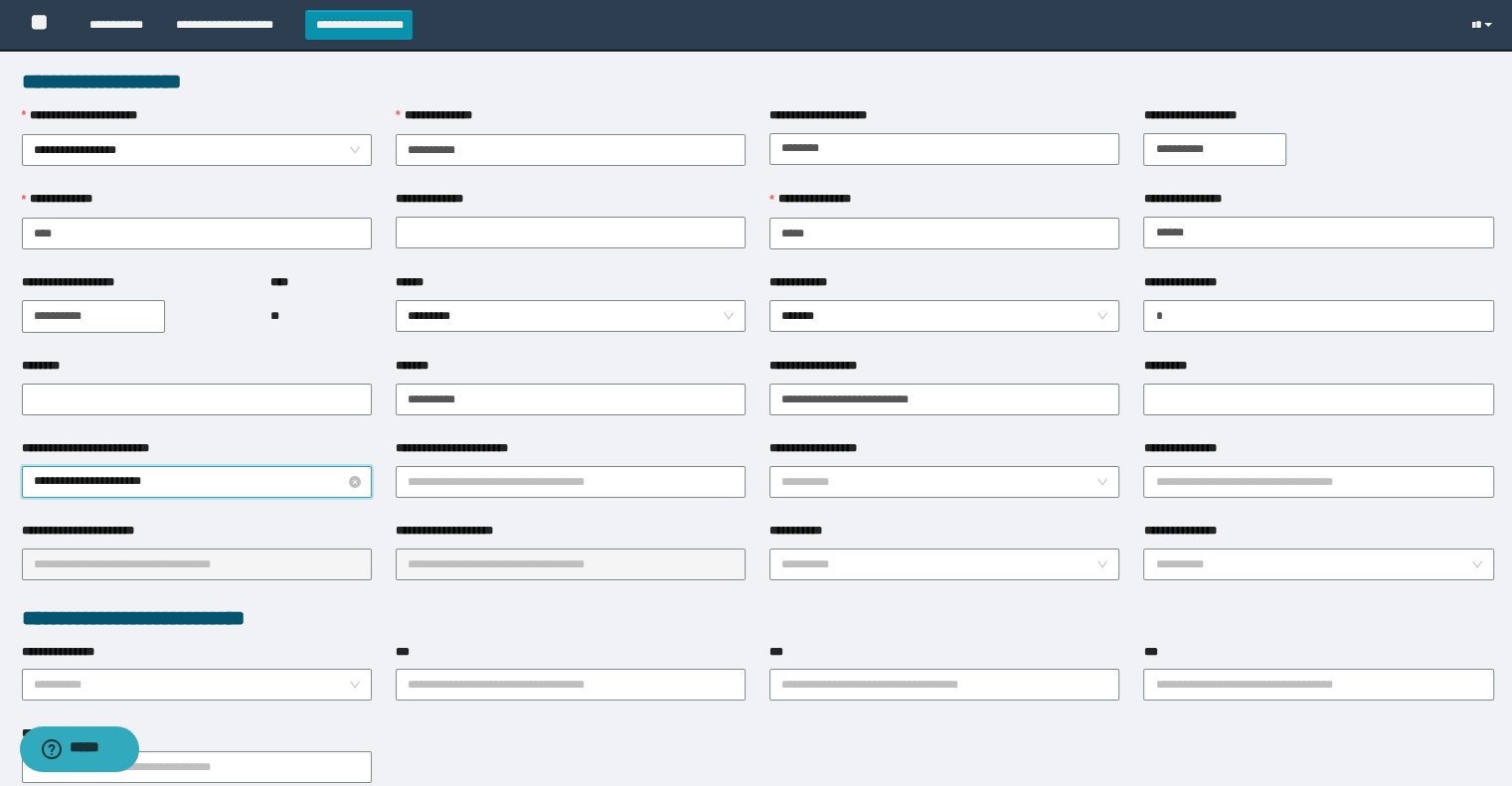 drag, startPoint x: 167, startPoint y: 477, endPoint x: 31, endPoint y: 477, distance: 136 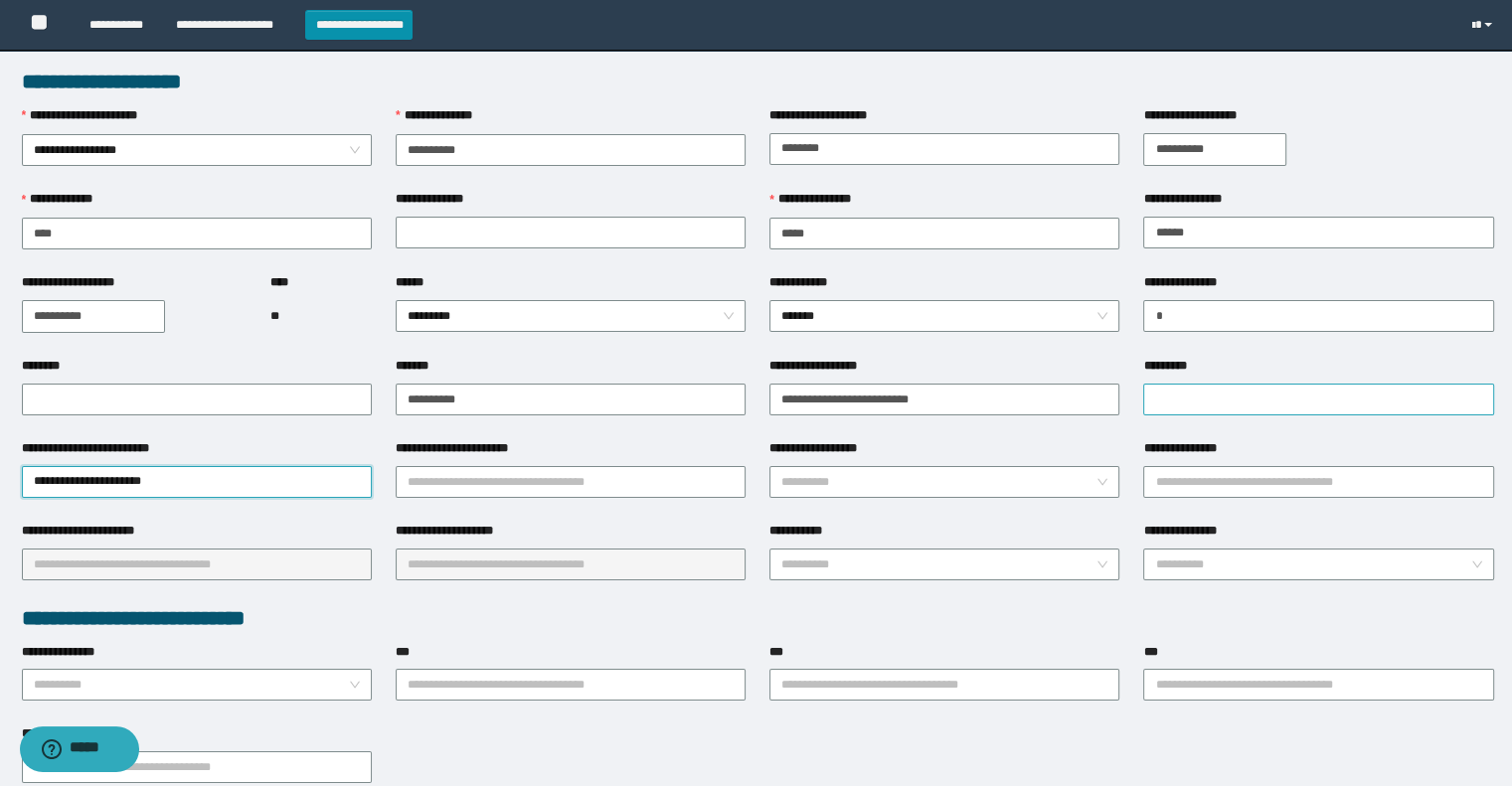 type on "**********" 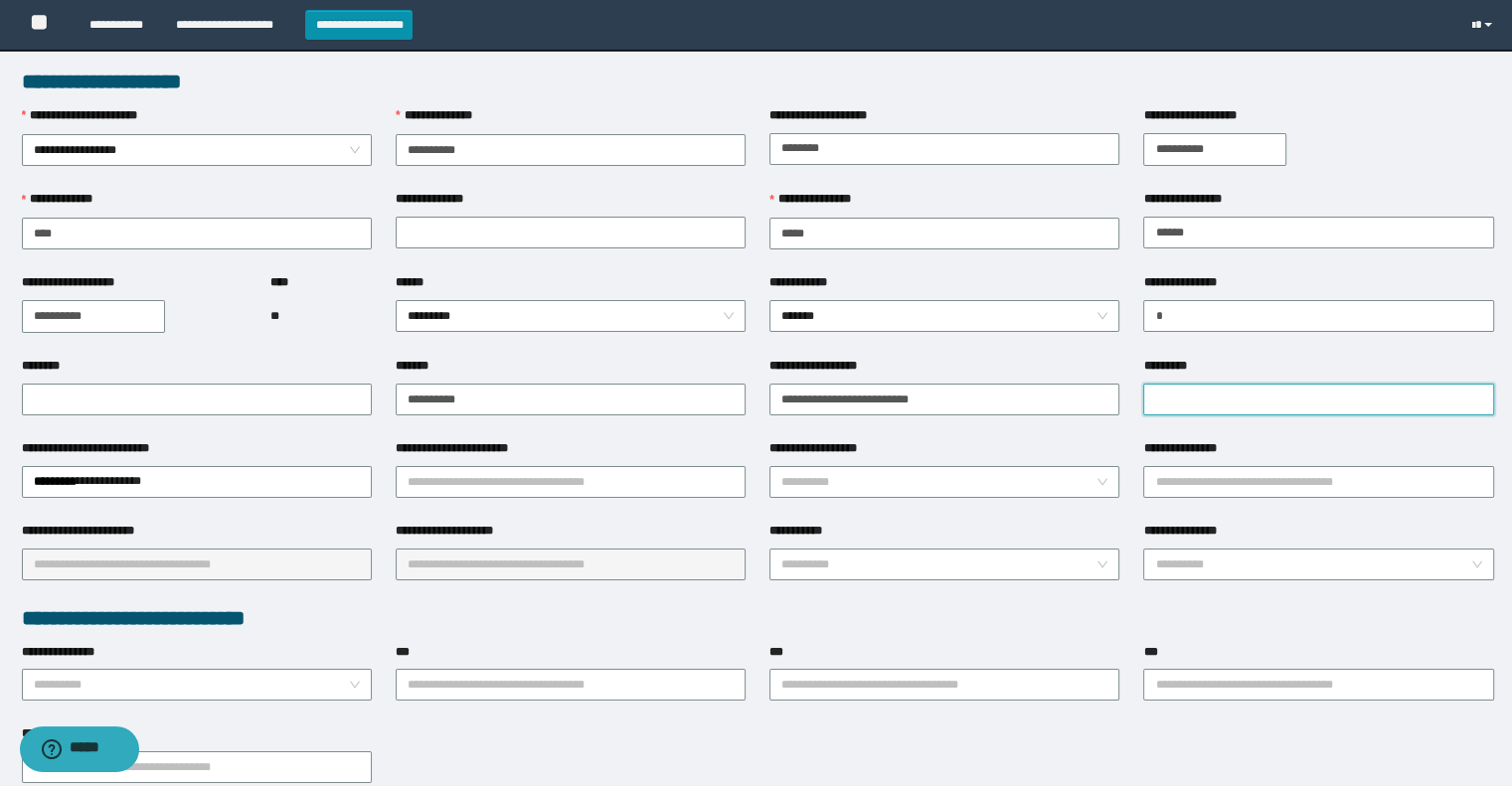 click on "*********" at bounding box center (1318, 399) 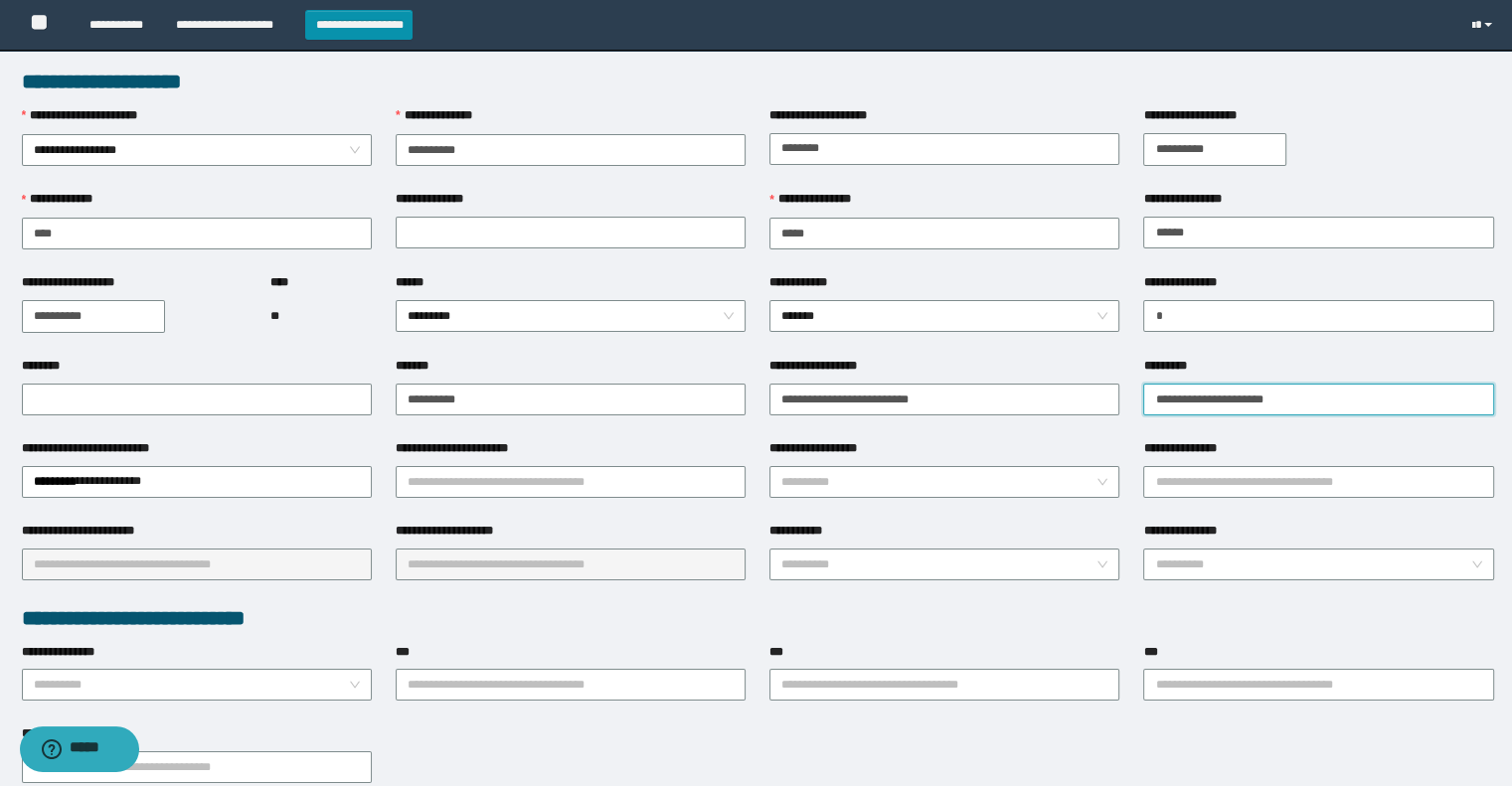 click on "**********" at bounding box center [1318, 399] 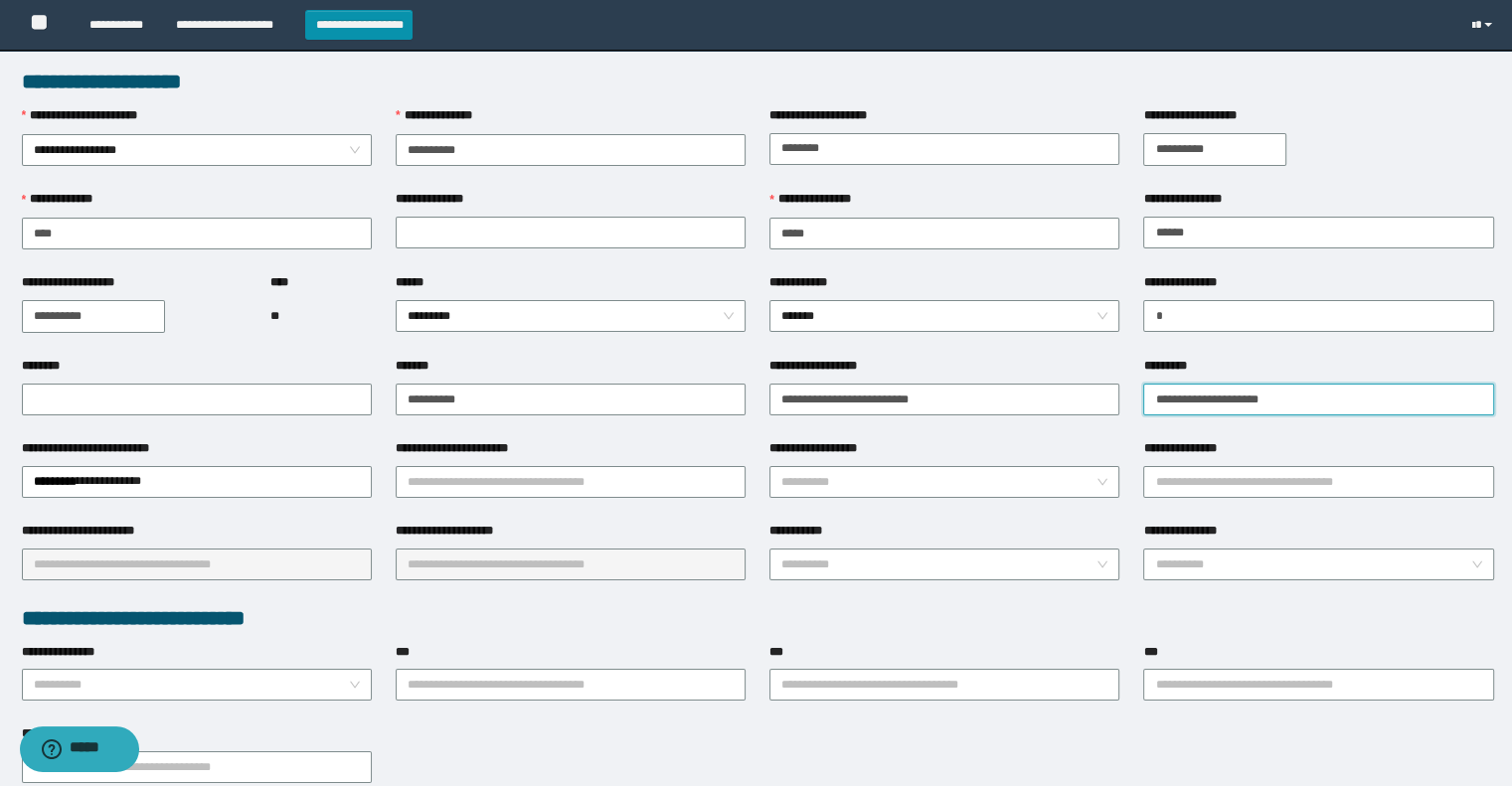 click on "**********" at bounding box center [1318, 399] 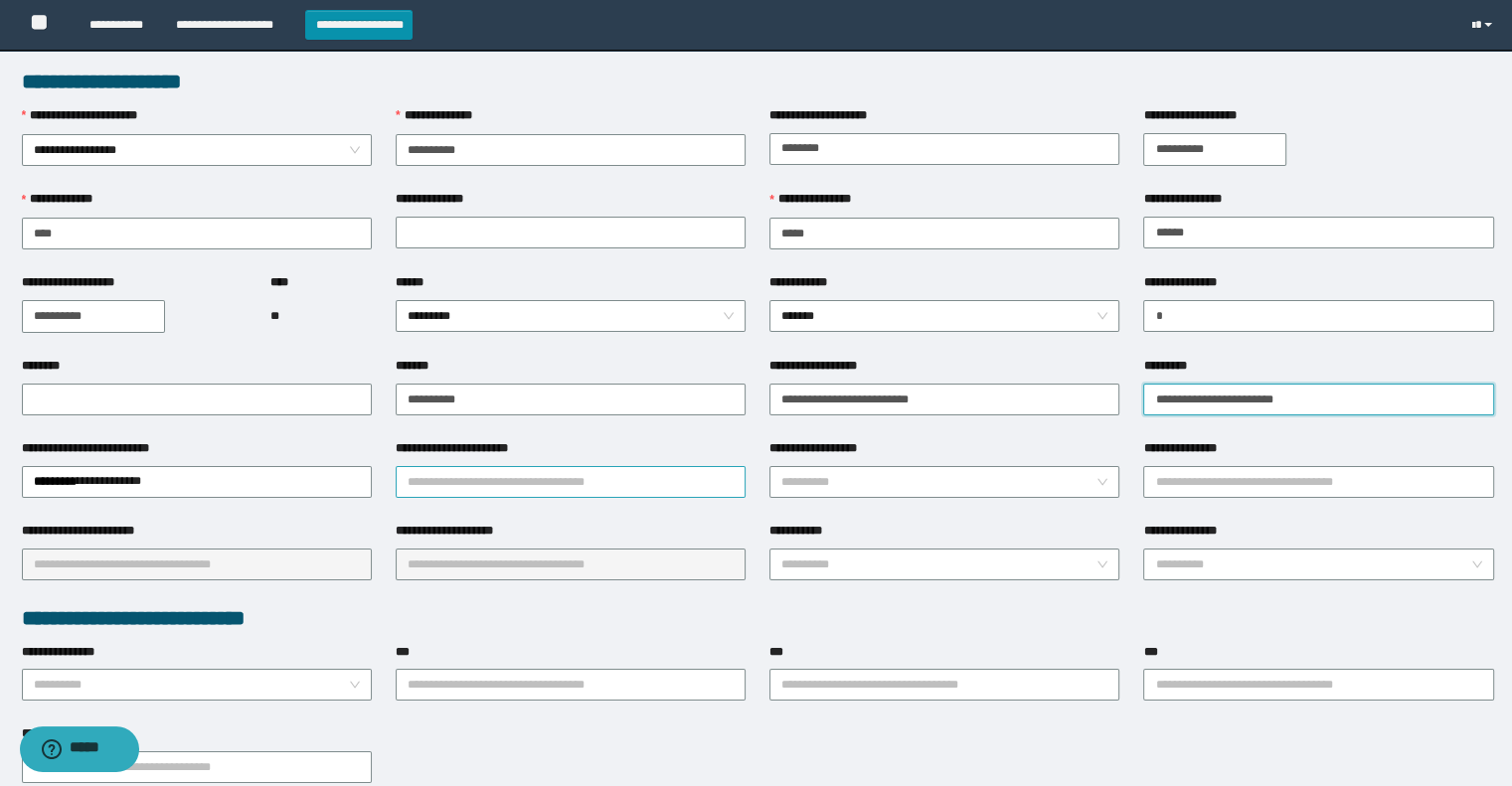 type on "**********" 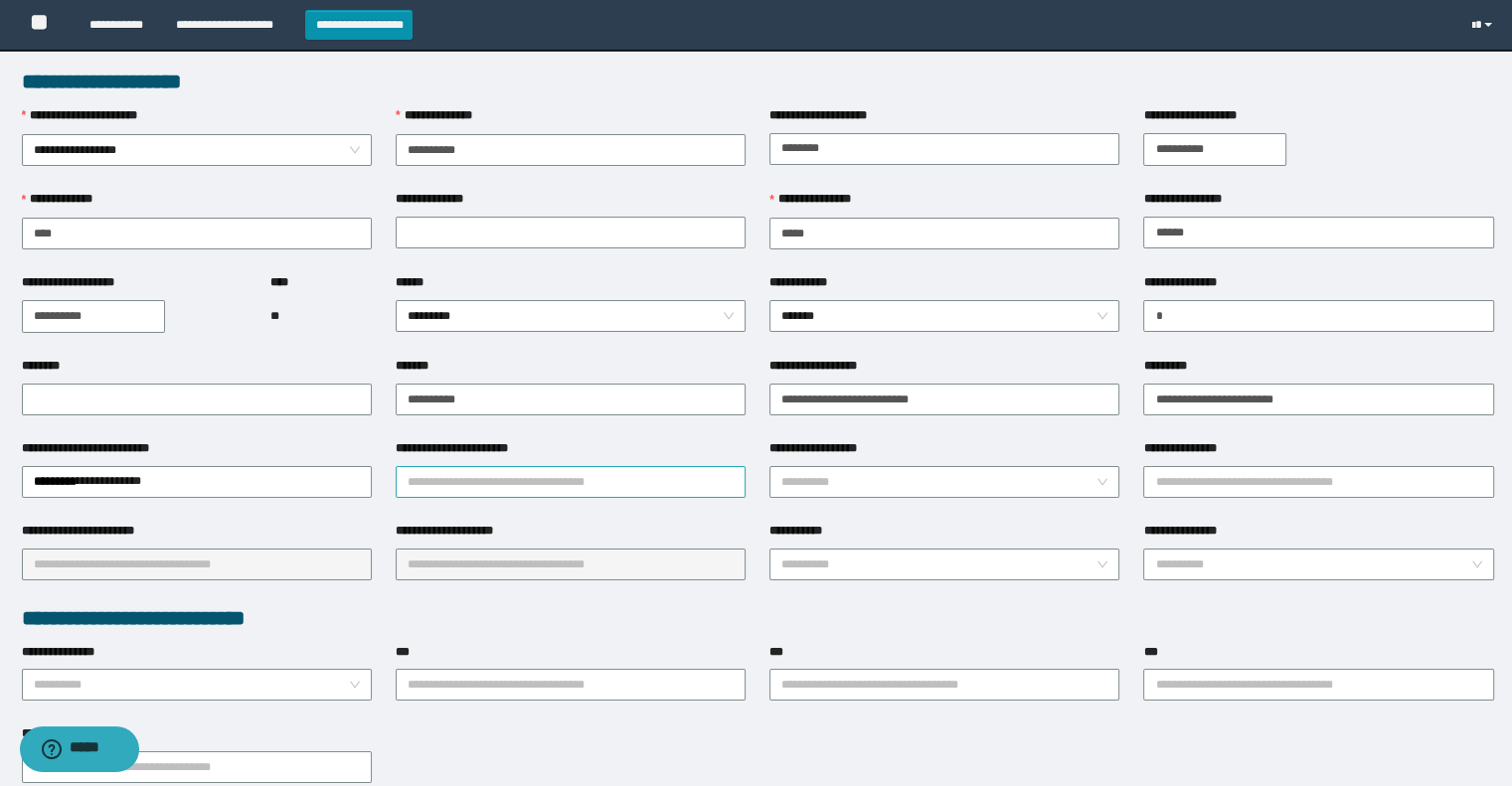 click on "**********" at bounding box center [571, 482] 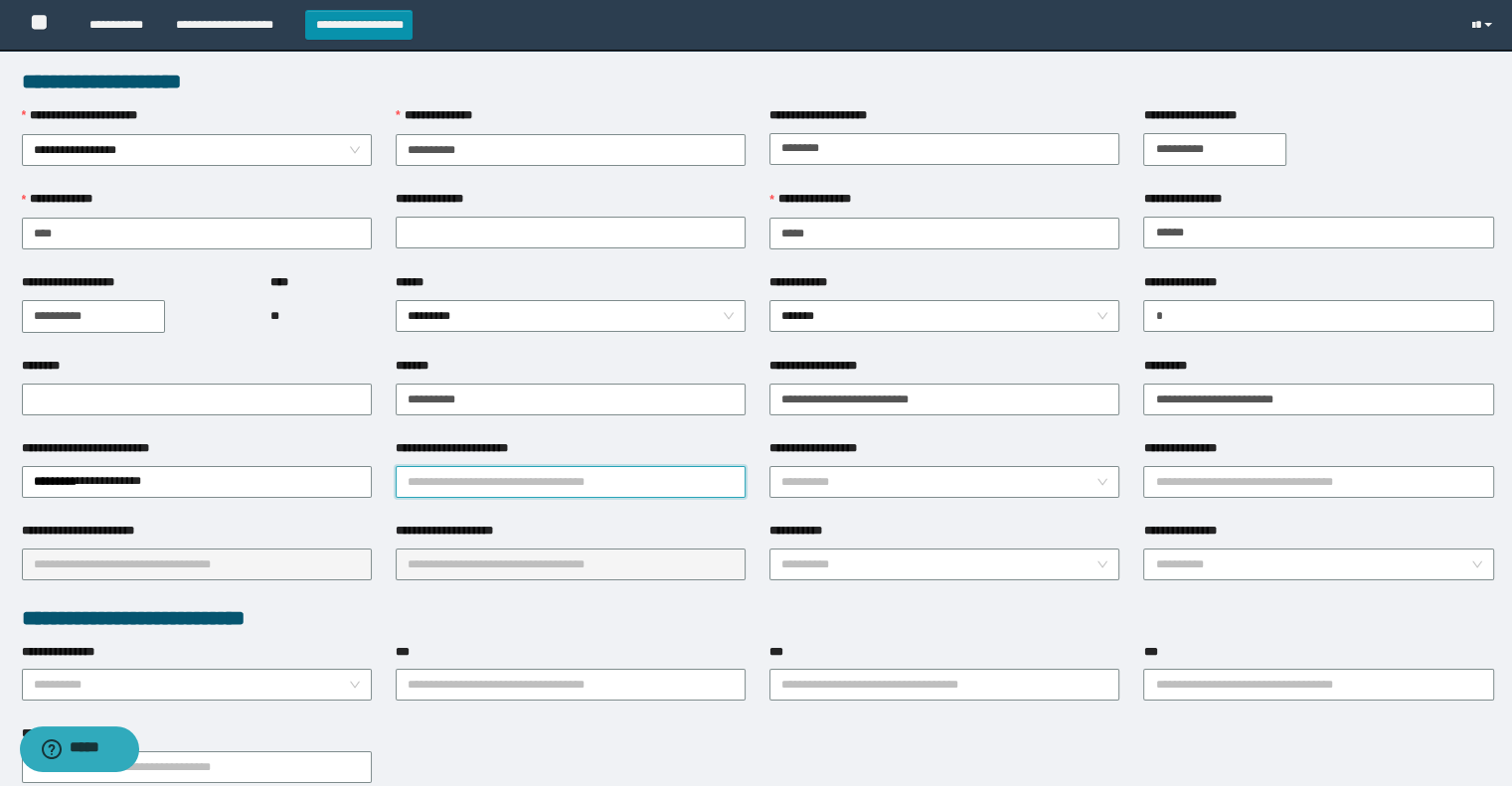 type on "********" 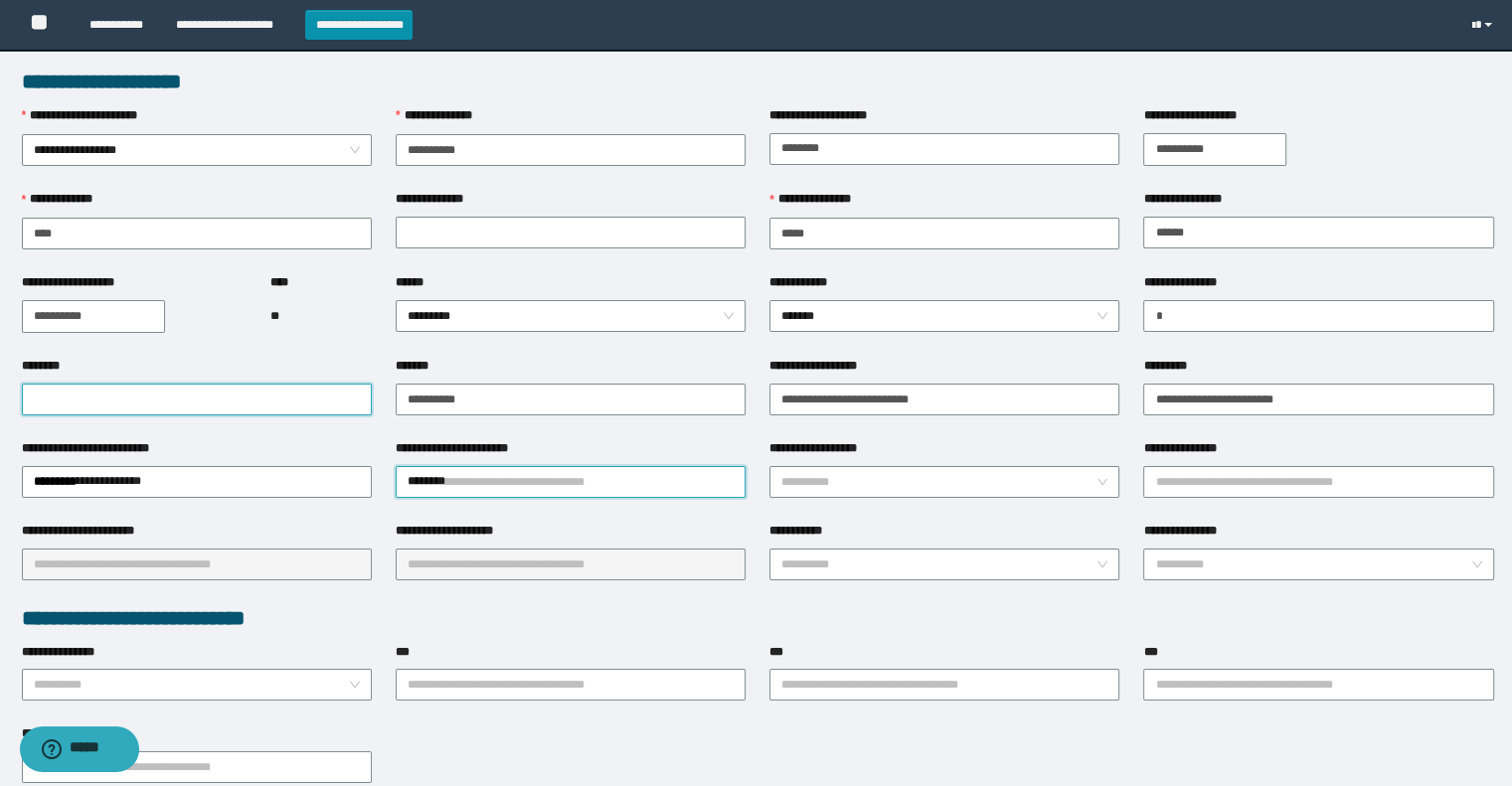 type on "**********" 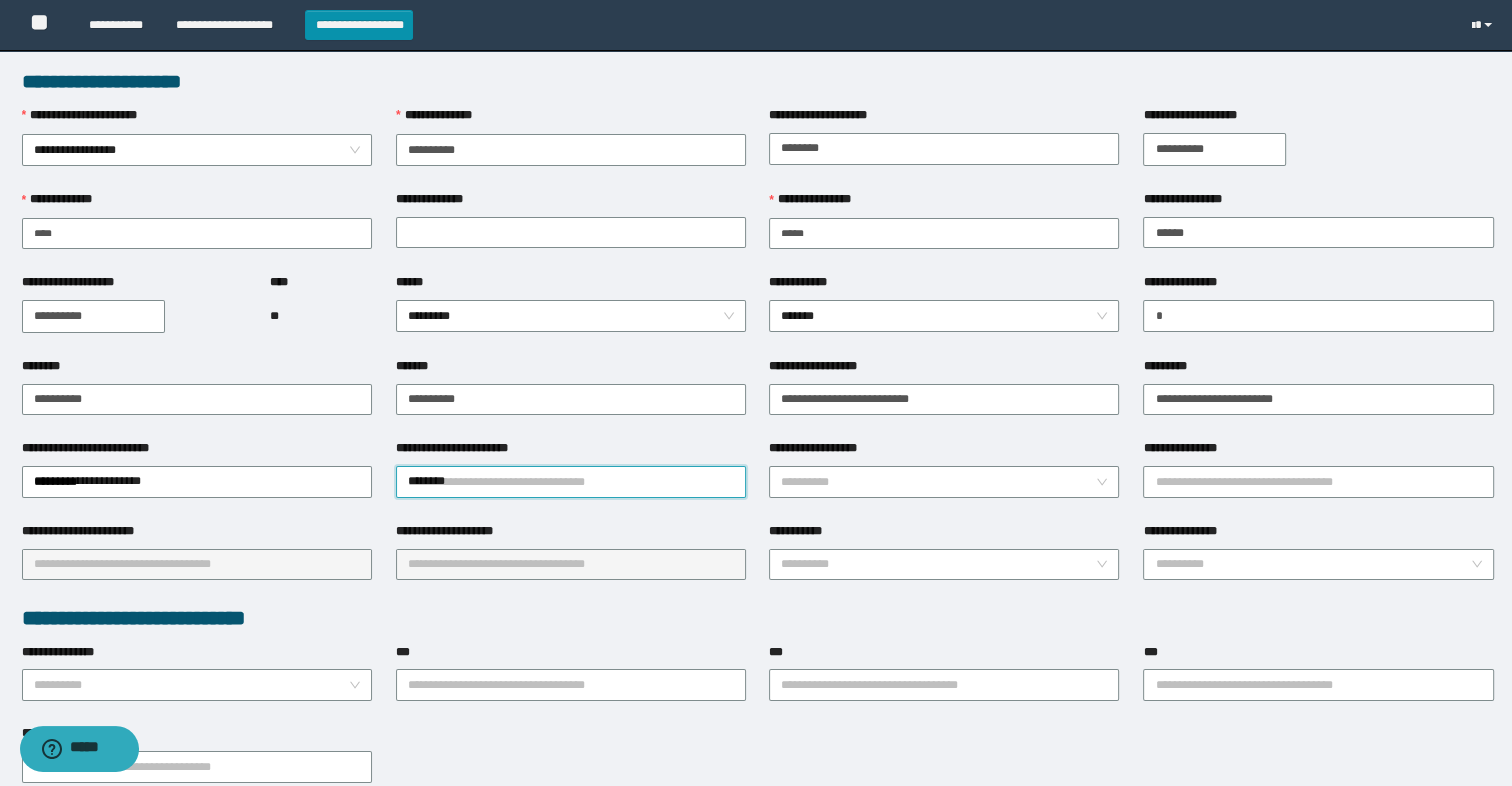 type on "********" 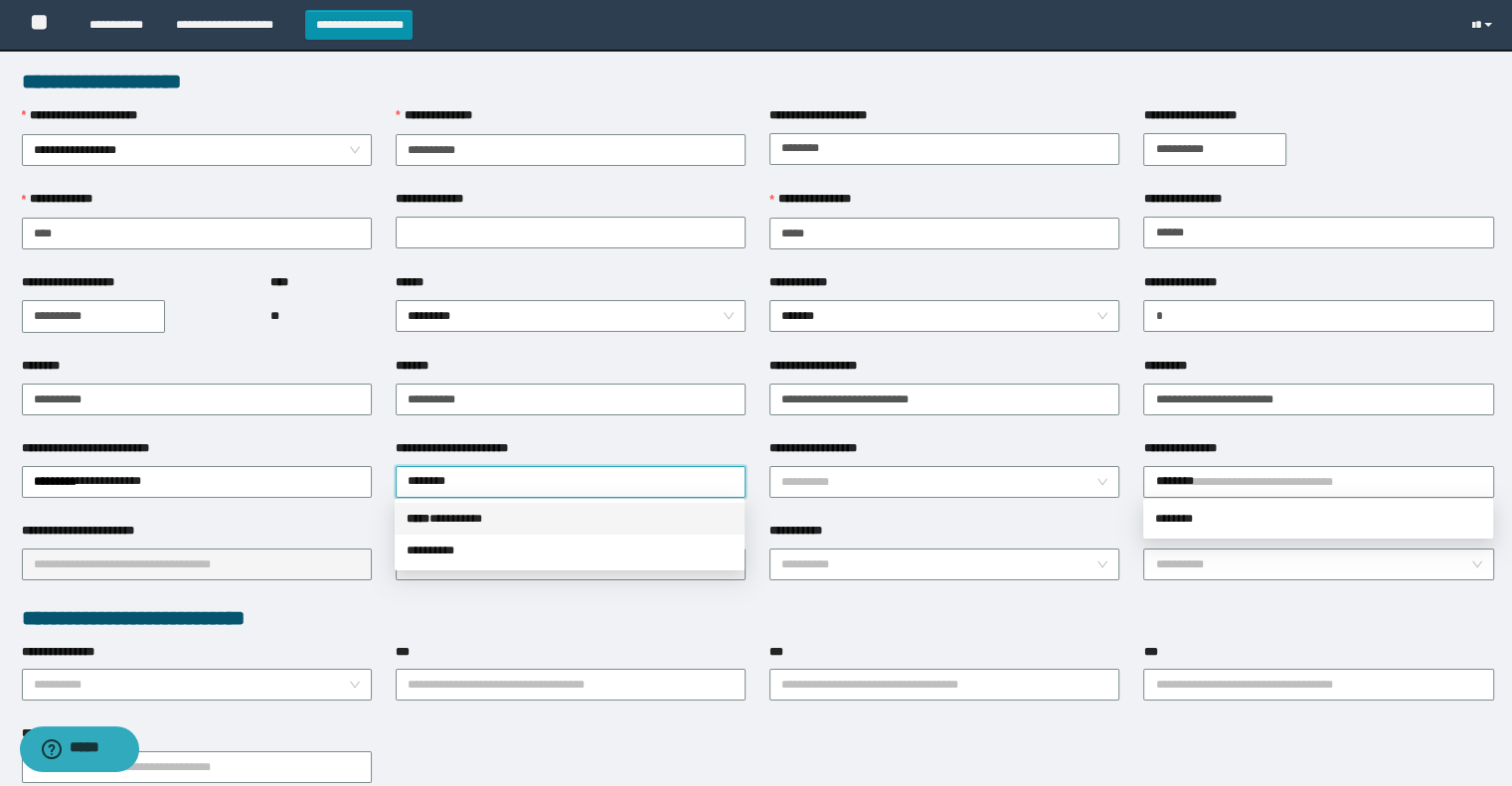 click on "***** * ********" at bounding box center [570, 519] 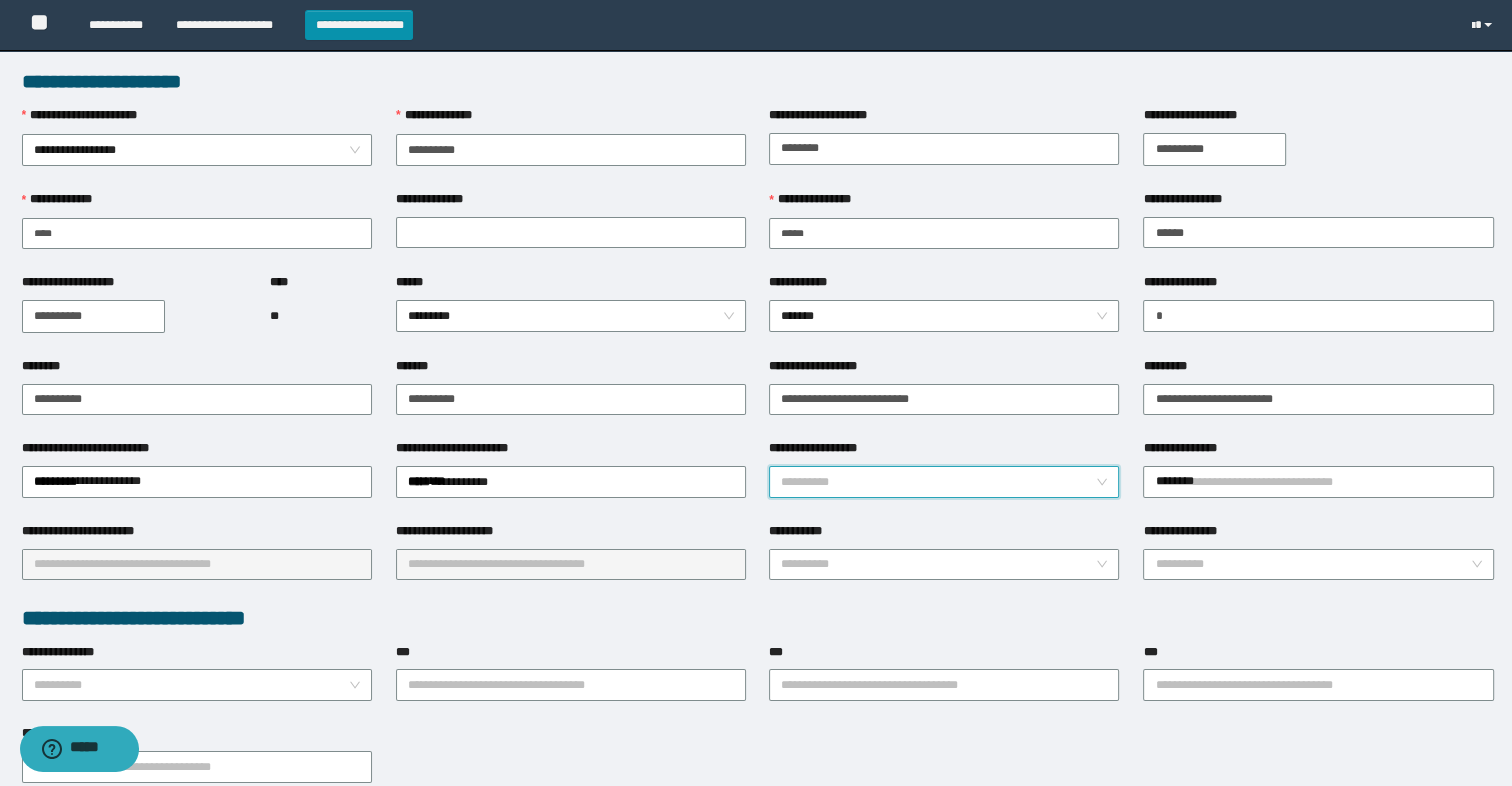 click on "**********" at bounding box center (938, 482) 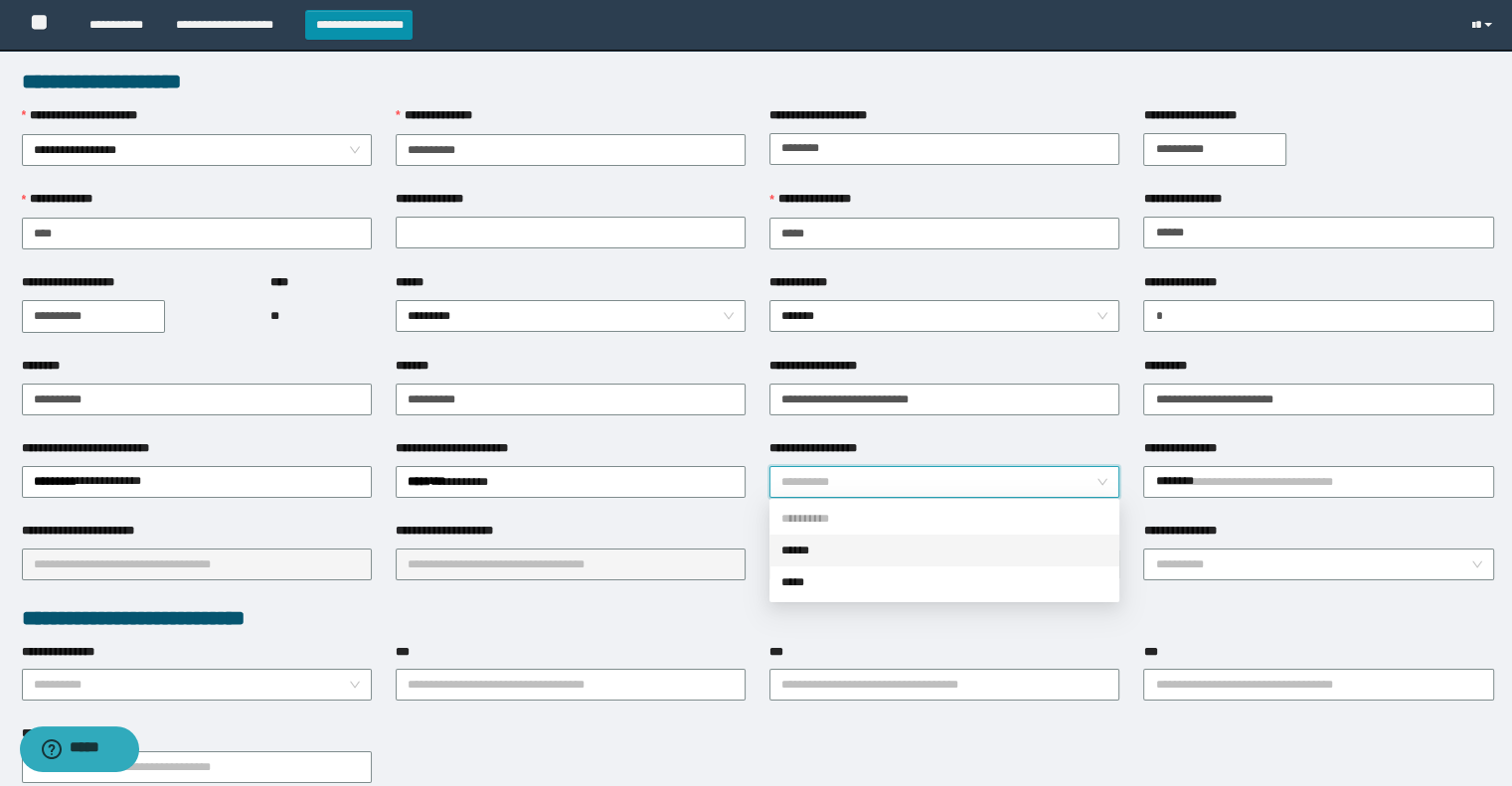 click on "******" at bounding box center (944, 550) 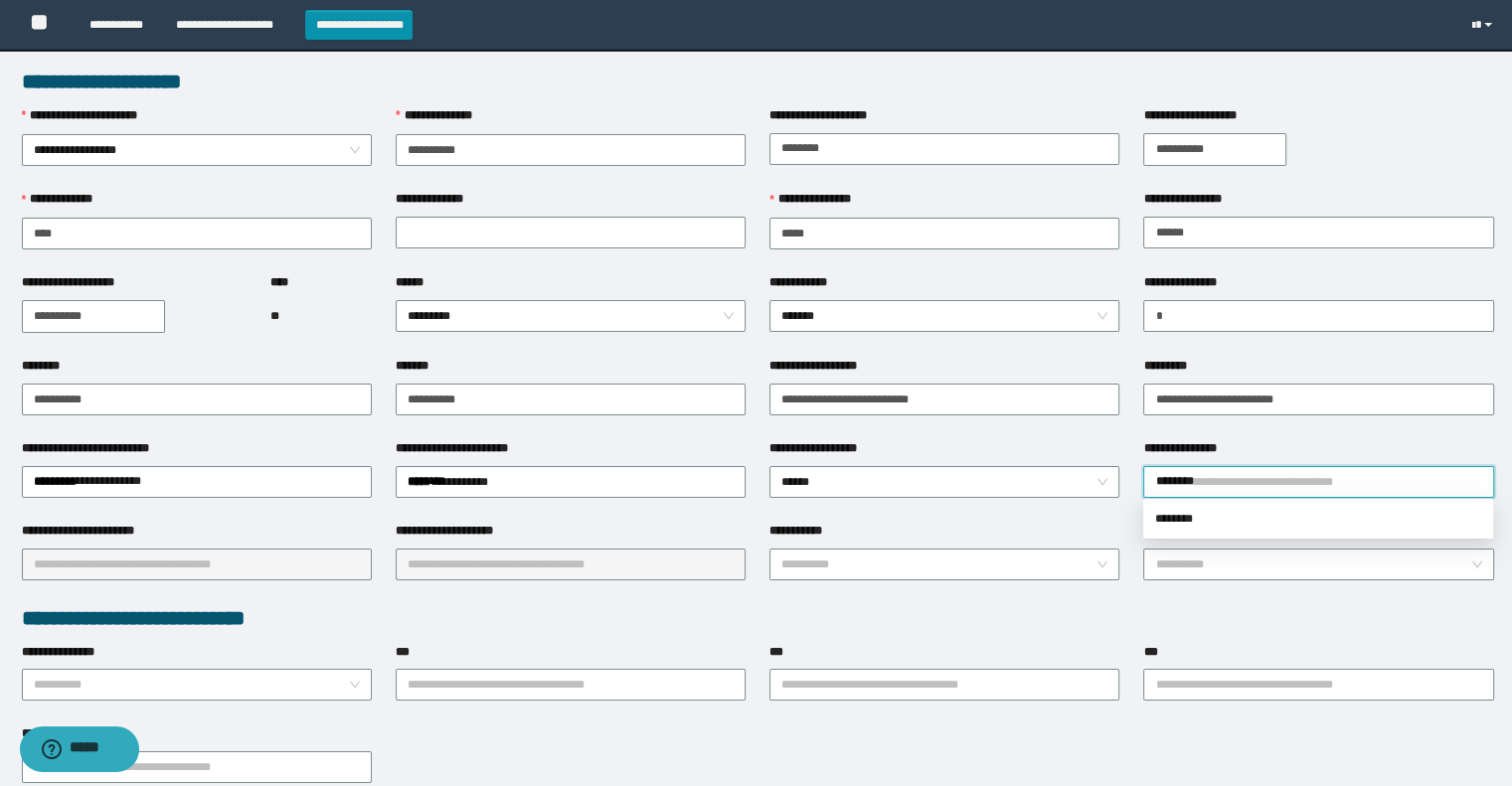 click on "********" at bounding box center (1318, 482) 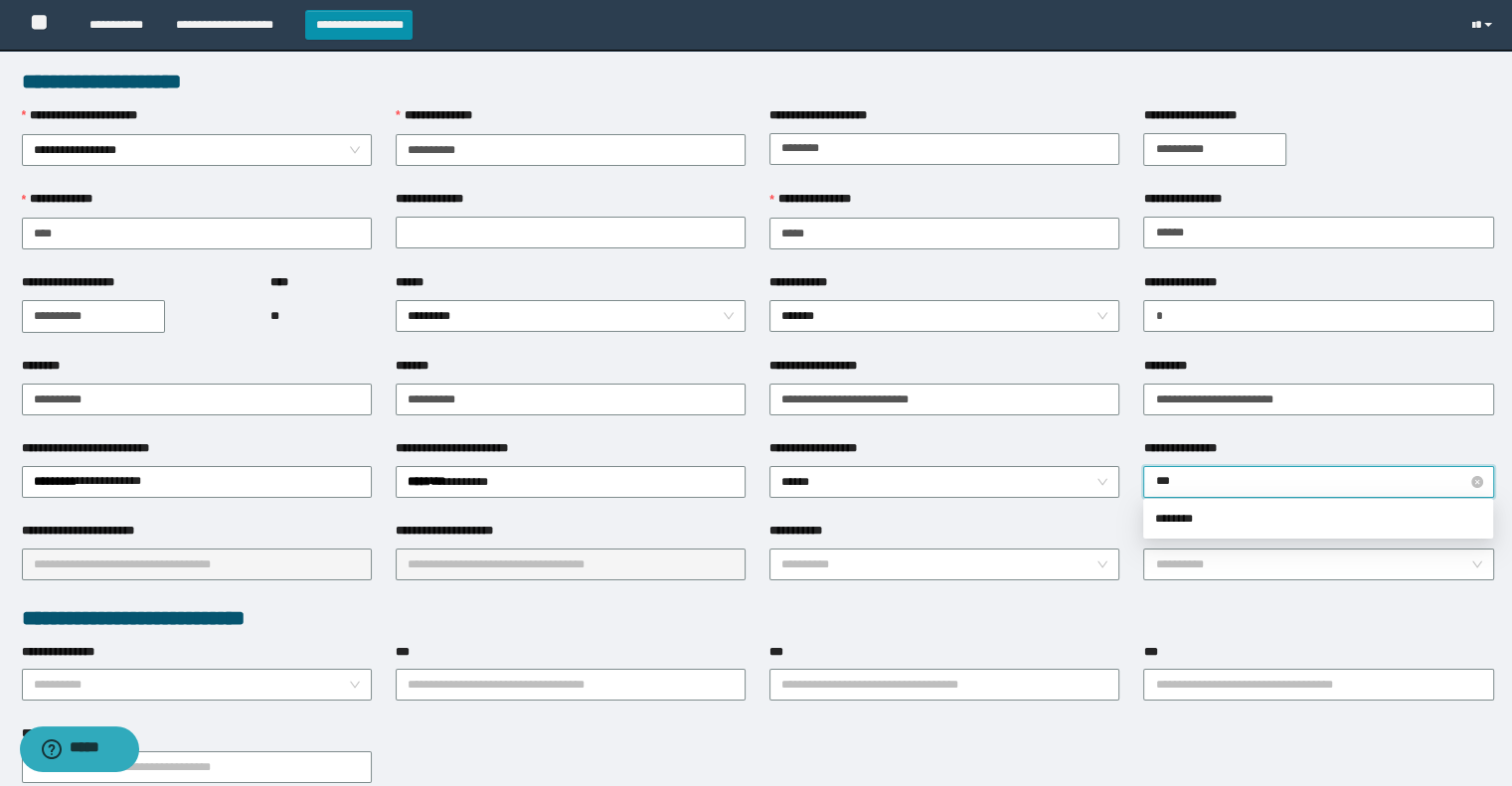 type on "****" 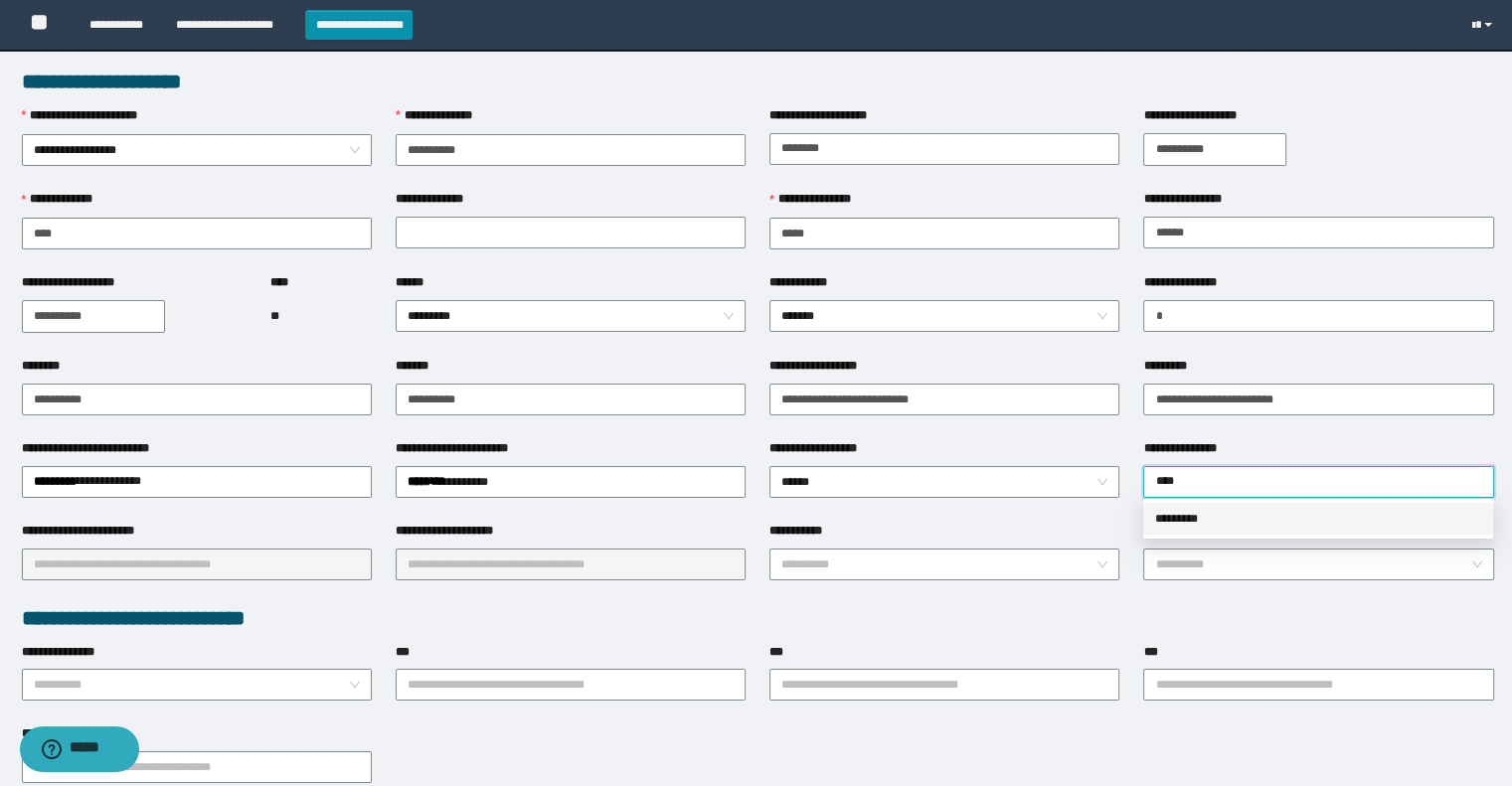 click on "*********" at bounding box center (1318, 519) 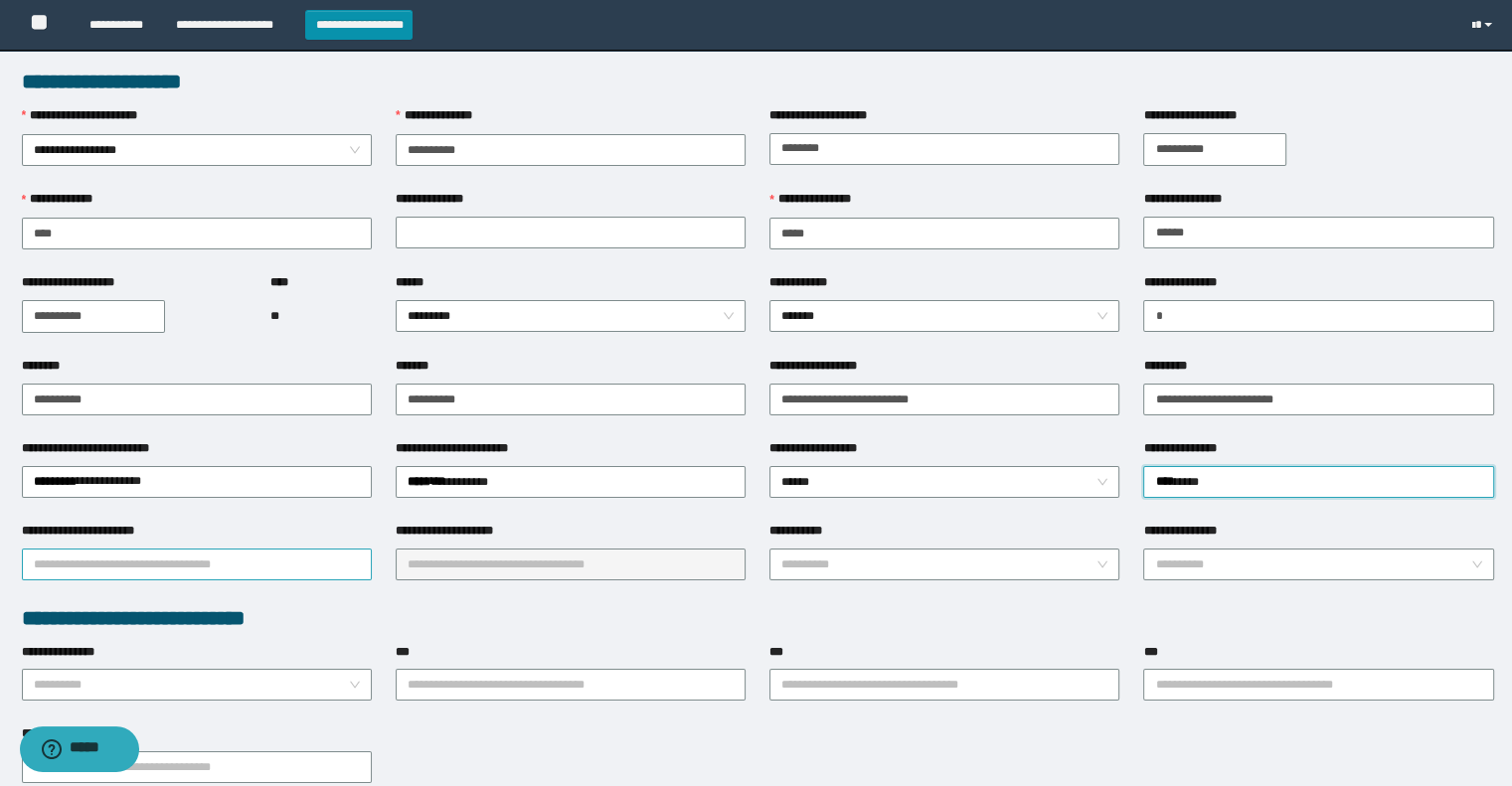 click on "**********" at bounding box center [197, 564] 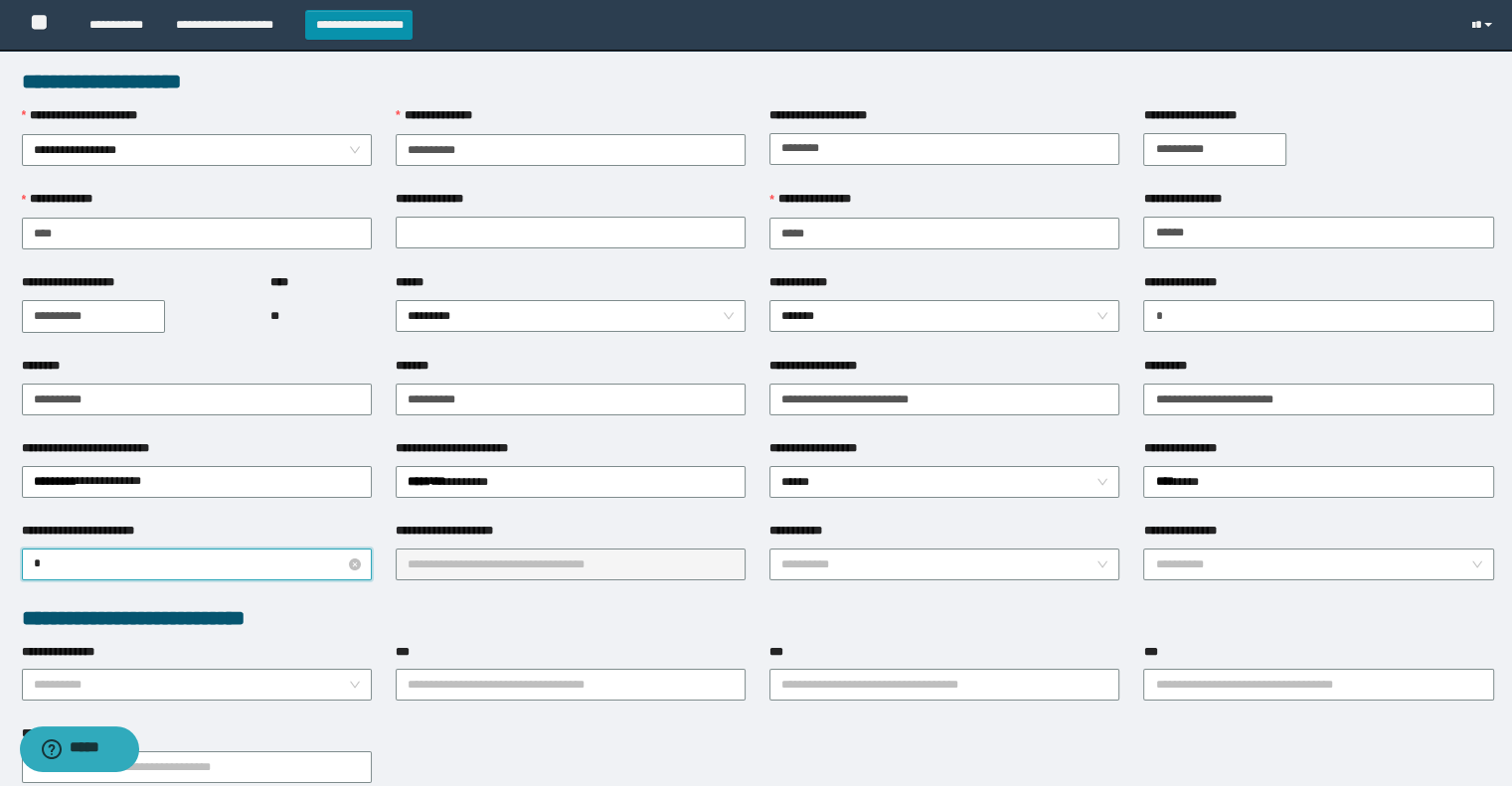 type on "**" 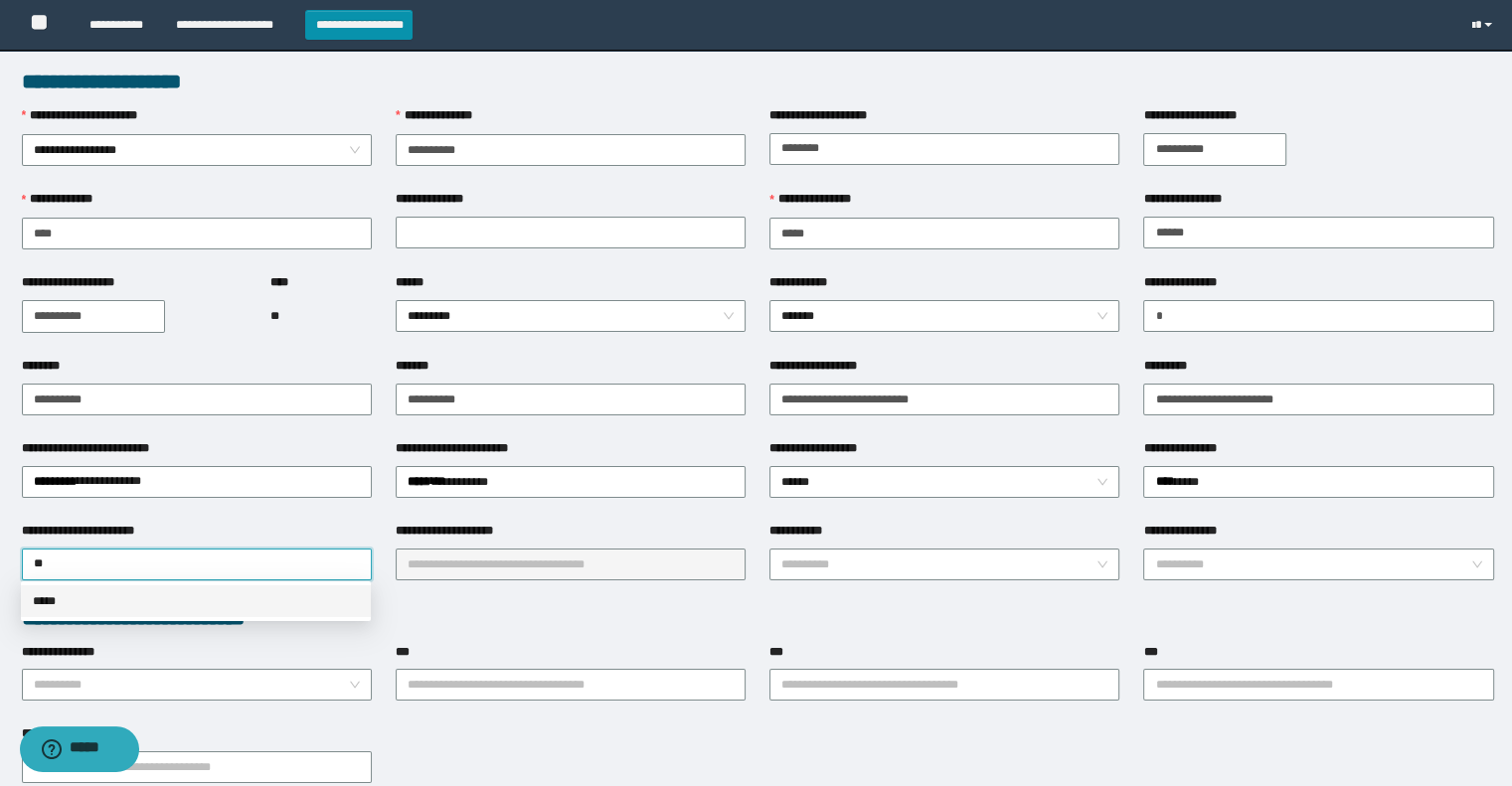 click on "*****" at bounding box center [196, 601] 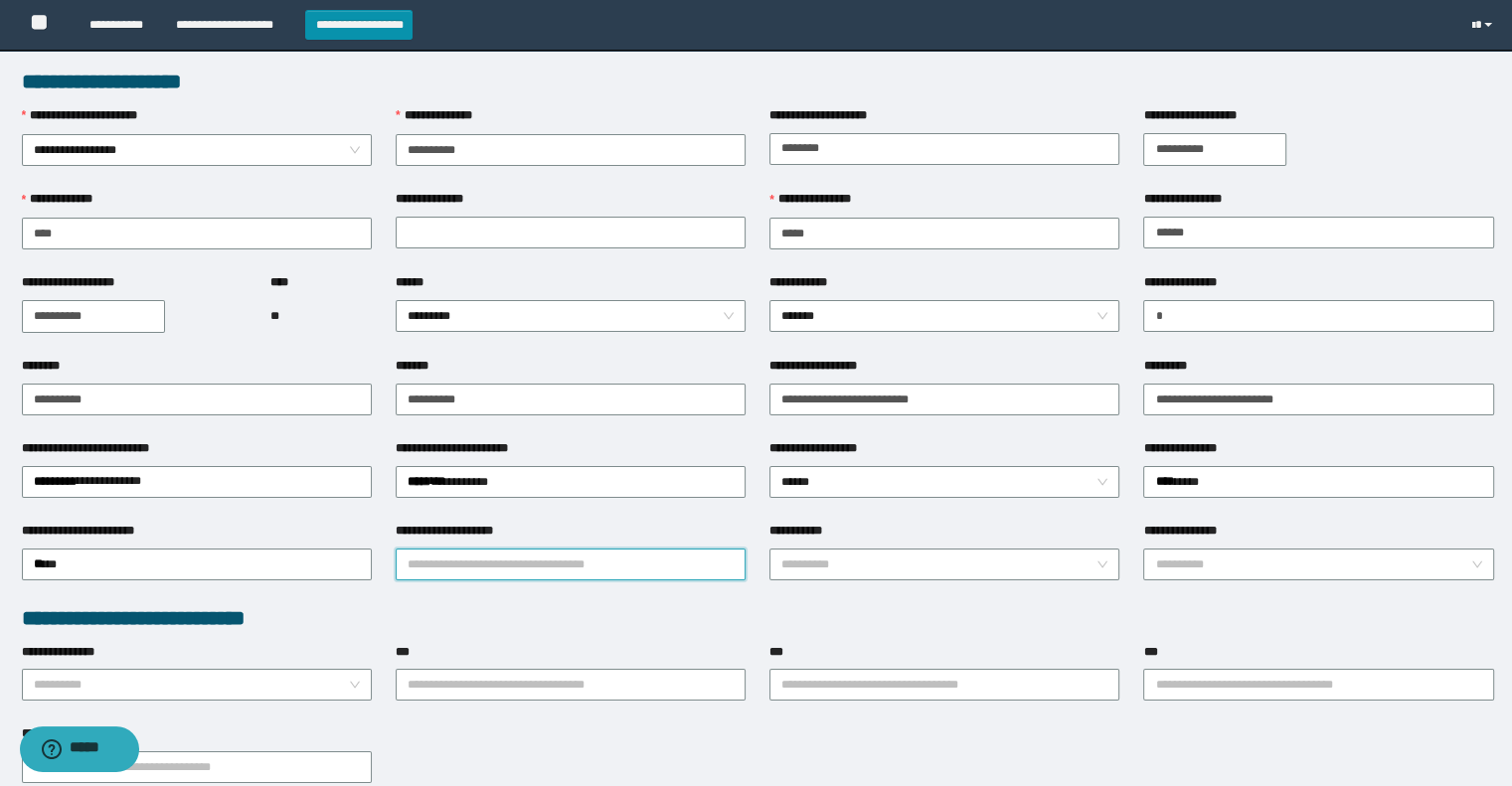 click on "**********" at bounding box center (571, 564) 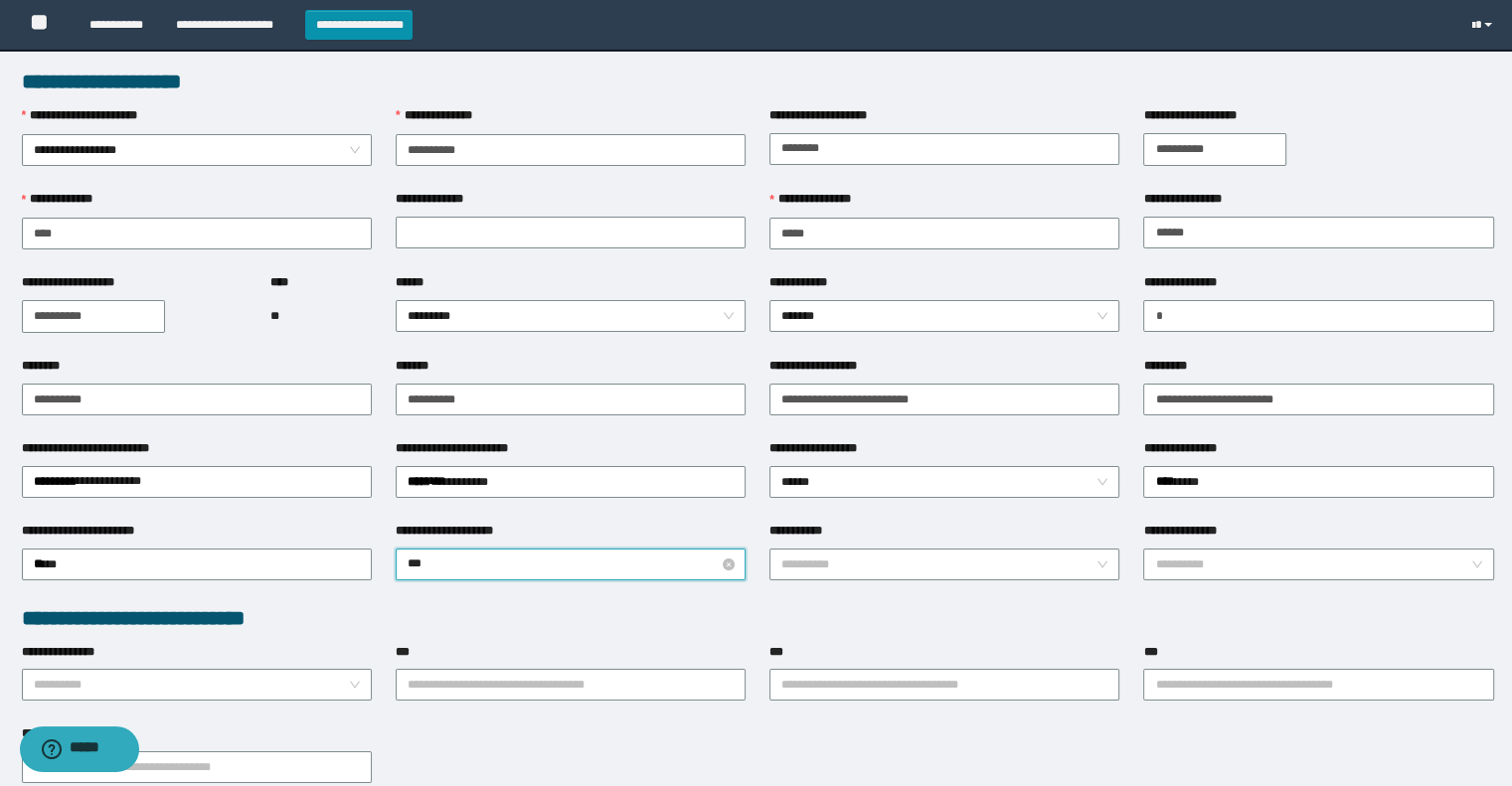 type on "****" 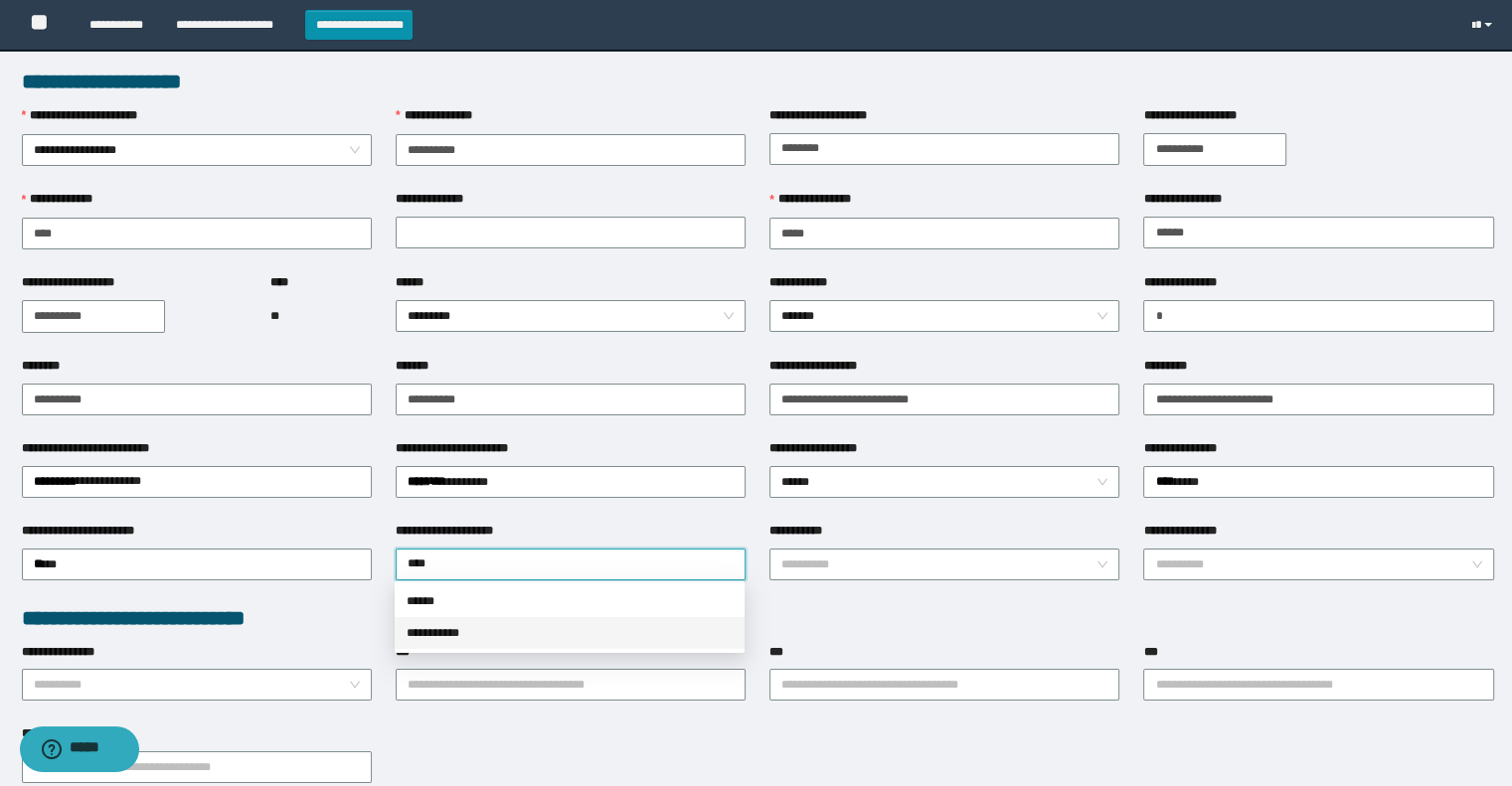 click on "* *********" at bounding box center [570, 633] 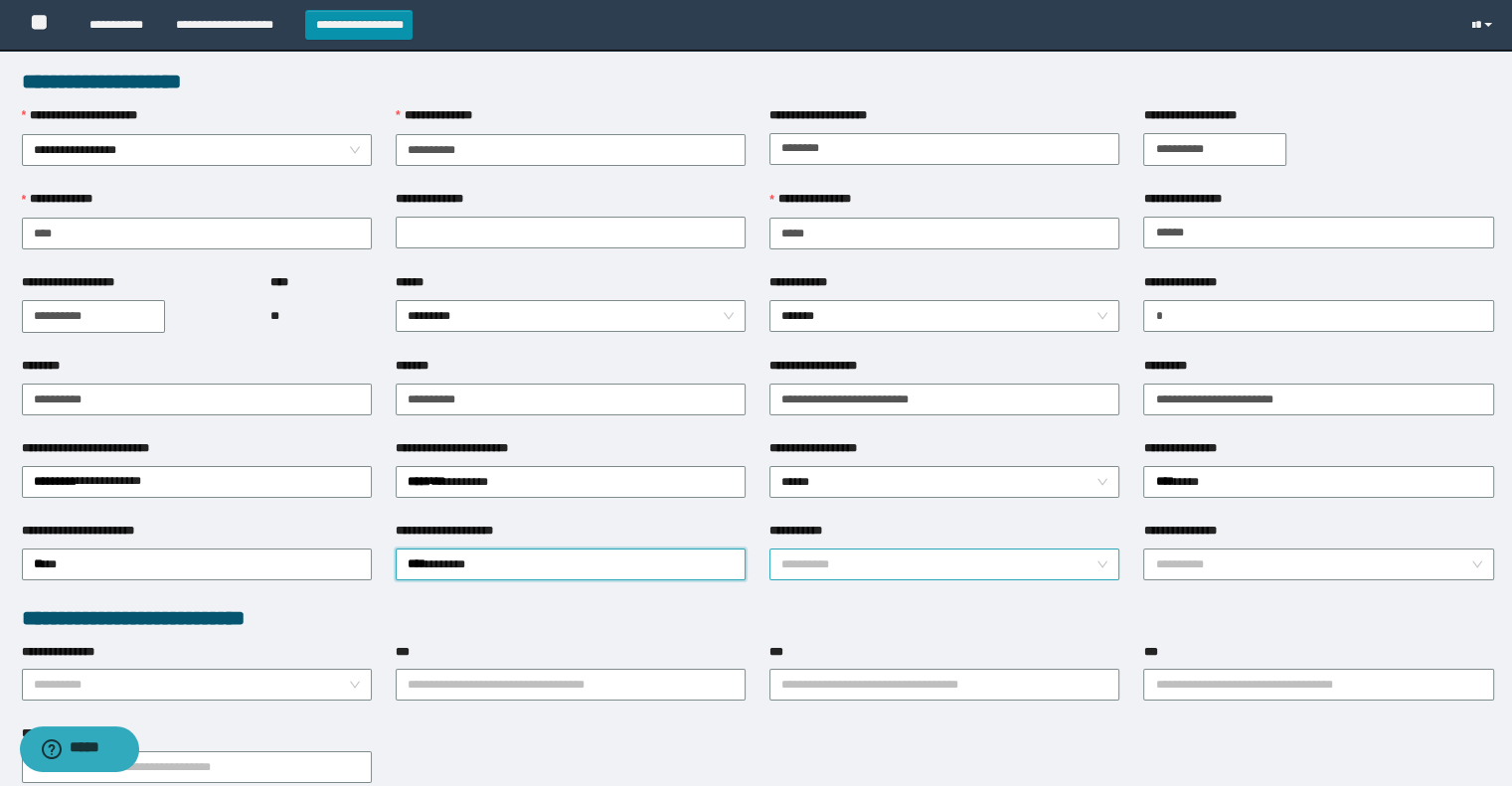 click on "**********" at bounding box center [938, 564] 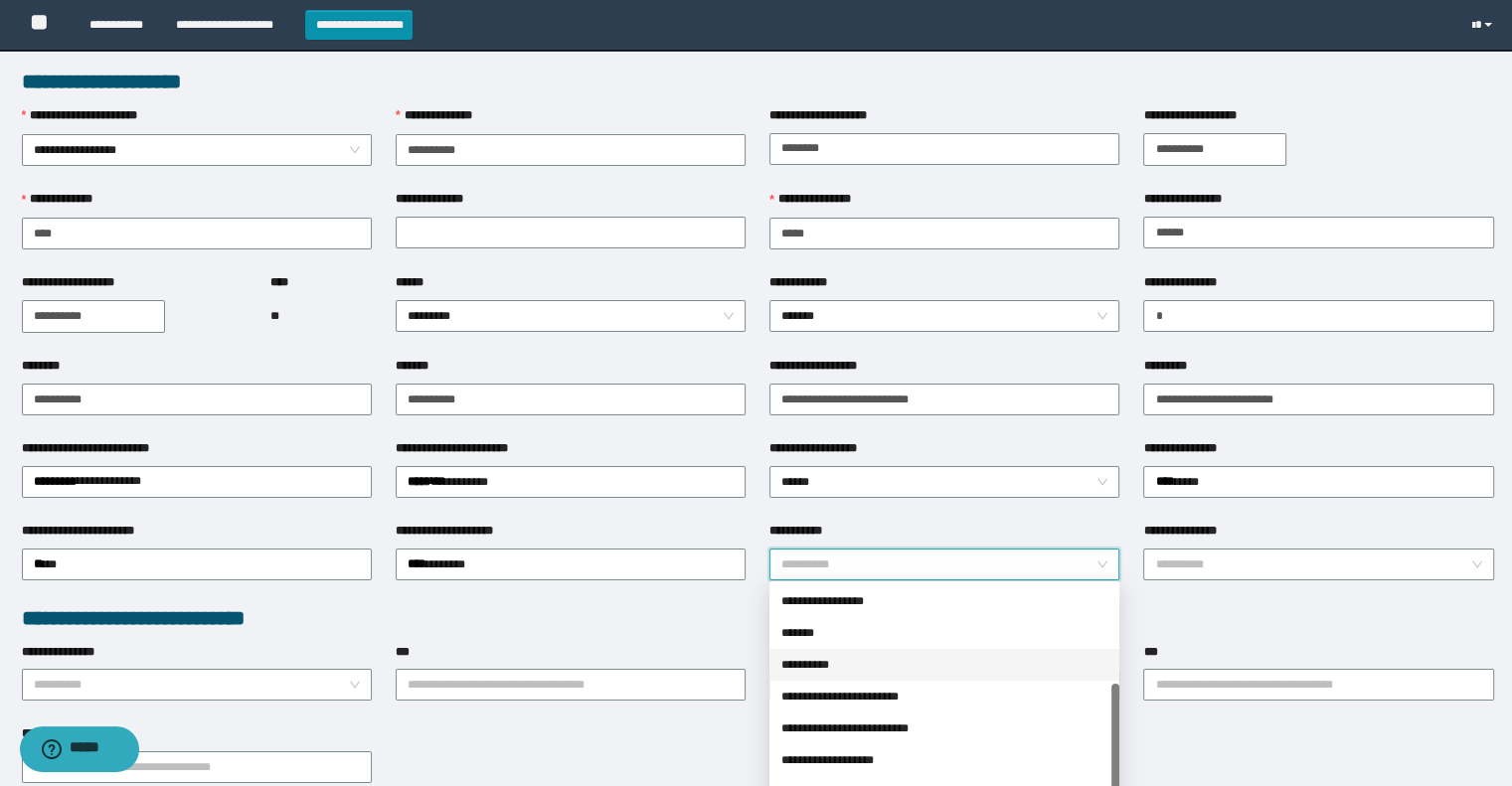 scroll, scrollTop: 0, scrollLeft: 0, axis: both 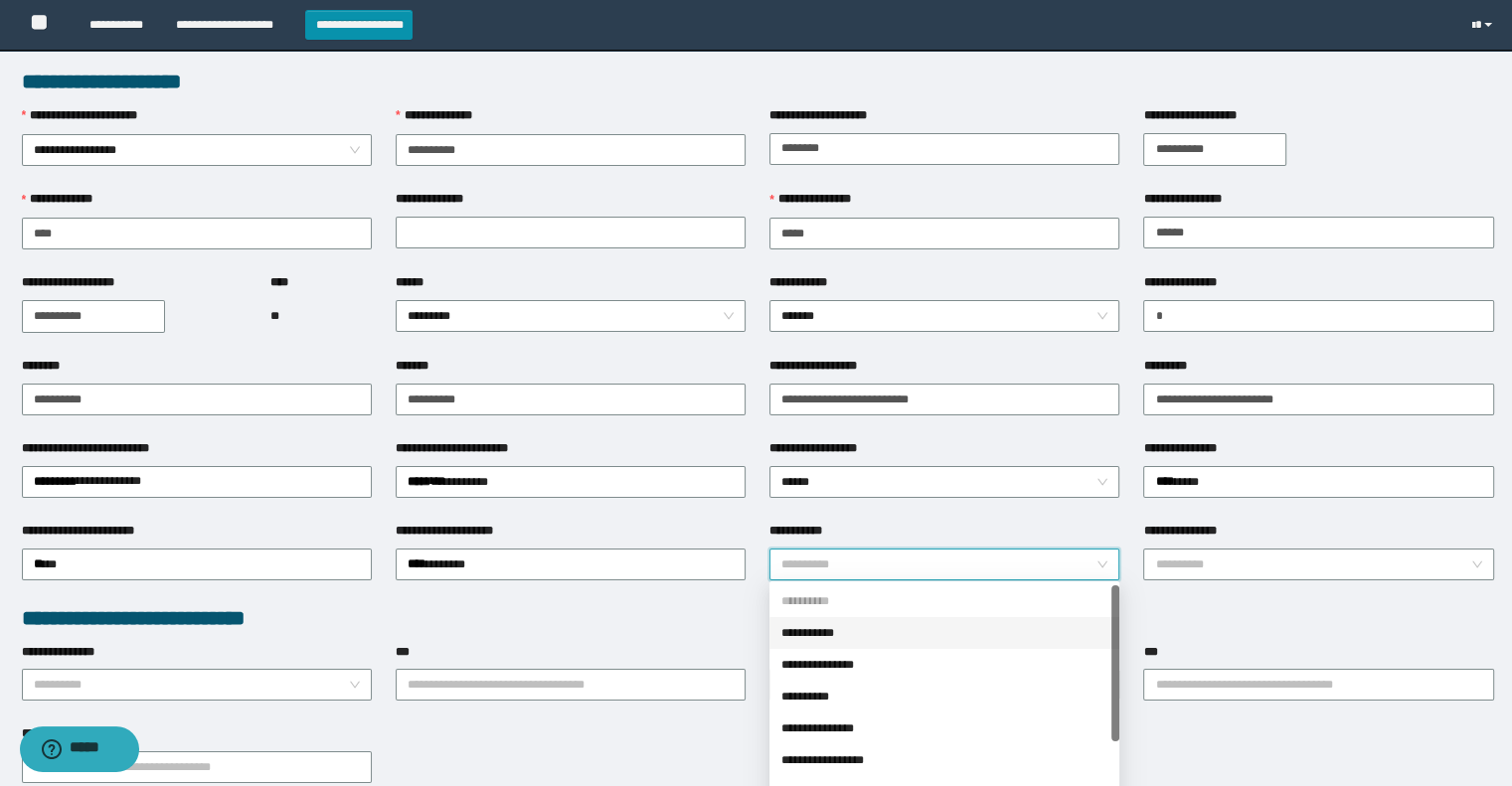 click on "**********" at bounding box center [757, 618] 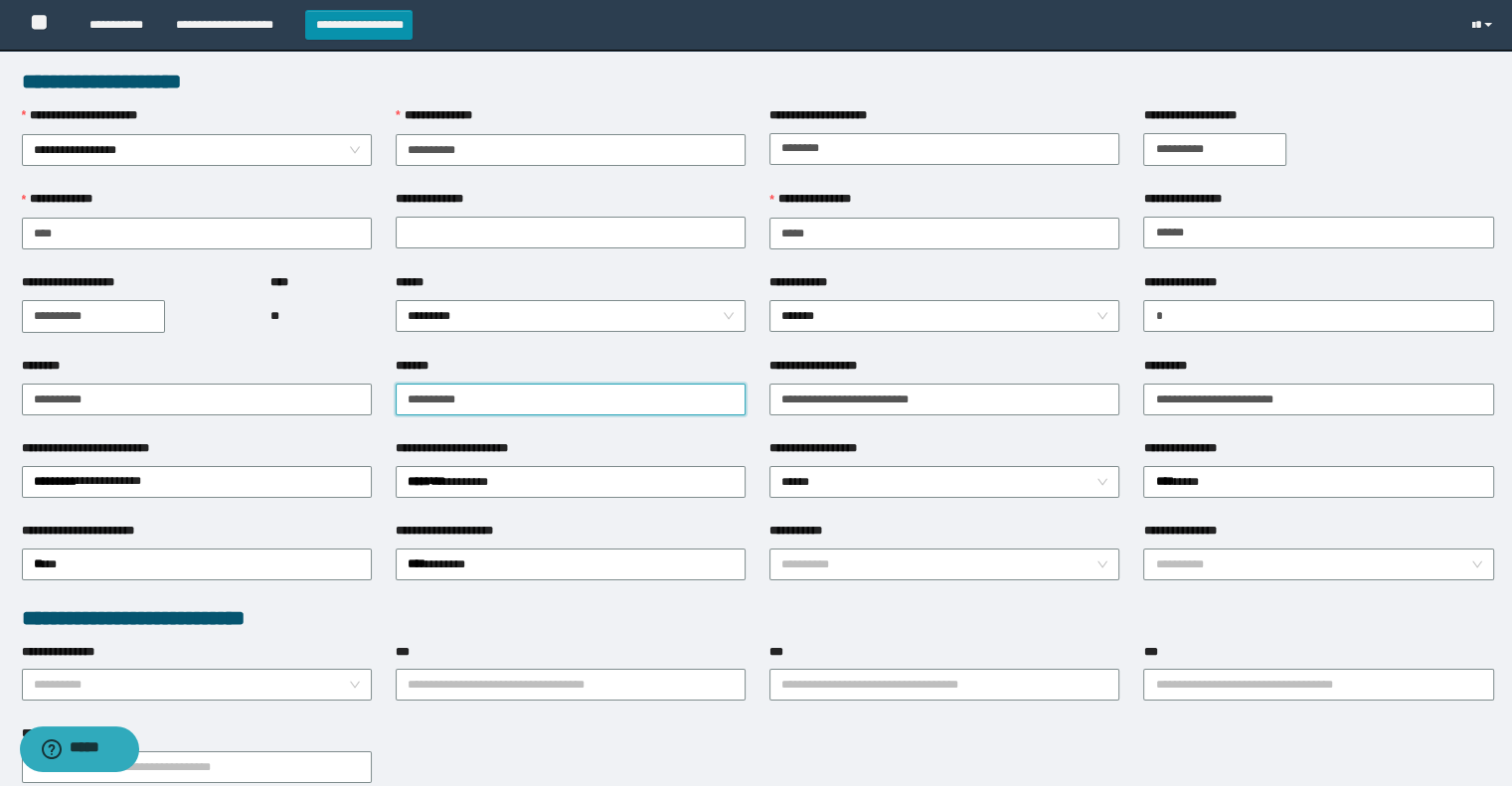 drag, startPoint x: 487, startPoint y: 396, endPoint x: 378, endPoint y: 393, distance: 109.0413 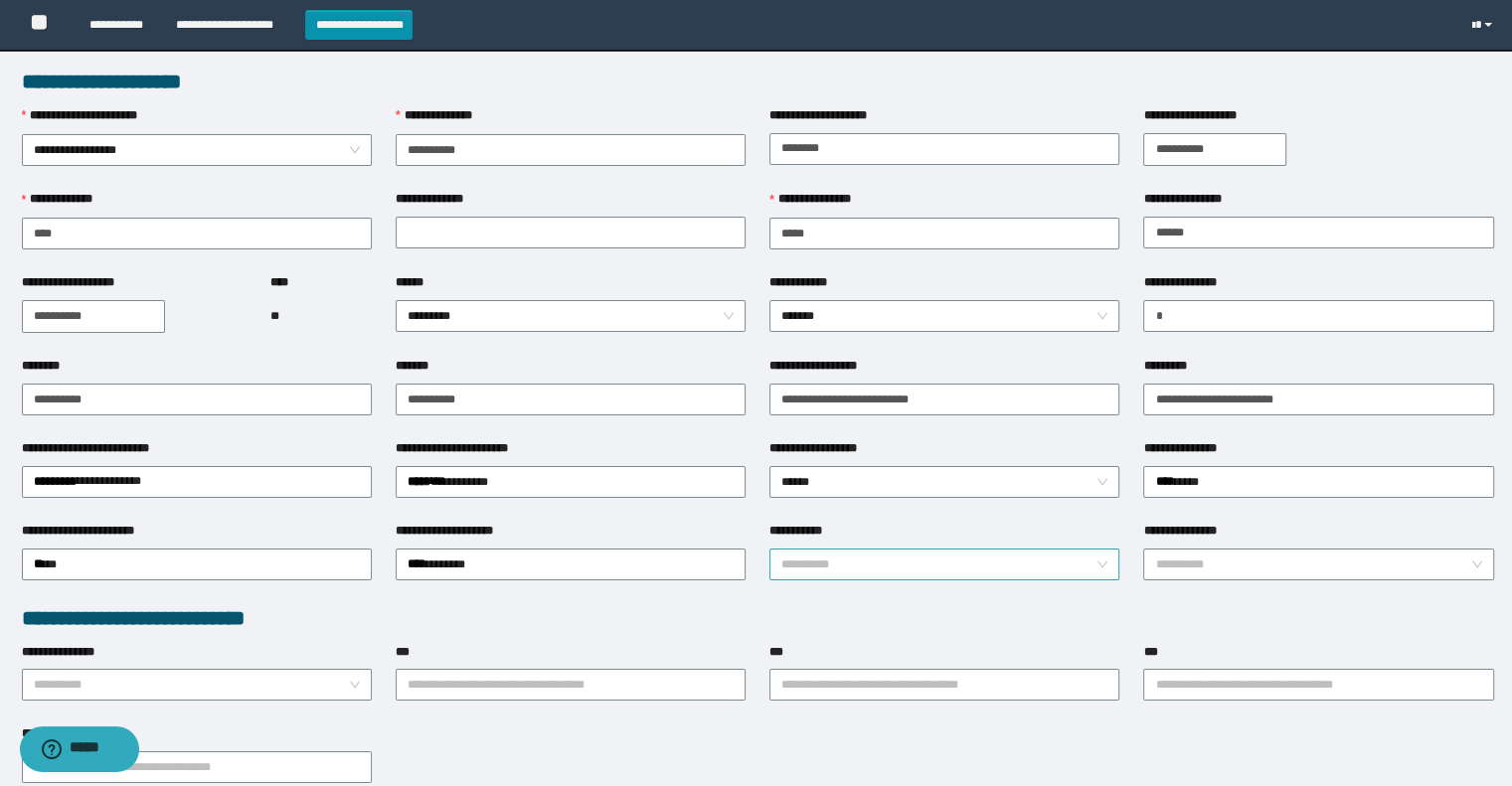 click on "**********" at bounding box center (938, 564) 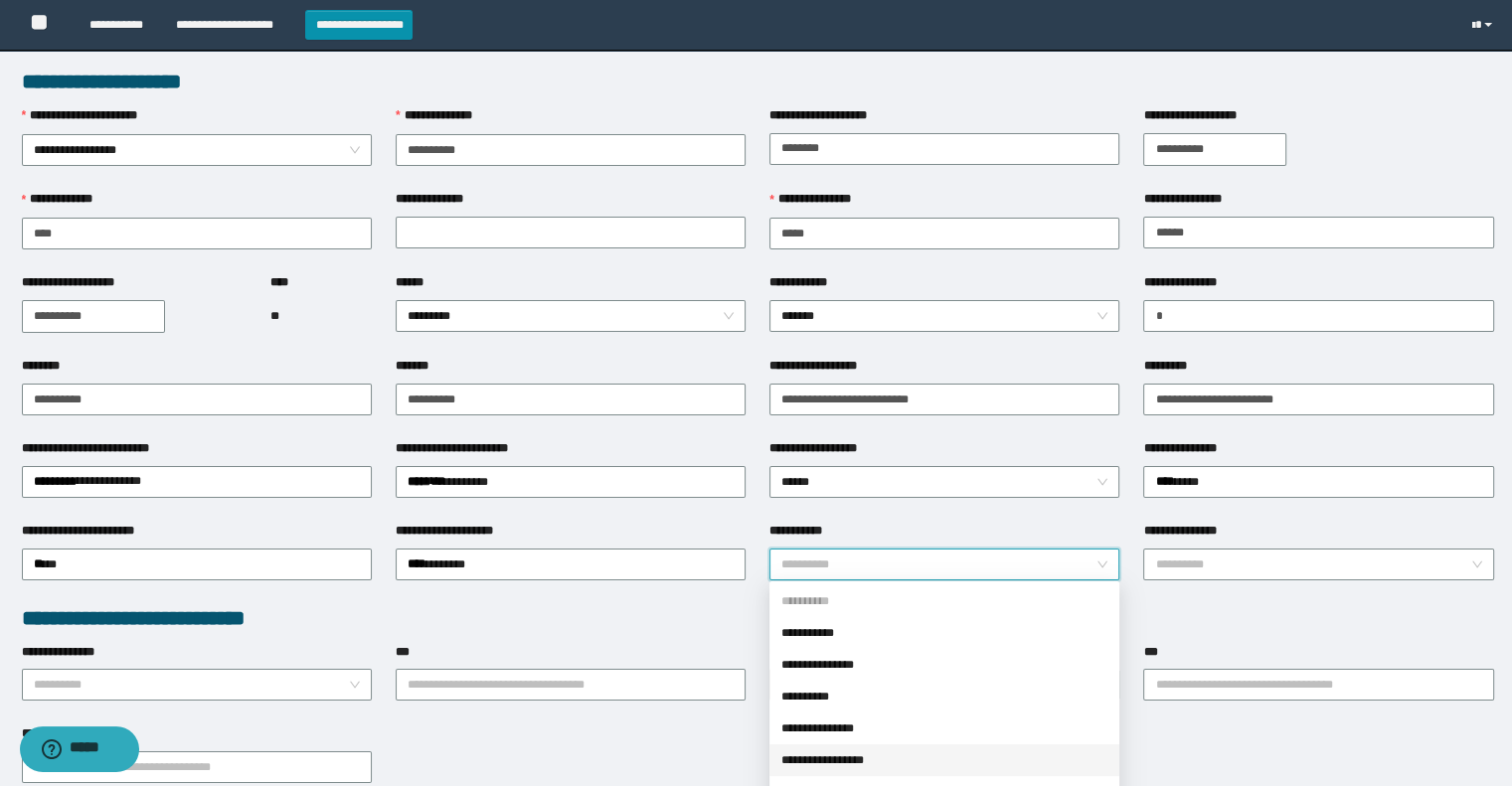 click on "**********" at bounding box center [944, 760] 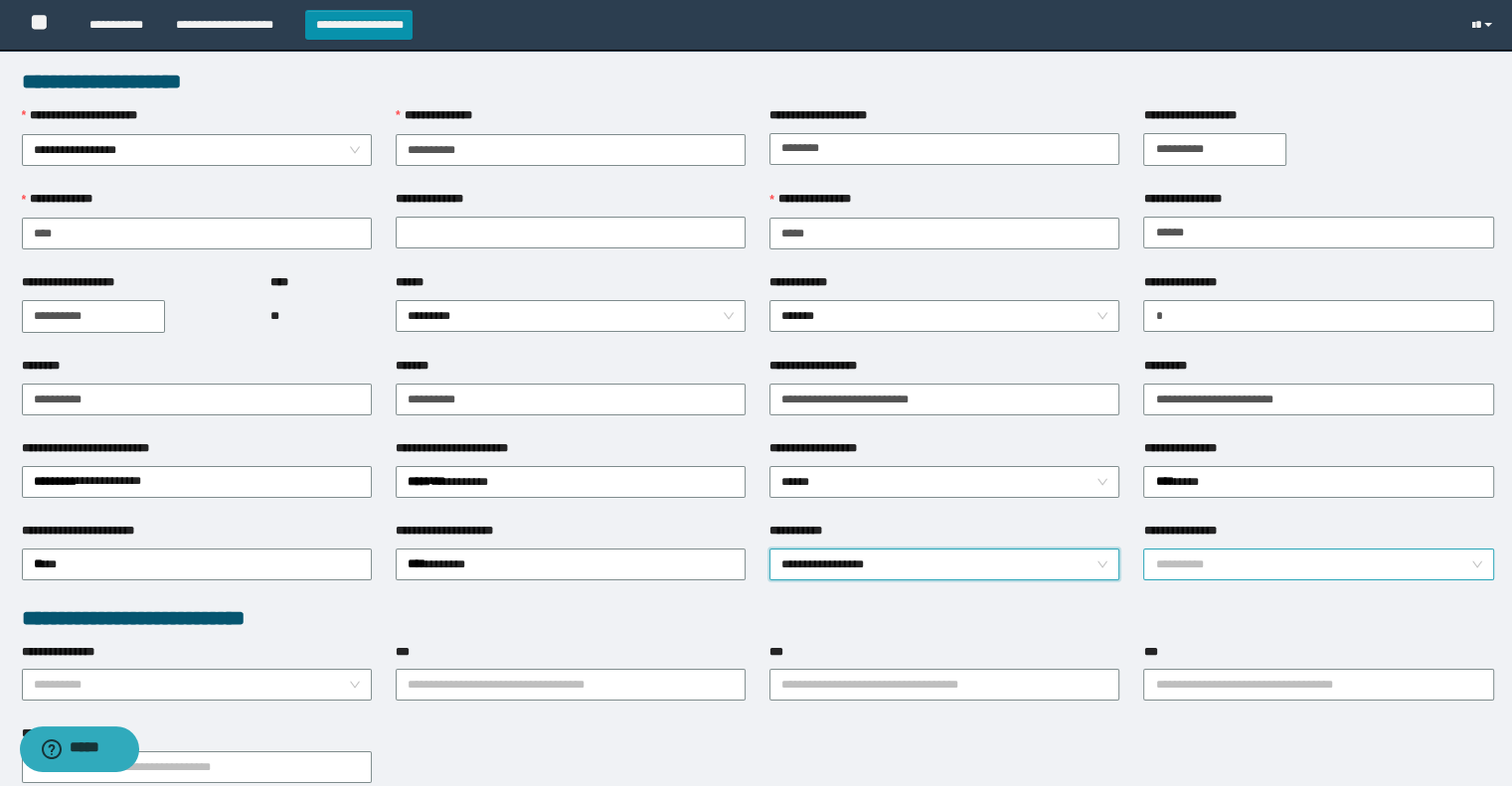 click on "**********" at bounding box center (1312, 564) 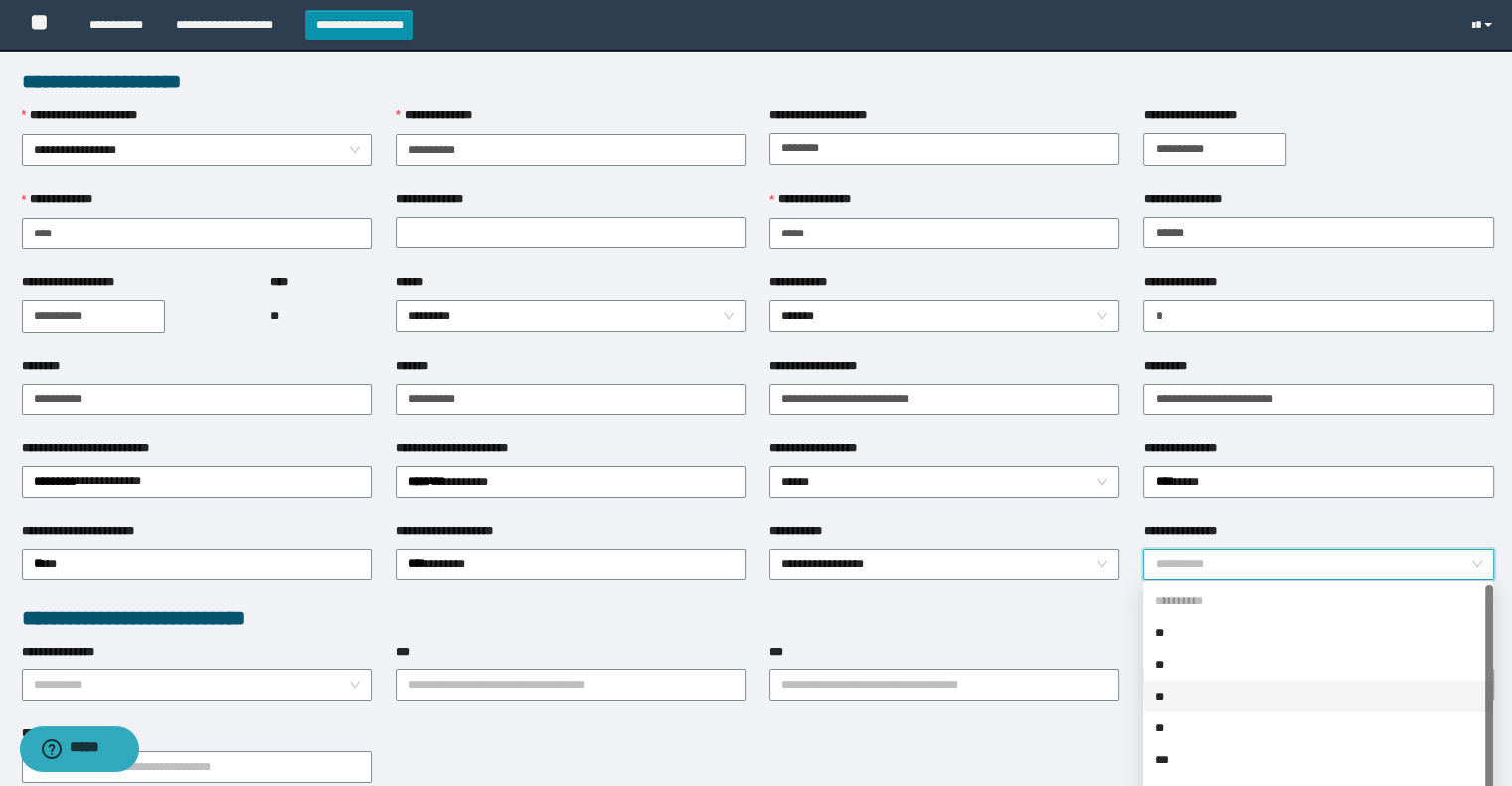 scroll, scrollTop: 32, scrollLeft: 0, axis: vertical 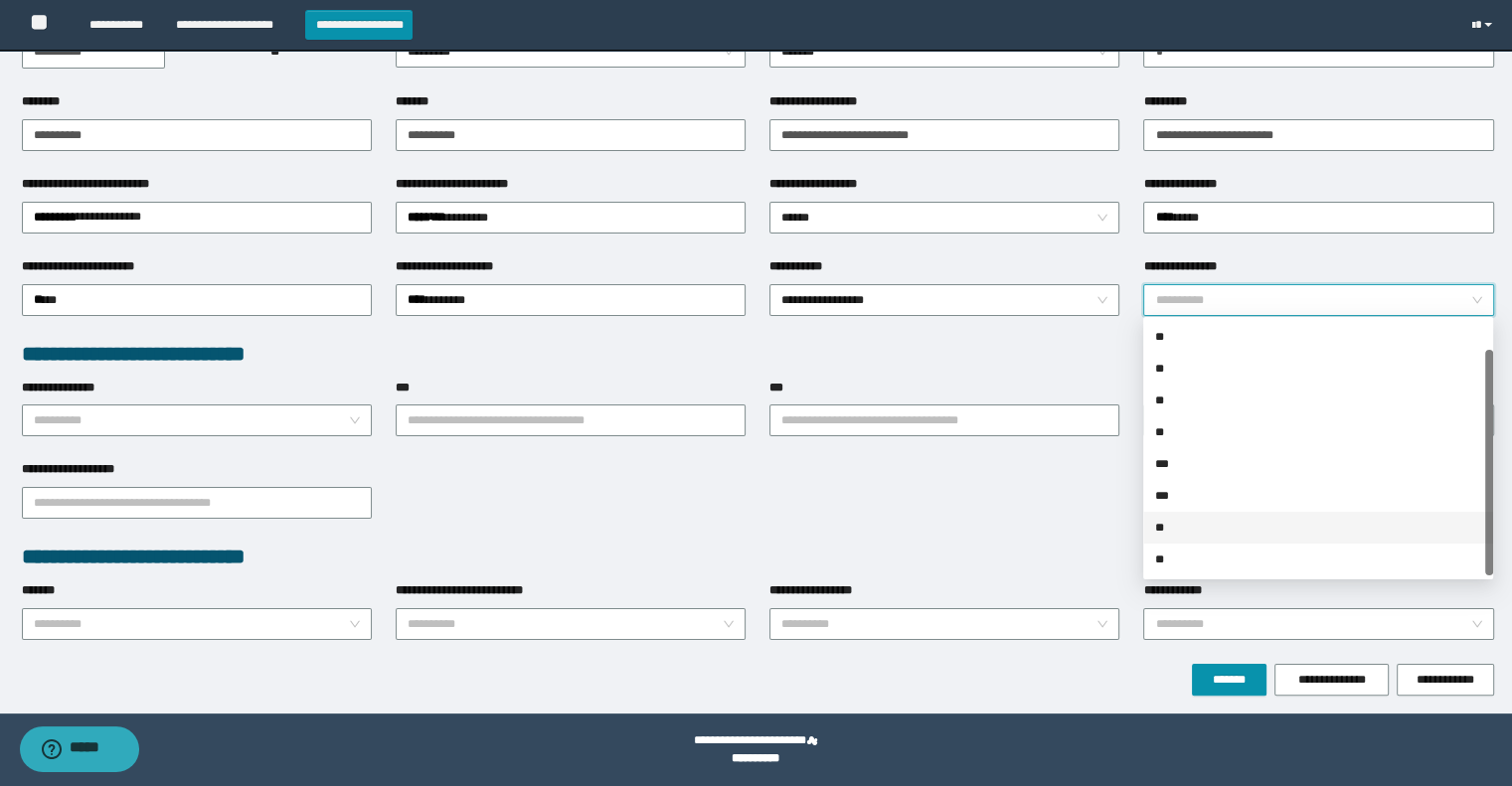 click on "**" at bounding box center [1318, 528] 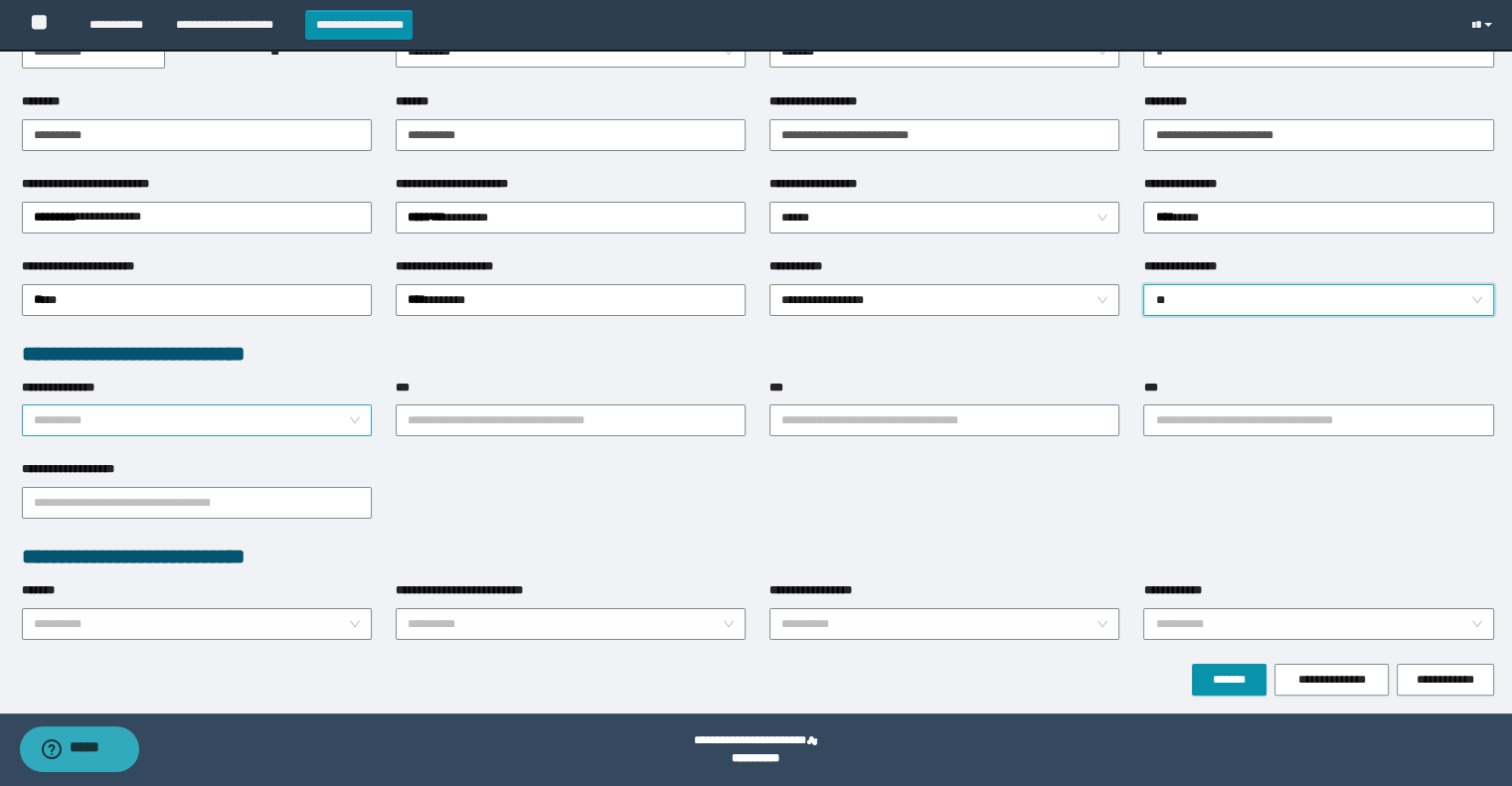 click on "**********" at bounding box center (191, 420) 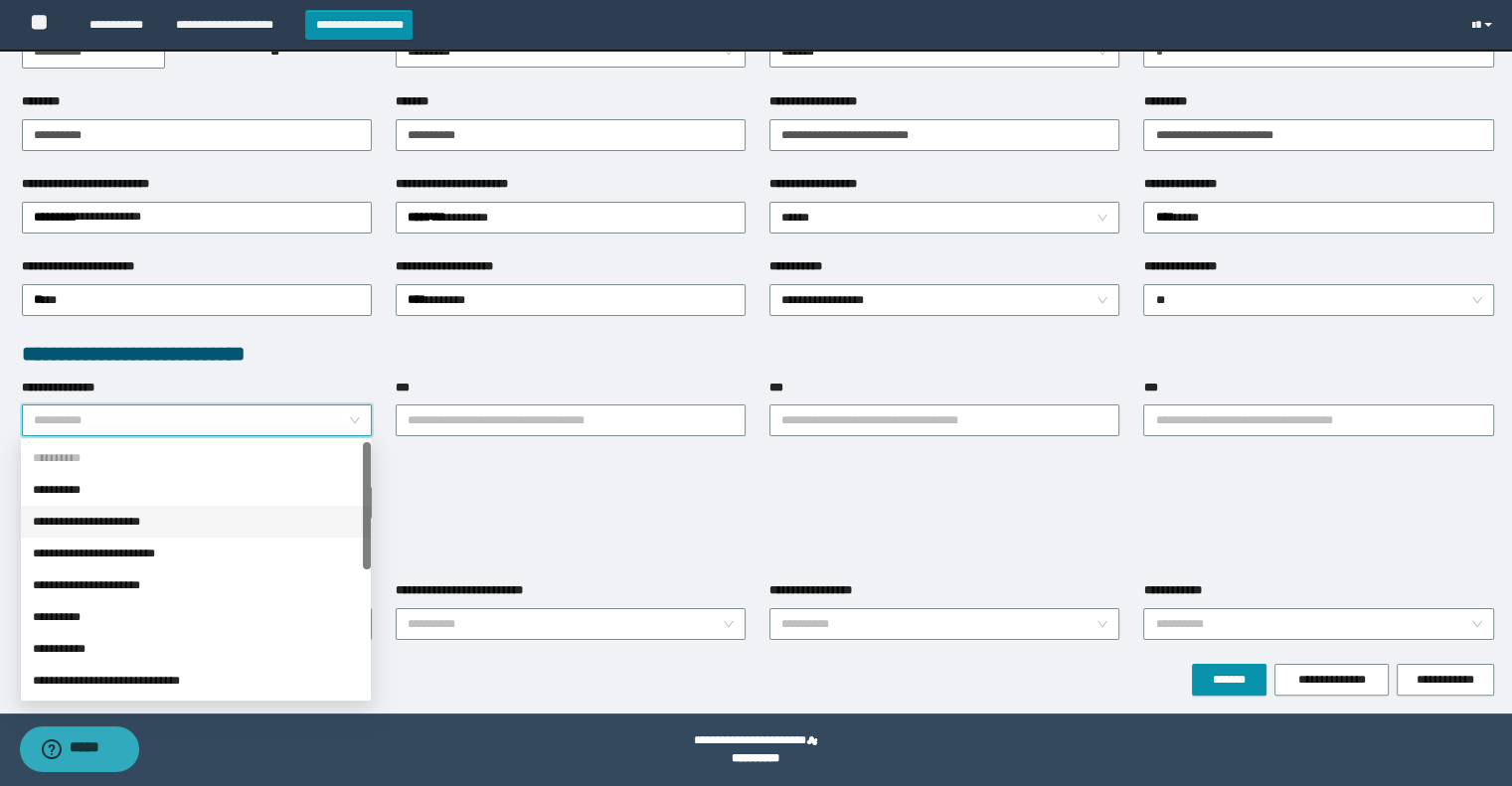 click on "**********" at bounding box center [196, 522] 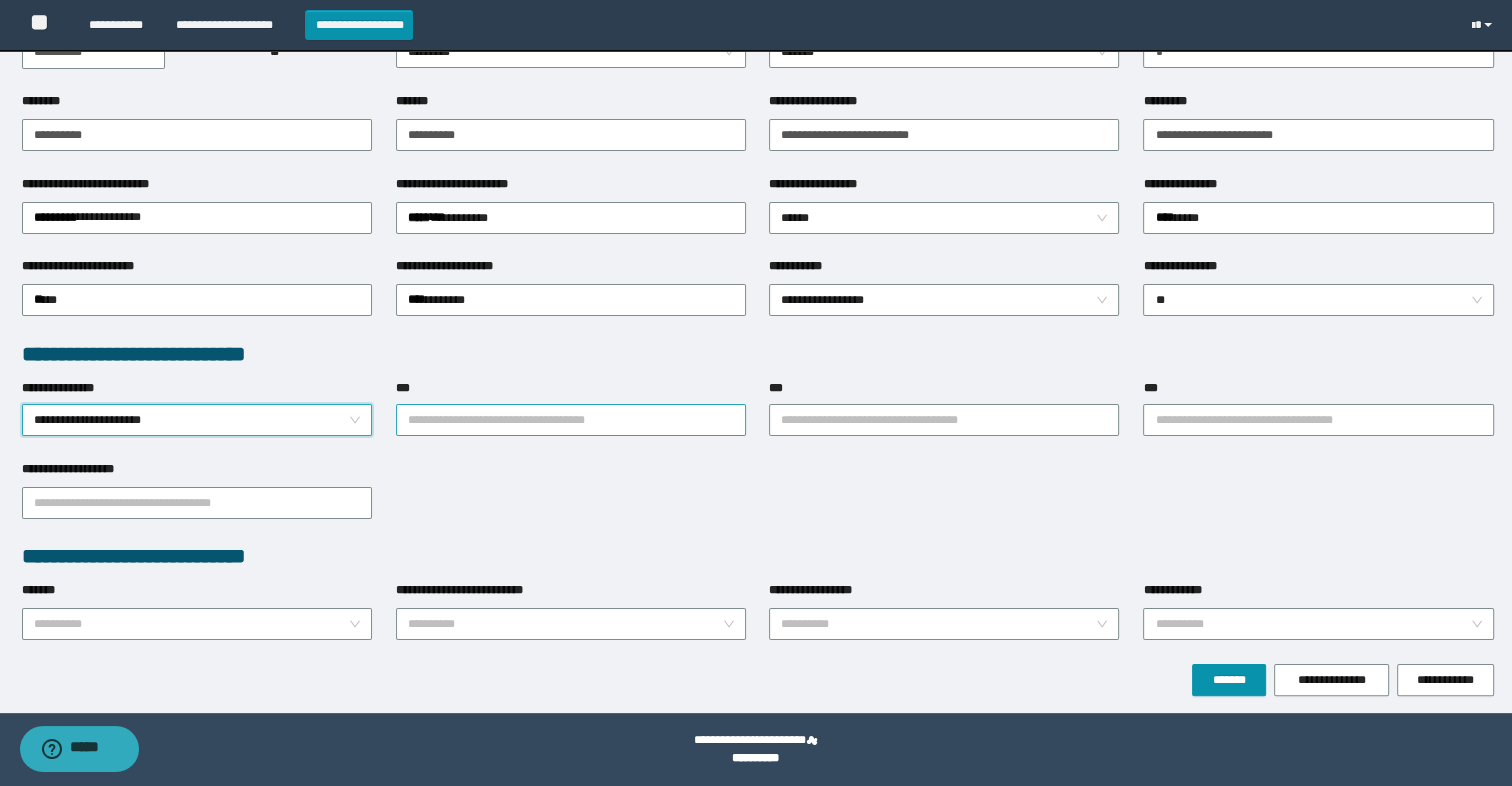 click on "***" at bounding box center [571, 420] 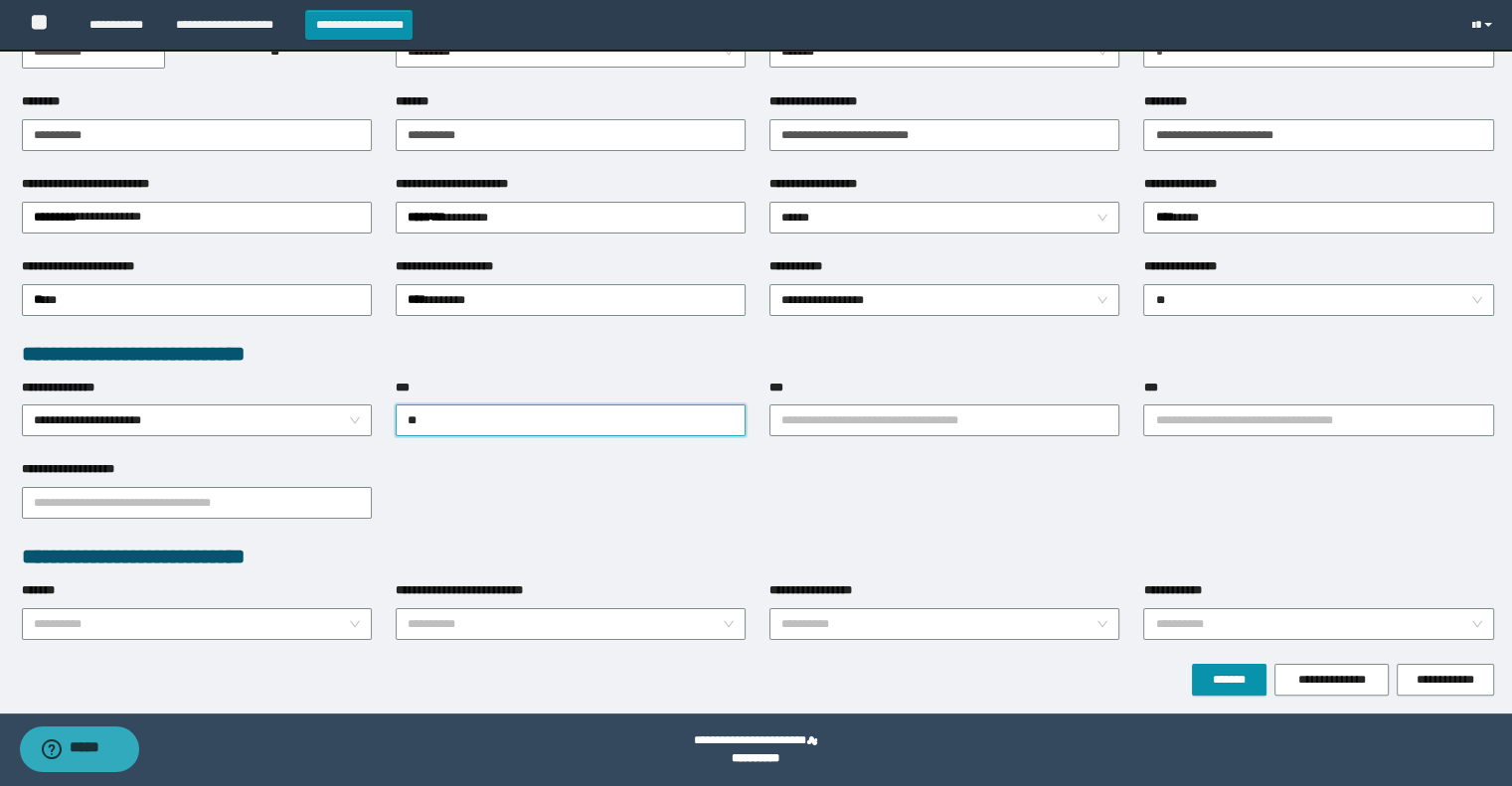 type on "***" 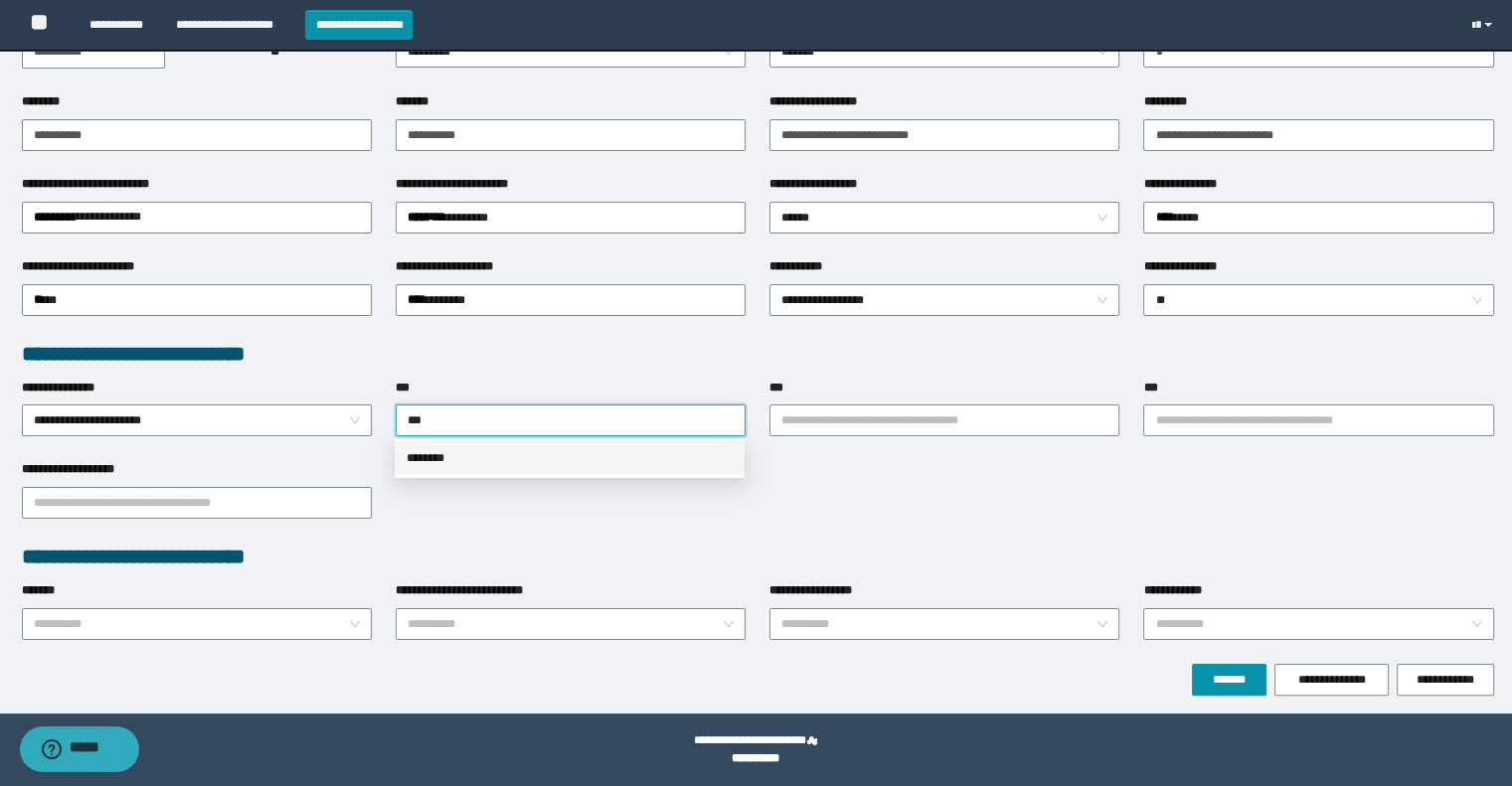 click on "********" at bounding box center (570, 458) 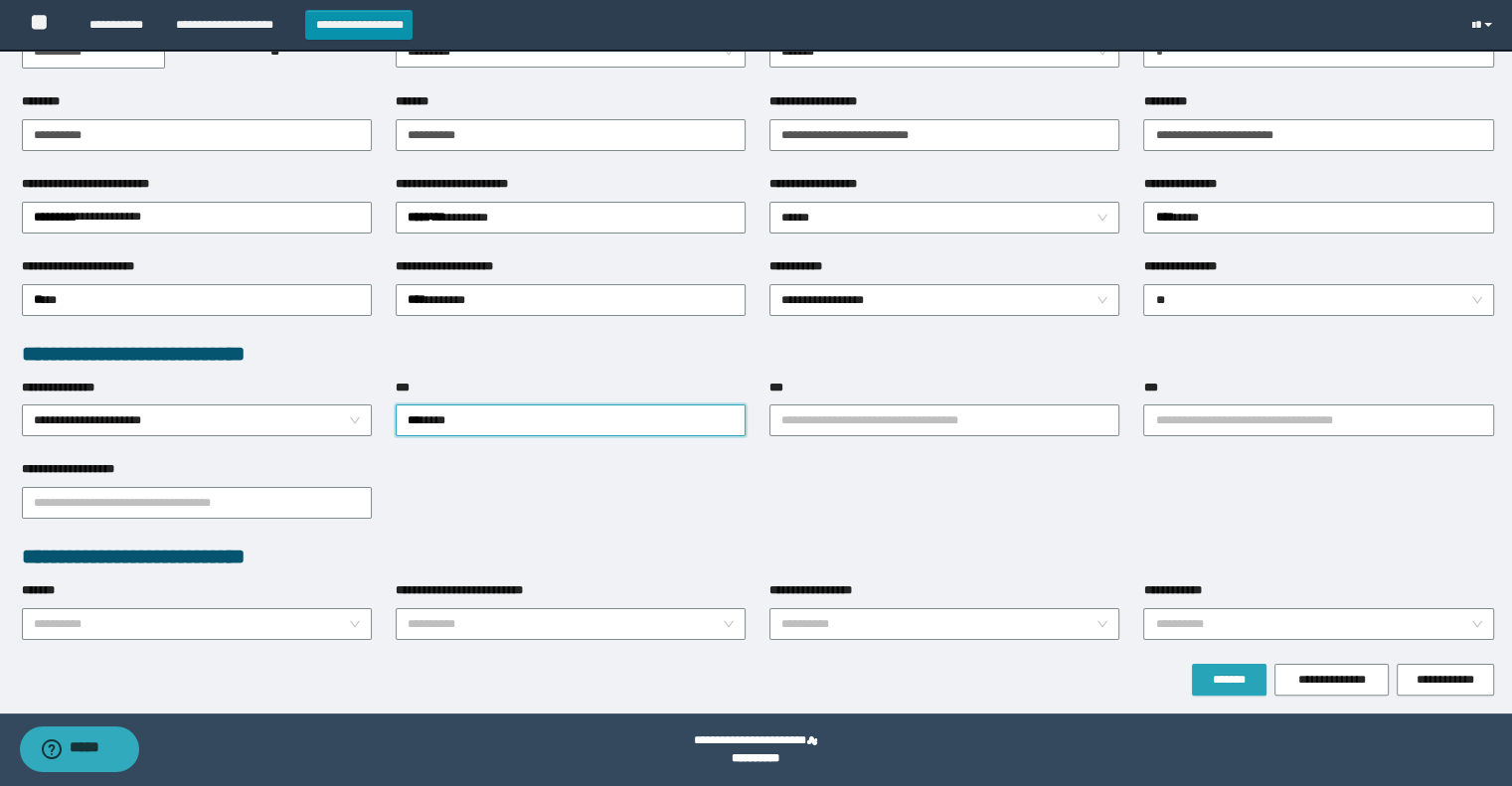 click on "*******" at bounding box center (1229, 680) 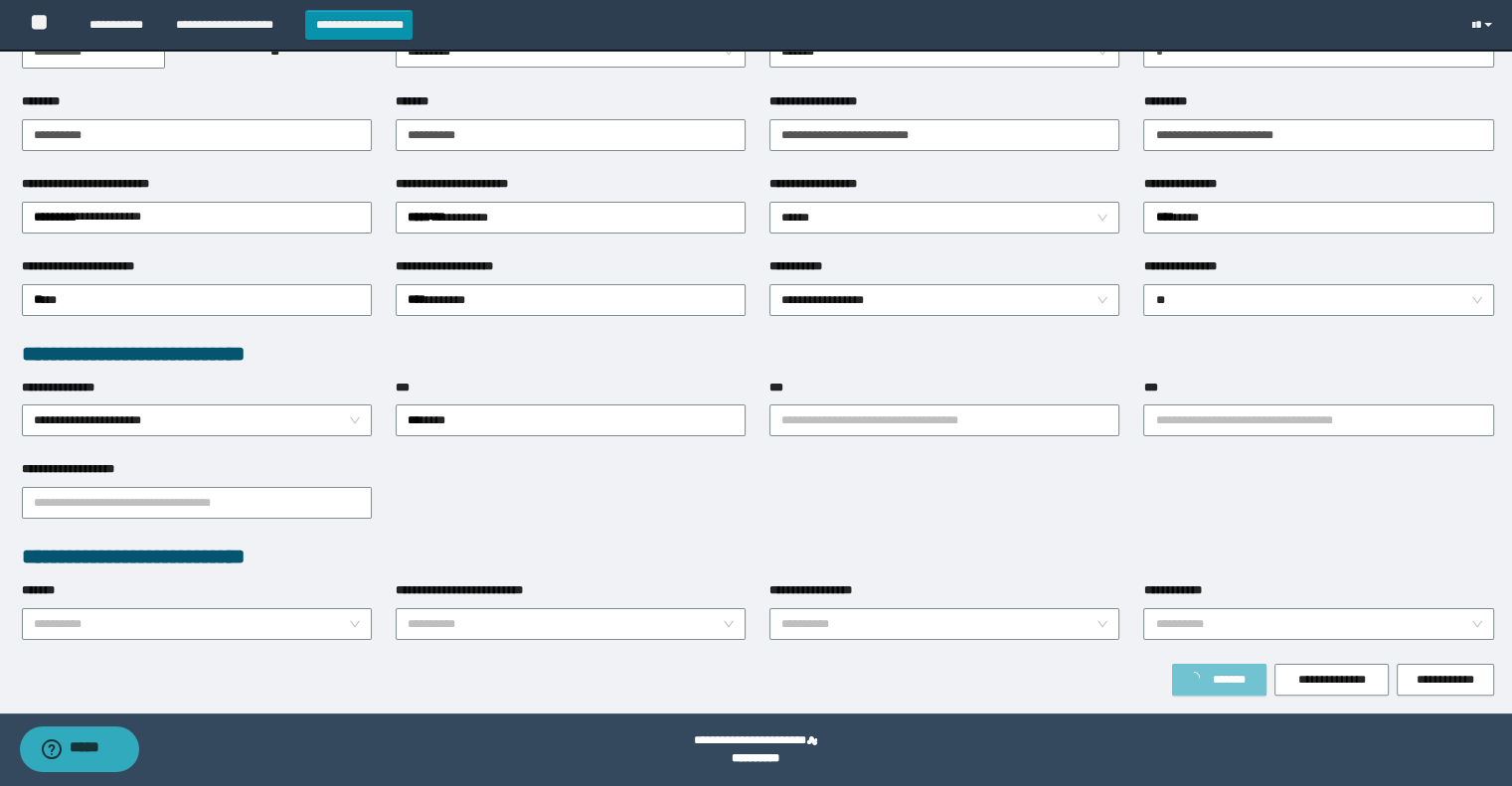 scroll, scrollTop: 316, scrollLeft: 0, axis: vertical 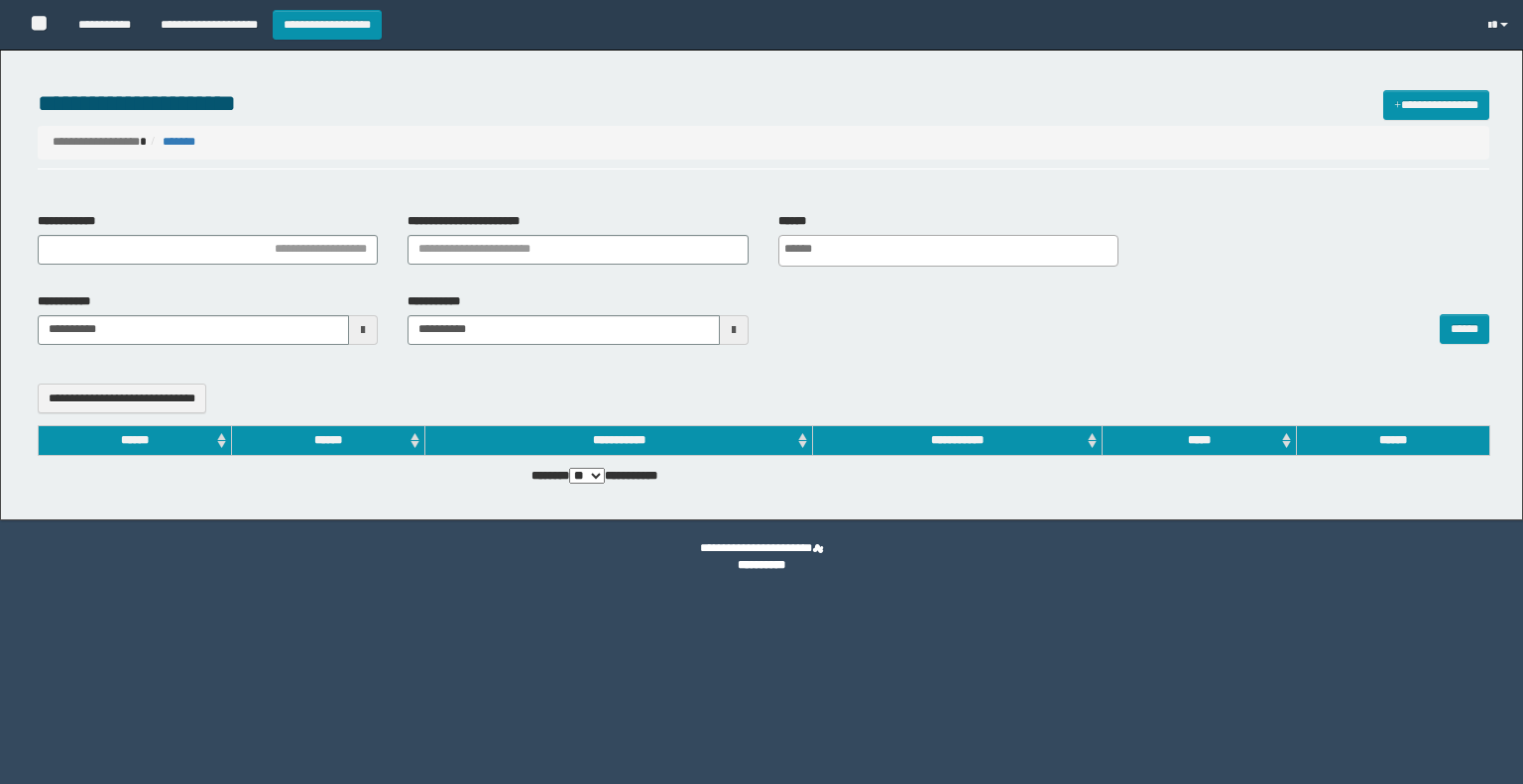 select 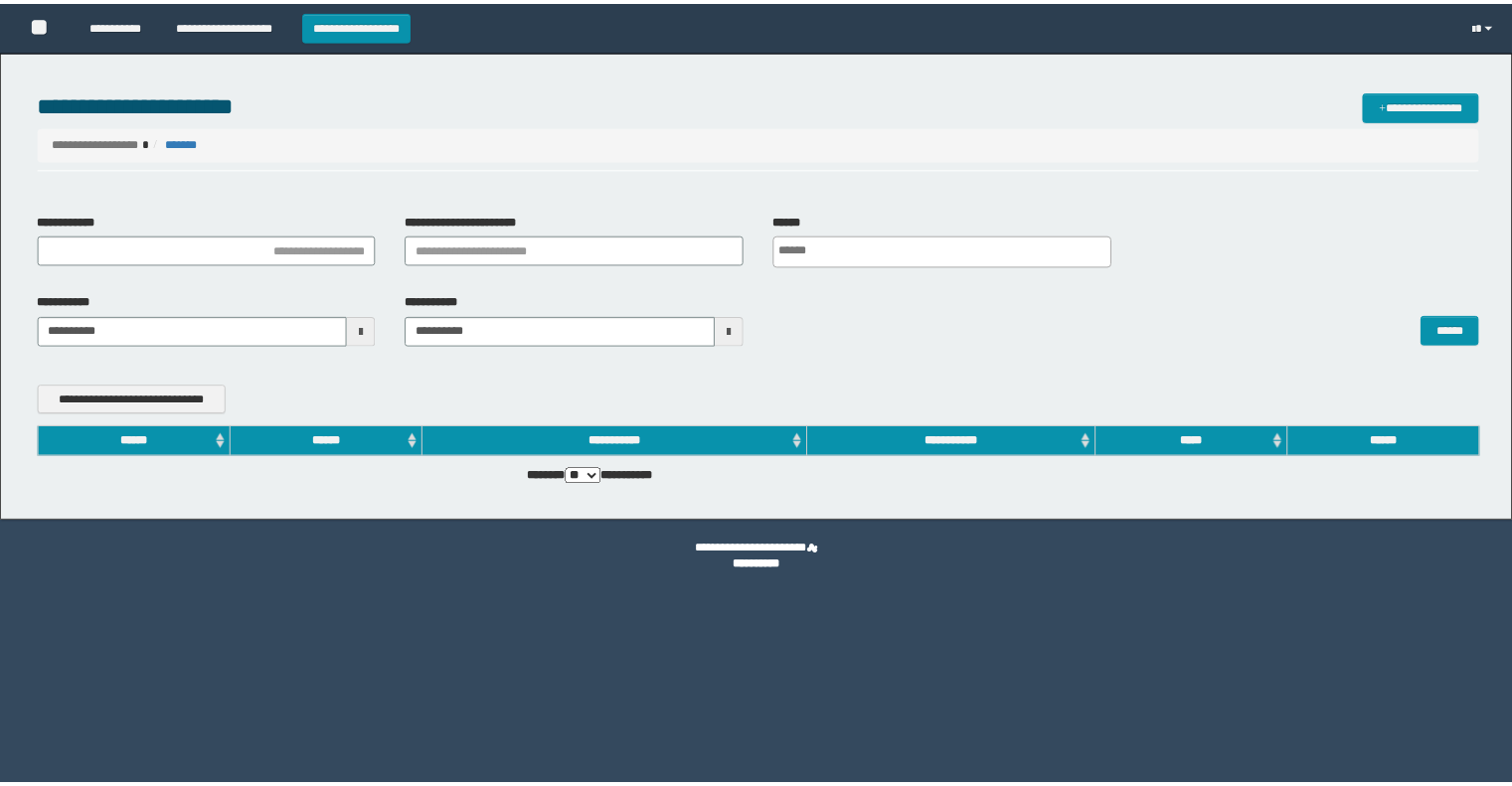 scroll, scrollTop: 0, scrollLeft: 0, axis: both 